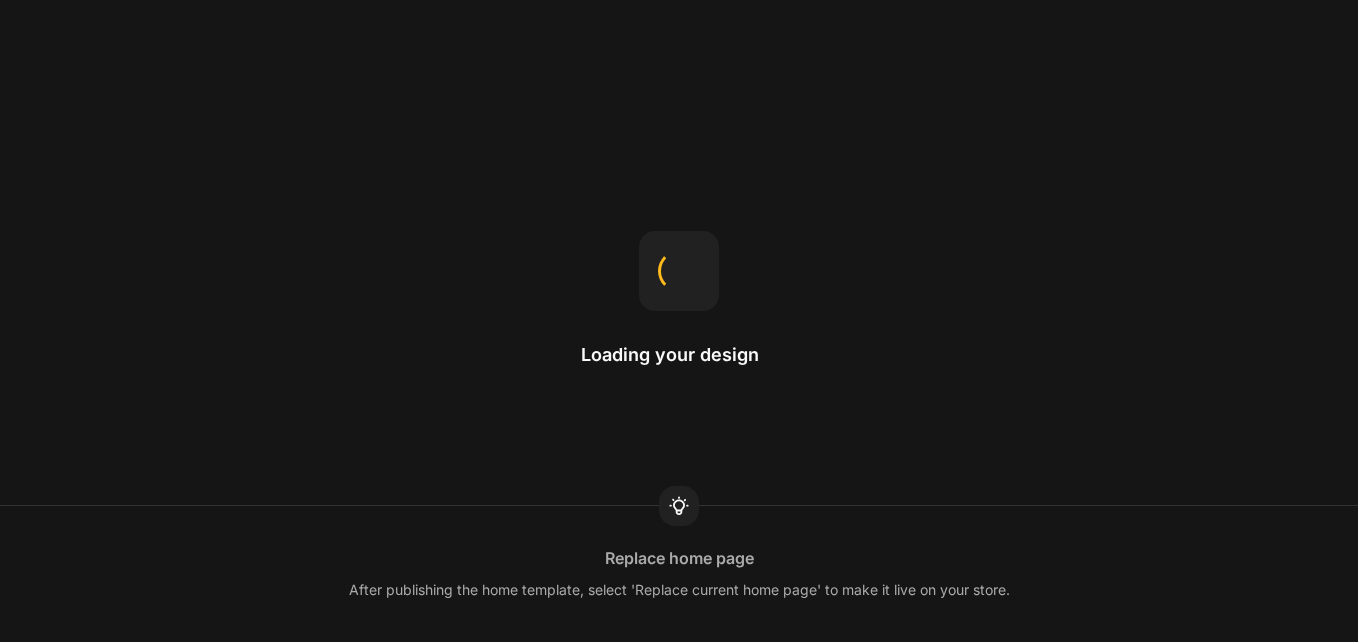 scroll, scrollTop: 0, scrollLeft: 0, axis: both 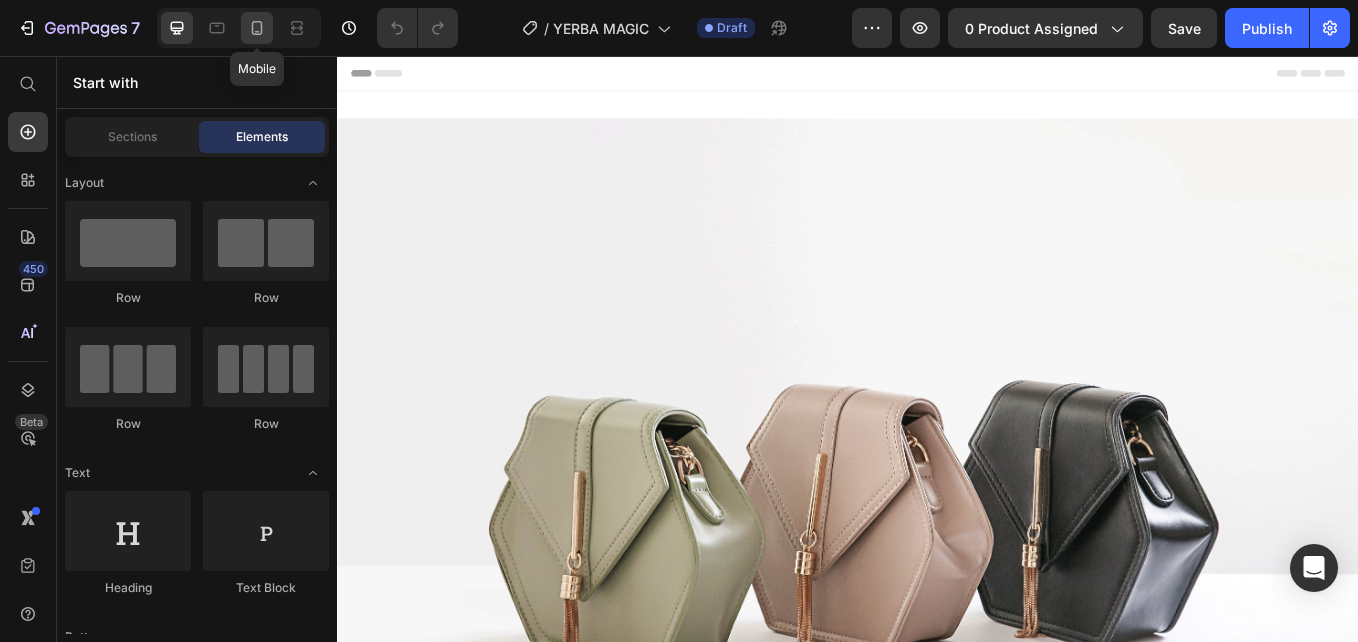 click 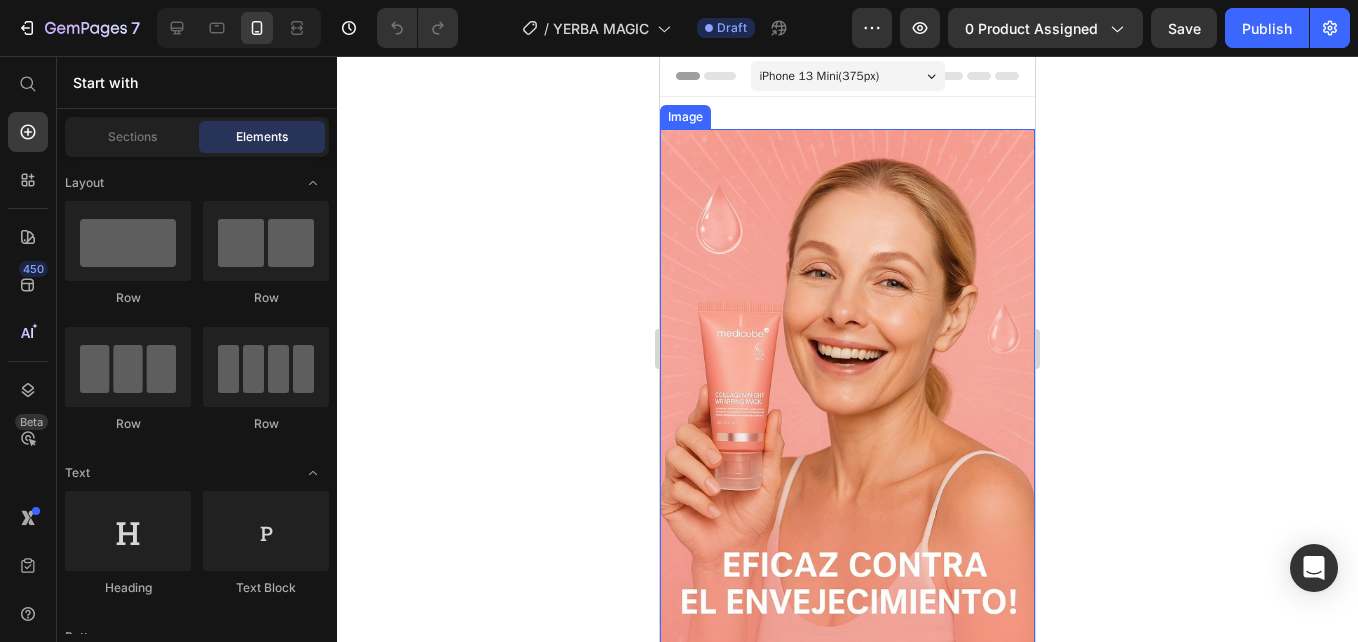 click at bounding box center [847, 409] 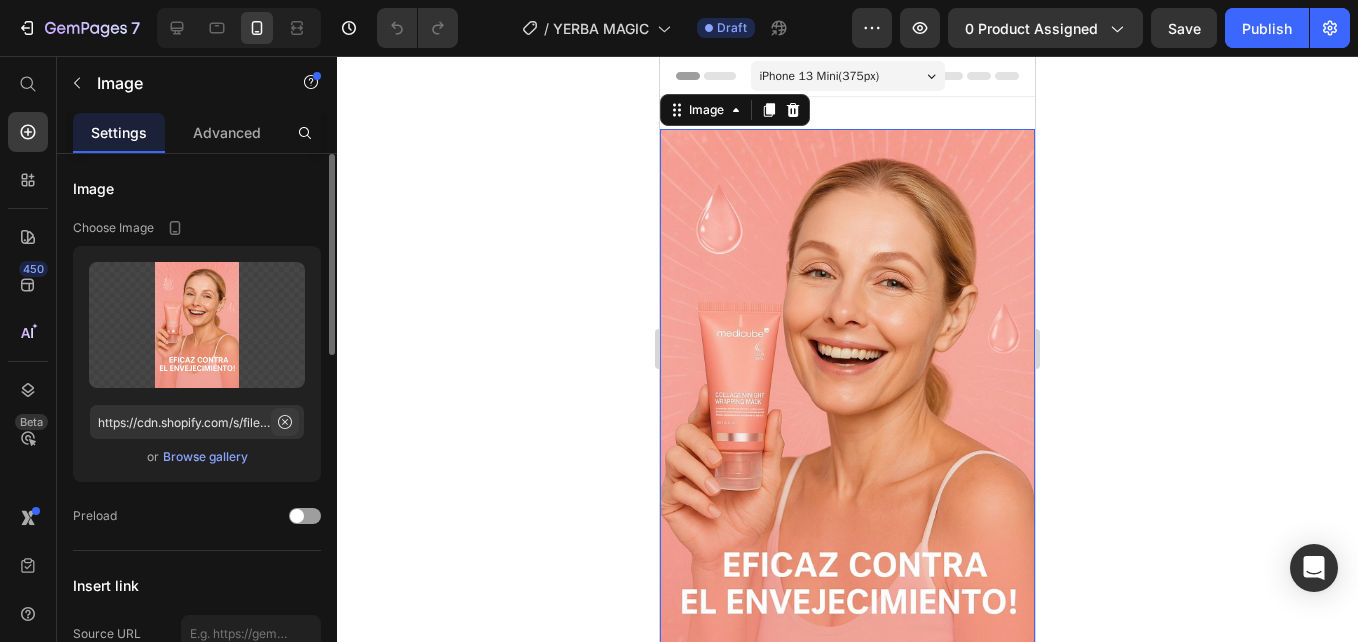 click 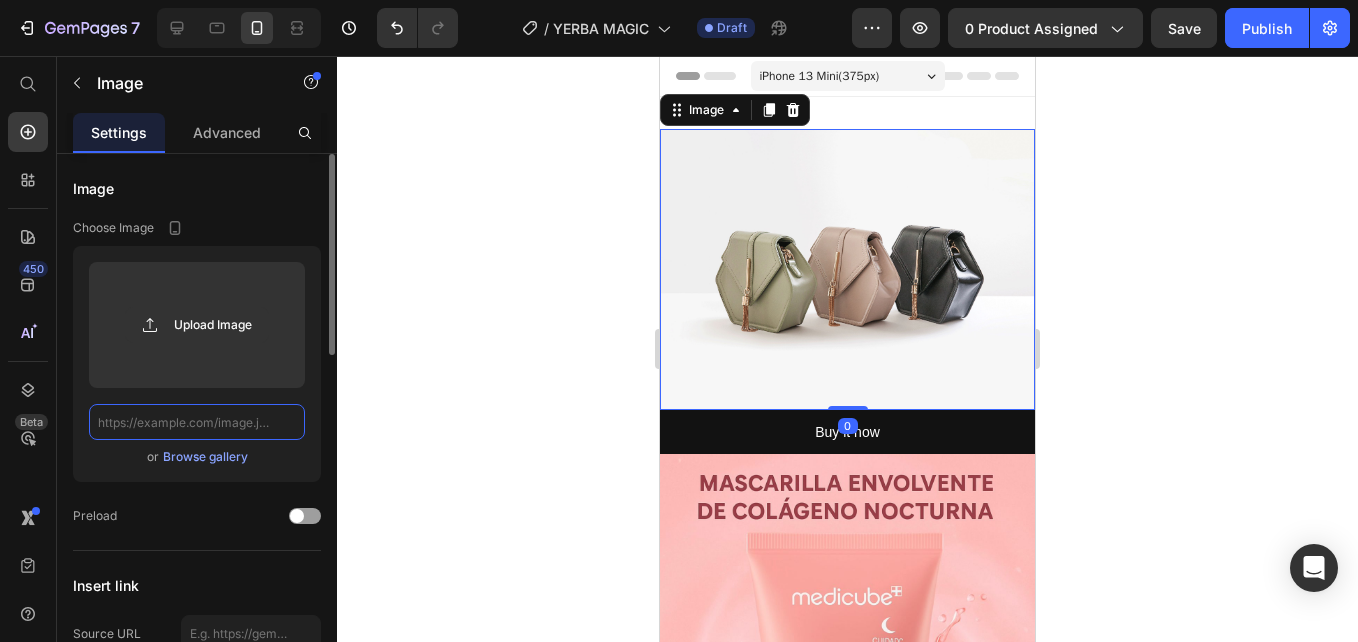 scroll, scrollTop: 0, scrollLeft: 0, axis: both 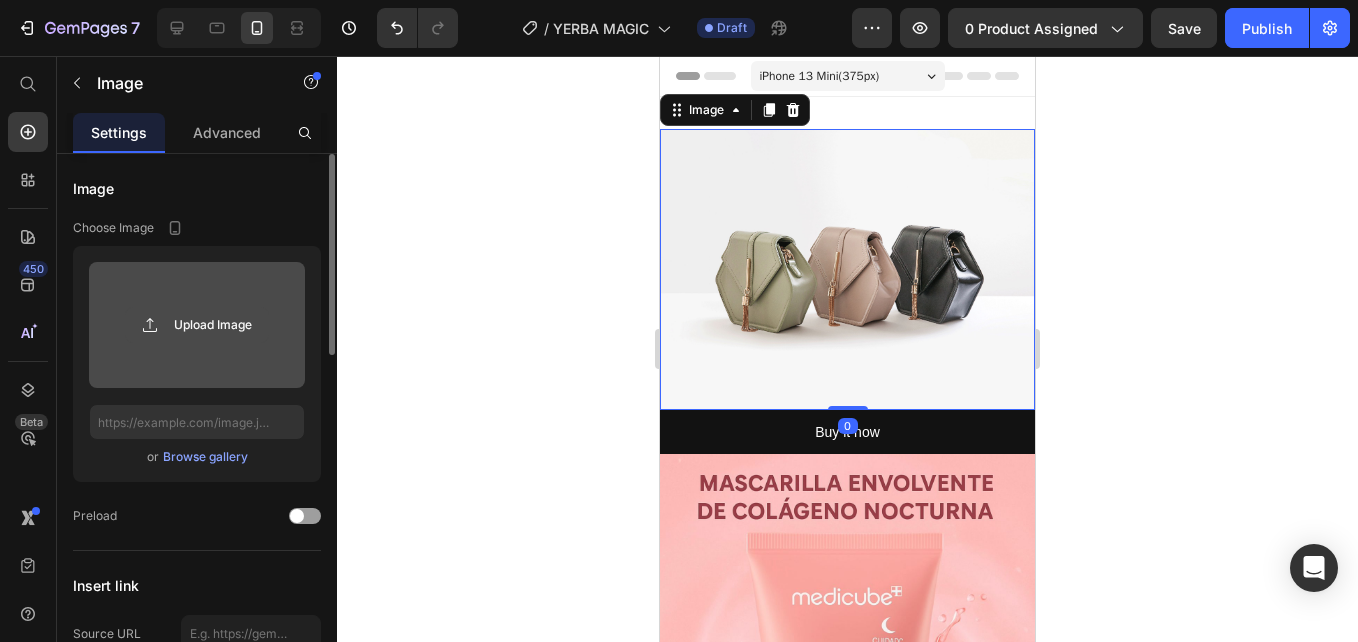 click 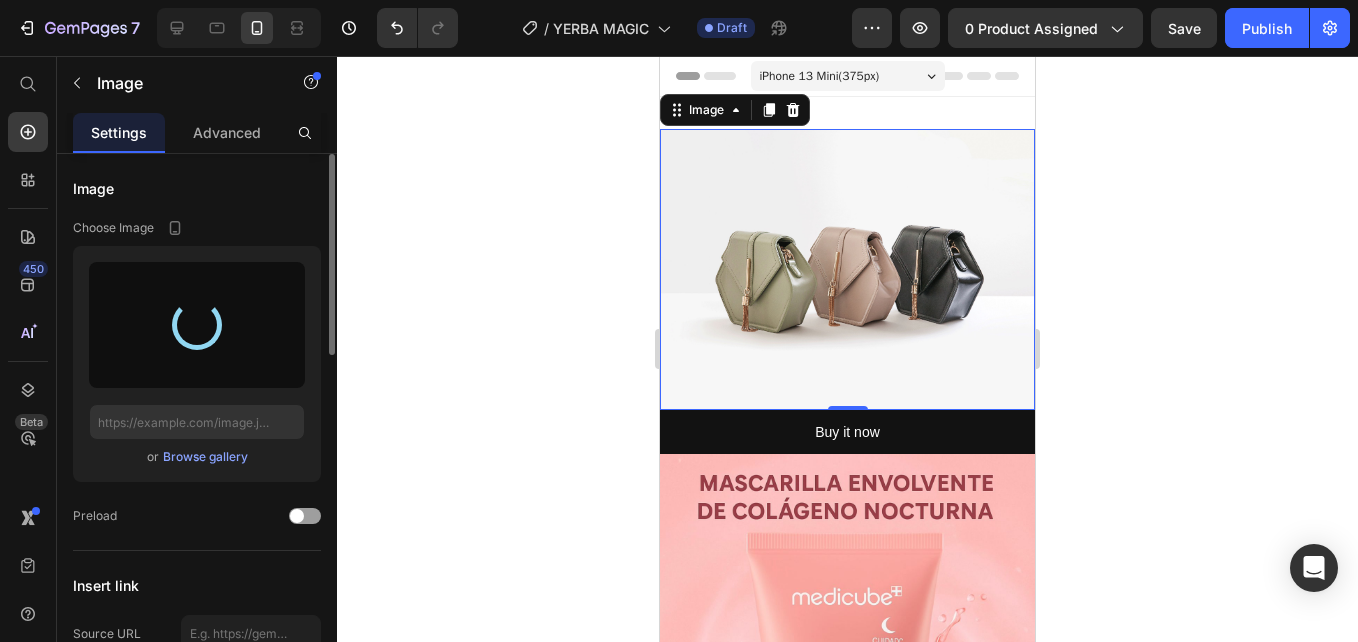 type on "https://cdn.shopify.com/s/files/1/0938/4427/5505/files/gempages_569687052442928352-0ae5fc81-83ca-42b9-b5cb-29c53eeace82.jpg" 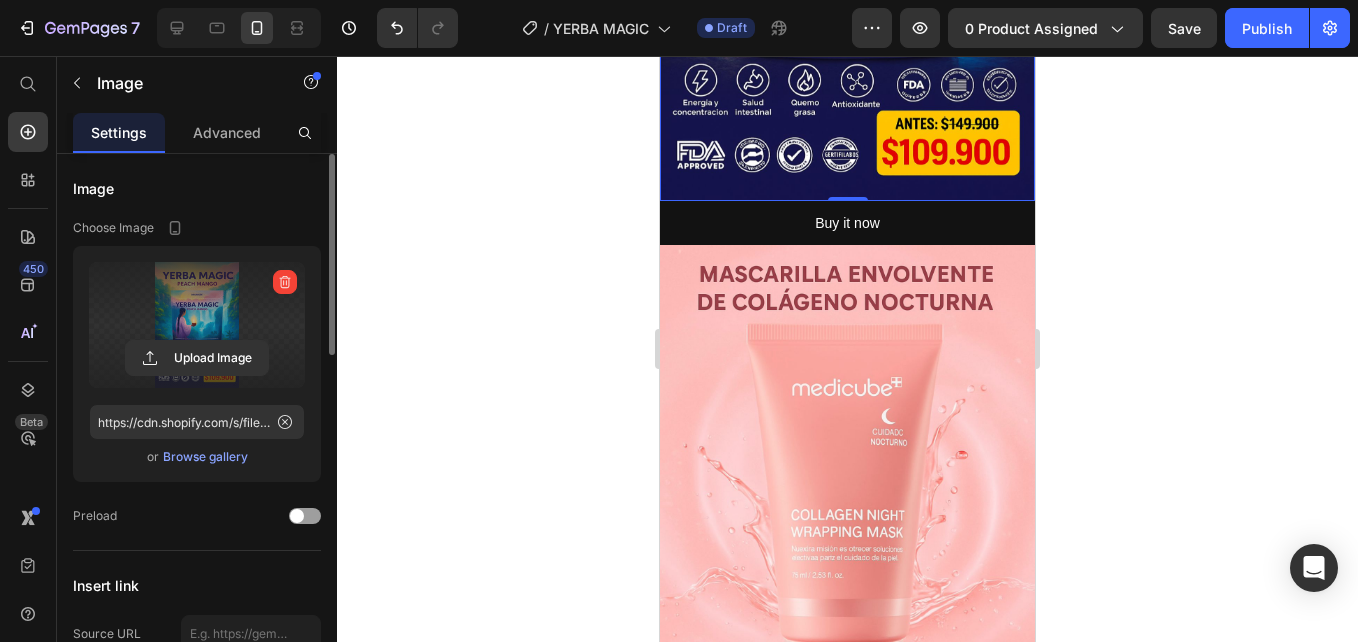 scroll, scrollTop: 600, scrollLeft: 0, axis: vertical 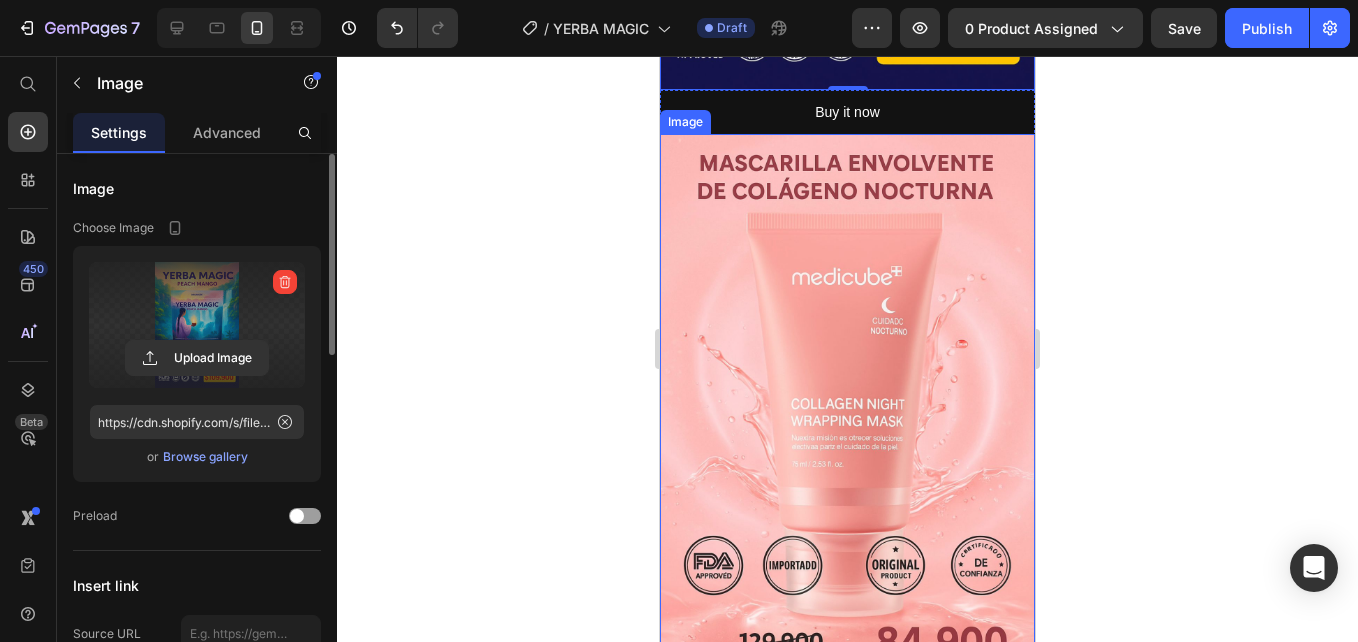 click at bounding box center [847, 413] 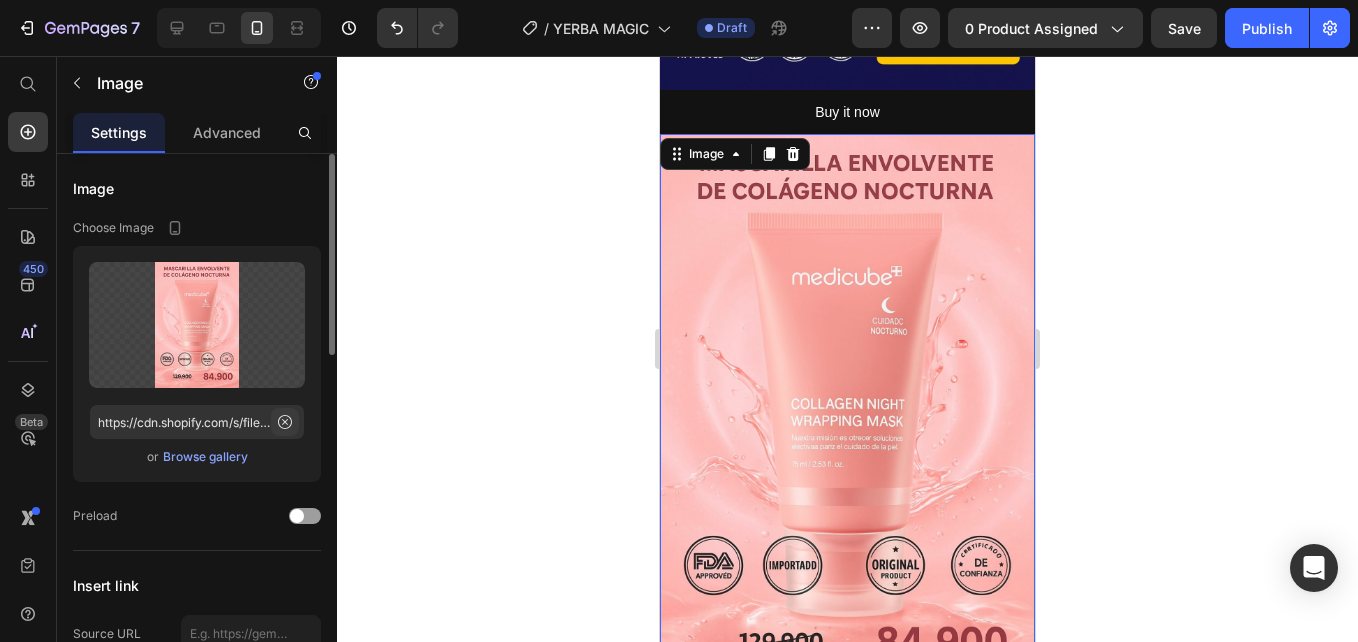 click 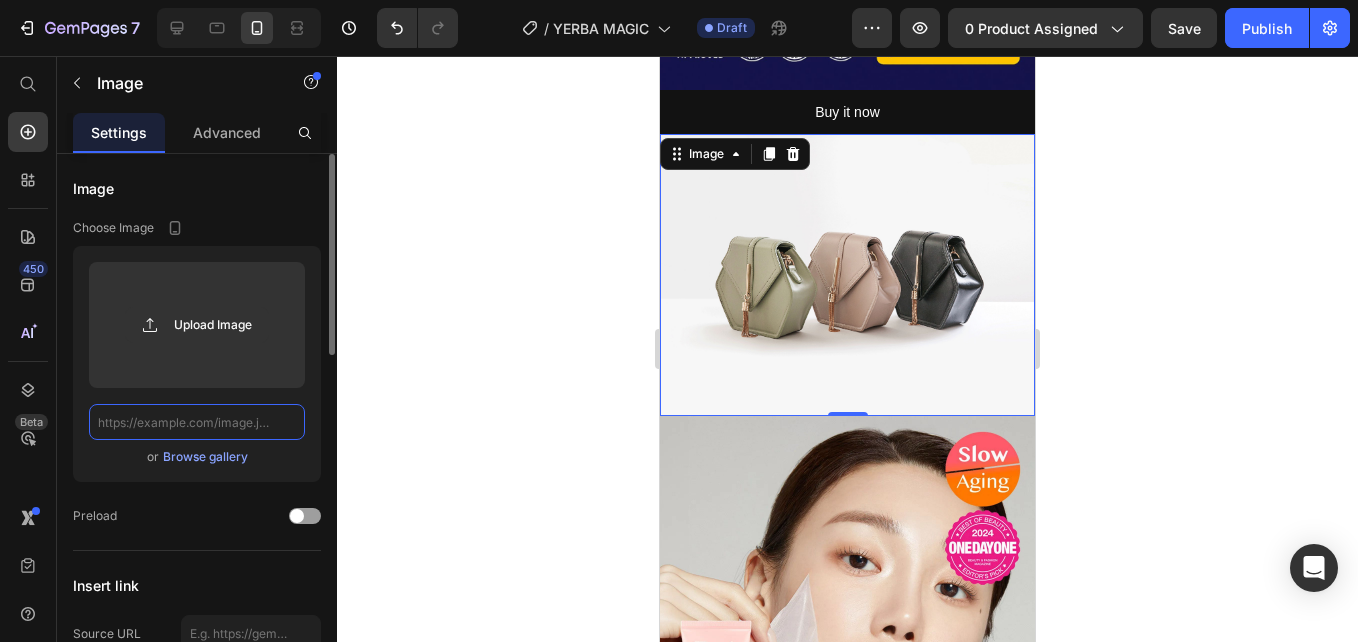 scroll, scrollTop: 0, scrollLeft: 0, axis: both 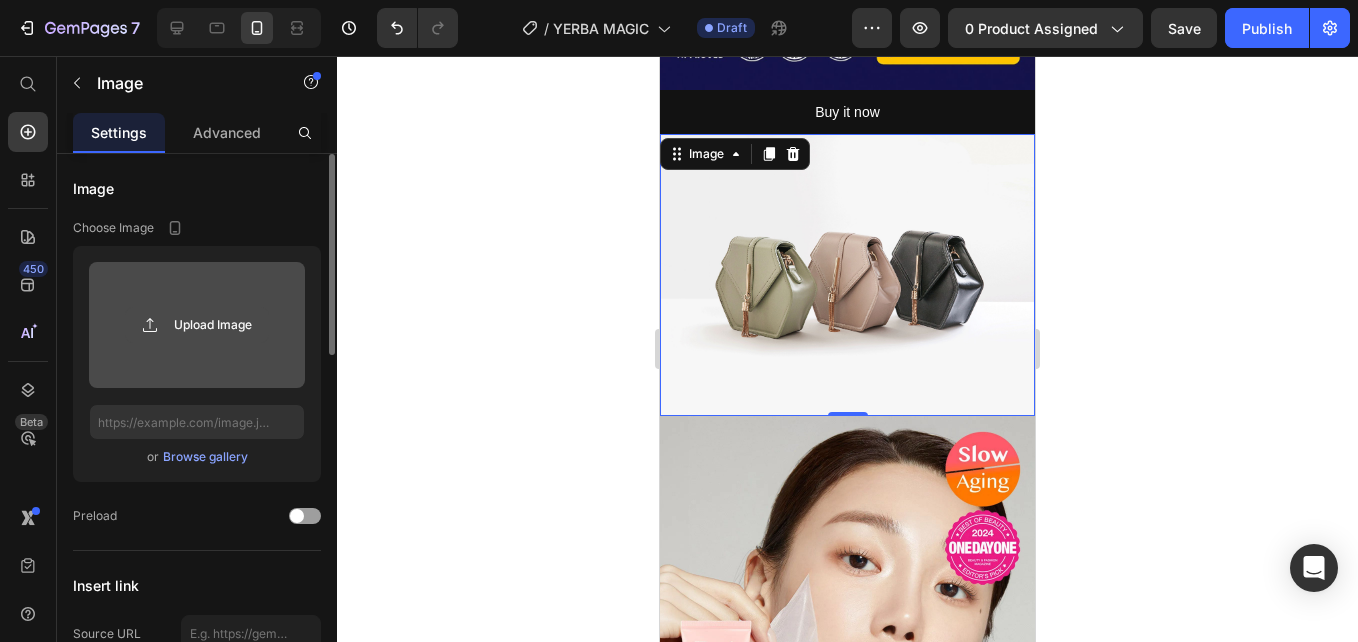 click 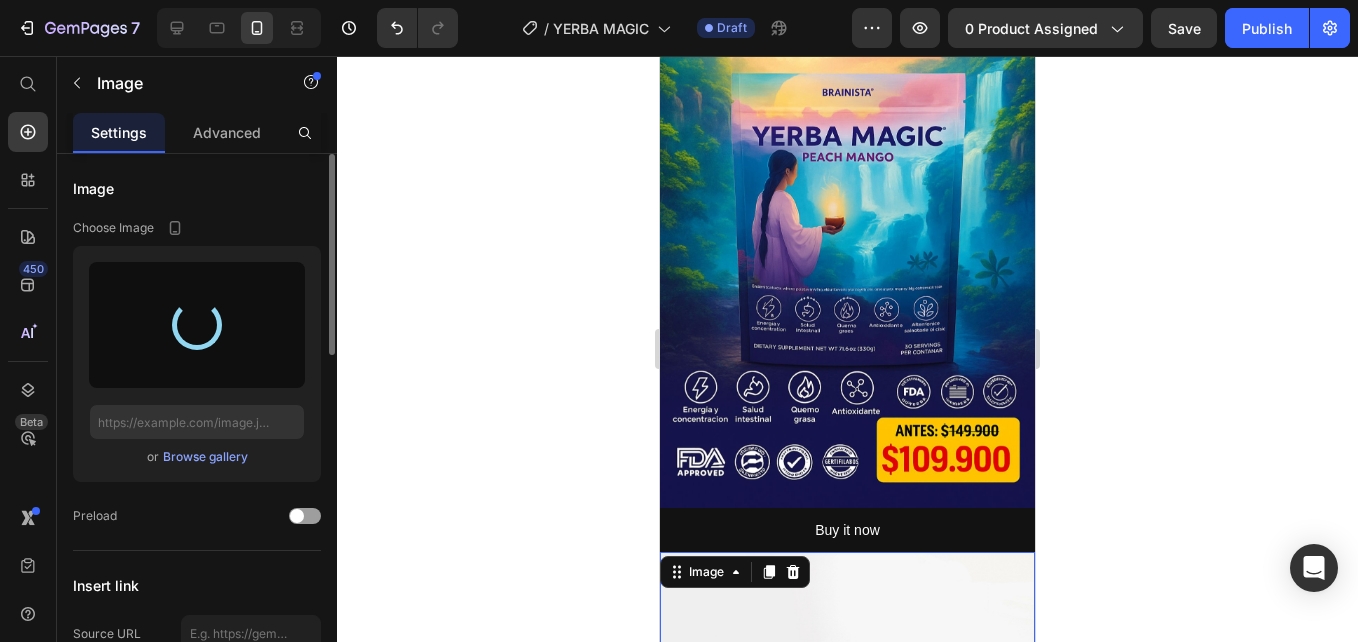 scroll, scrollTop: 0, scrollLeft: 0, axis: both 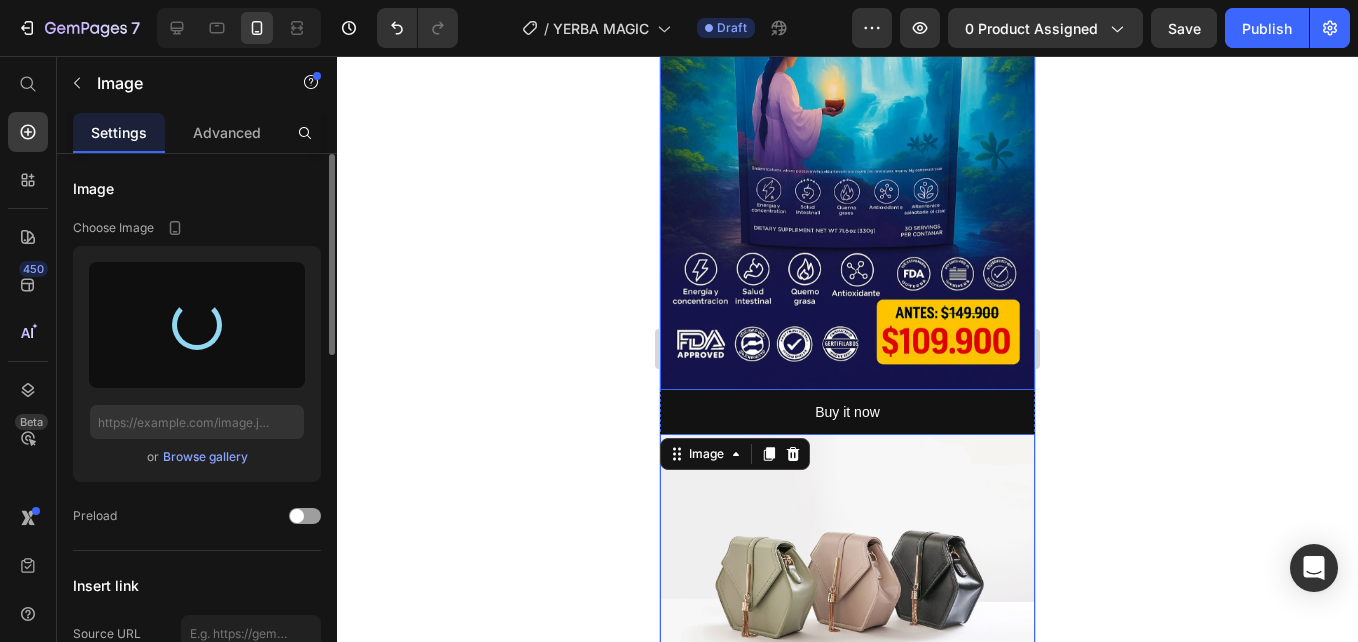 type on "https://cdn.shopify.com/s/files/1/0938/4427/5505/files/gempages_569687052442928352-b6cee47f-9d73-4959-bc97-c5e2bf807b68.jpg" 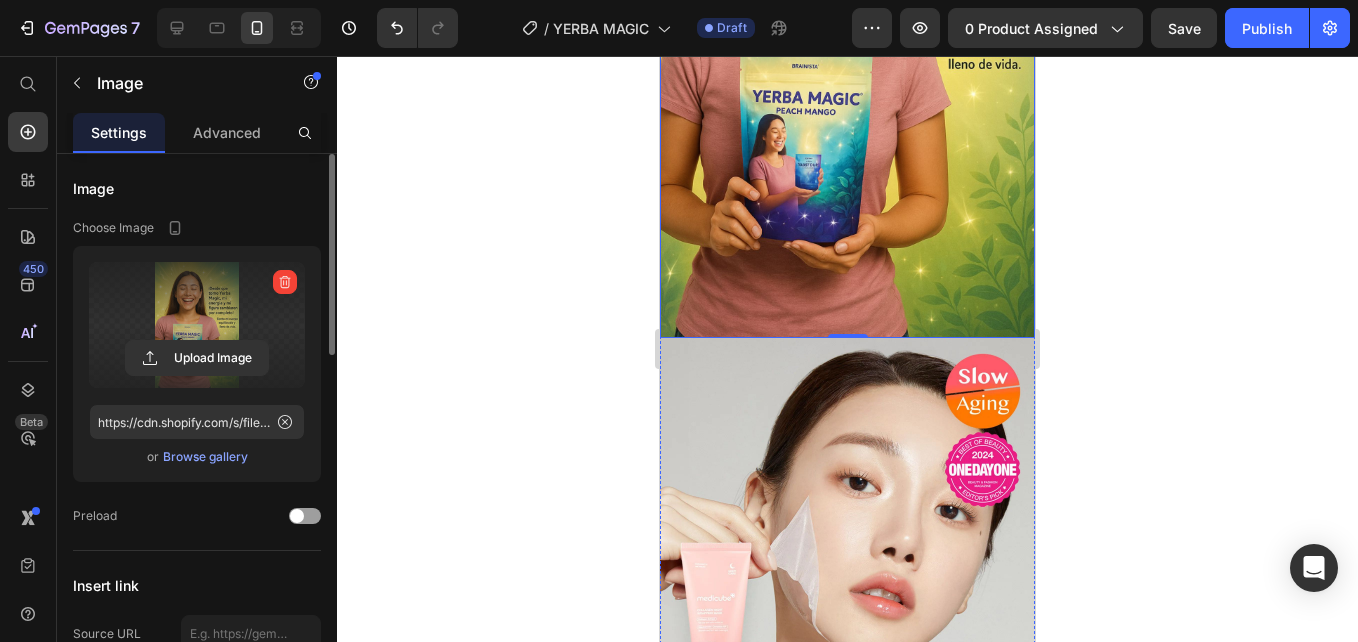 scroll, scrollTop: 1000, scrollLeft: 0, axis: vertical 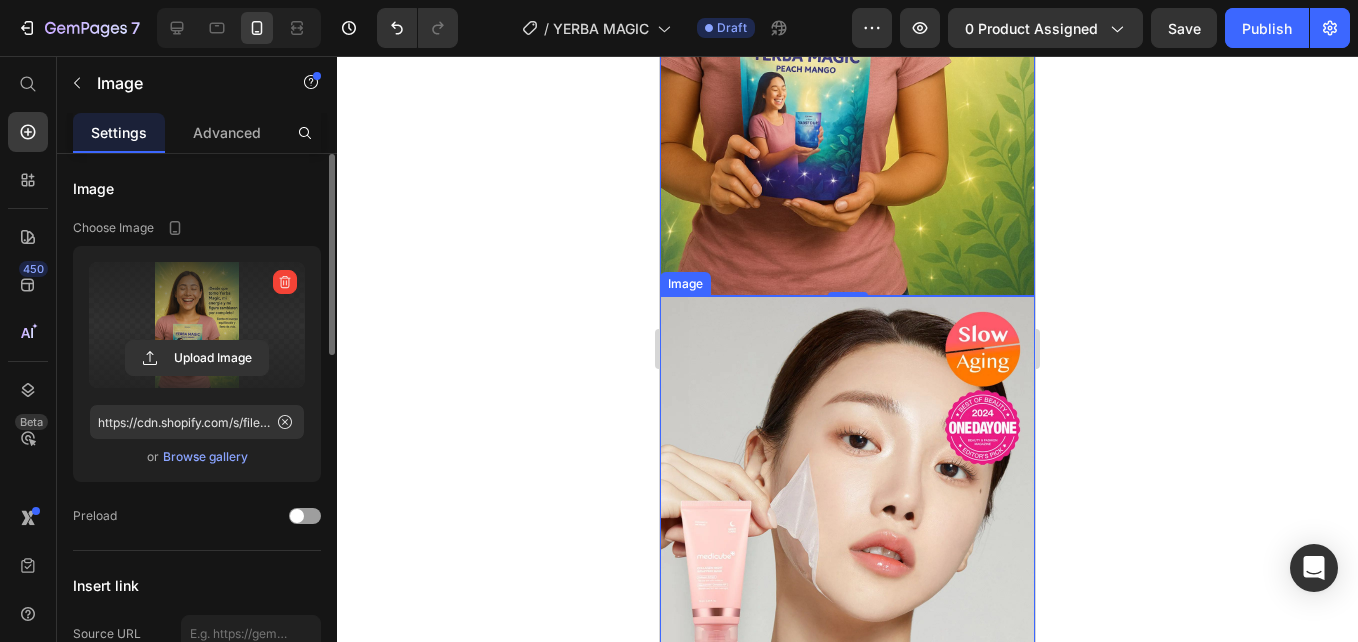 click at bounding box center [847, 483] 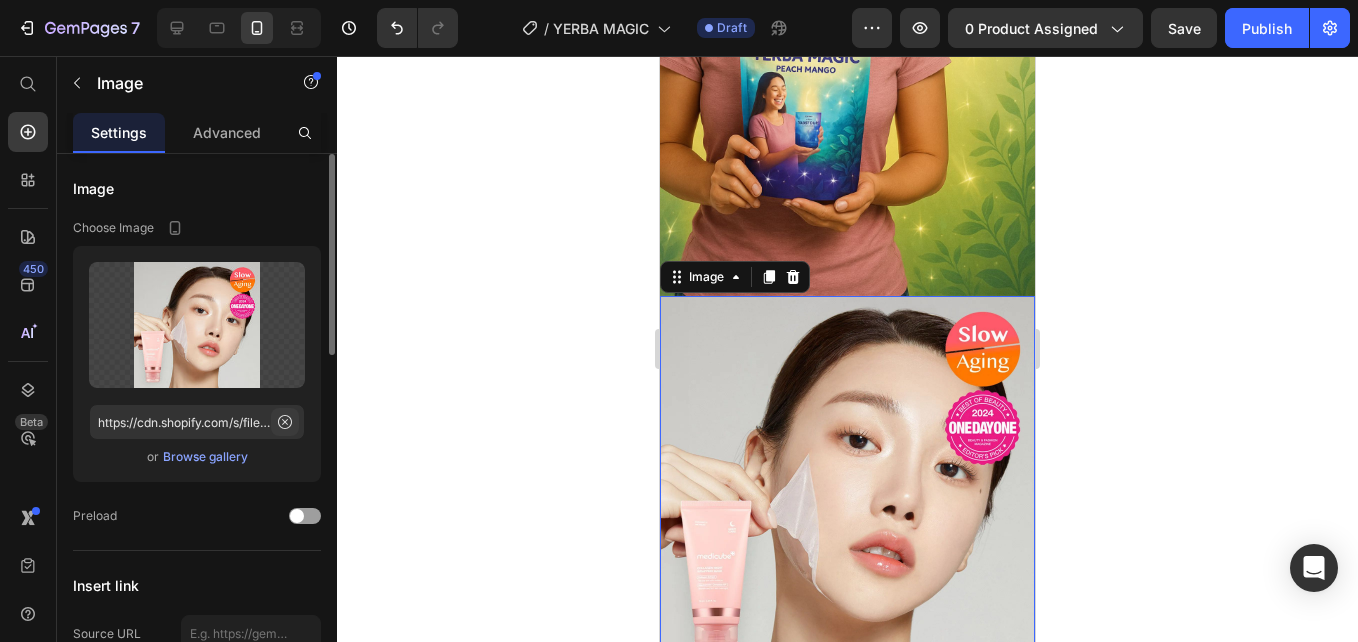 click 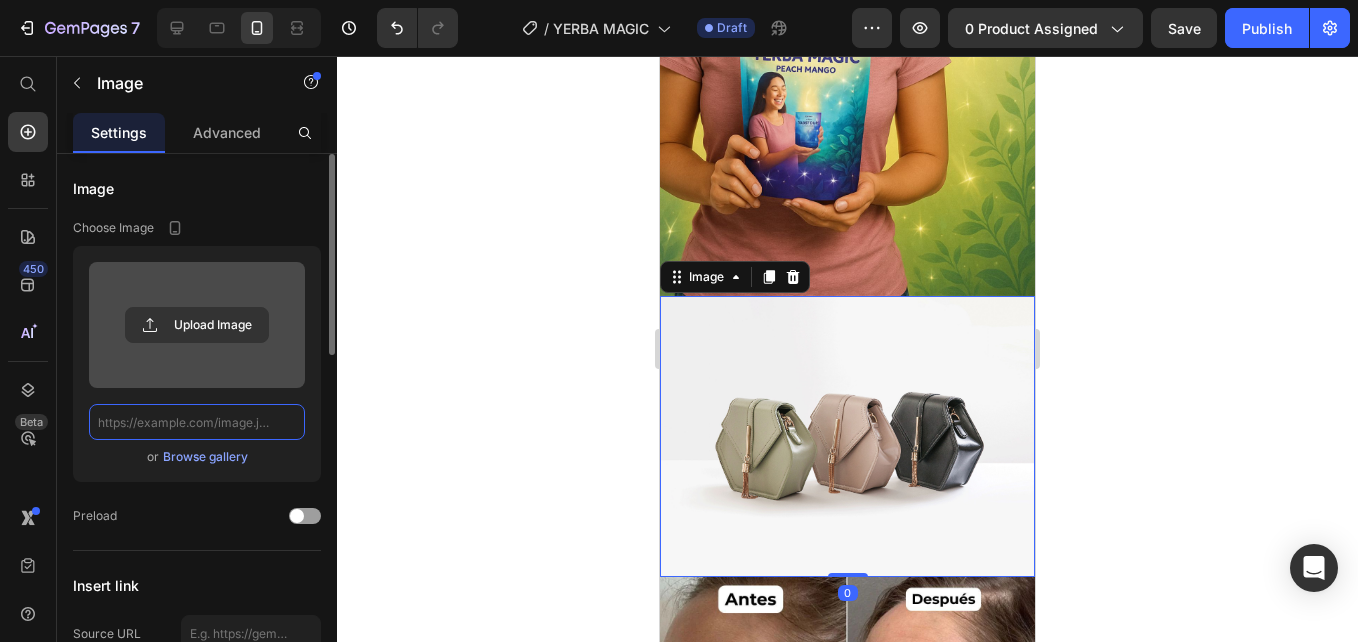 scroll, scrollTop: 0, scrollLeft: 0, axis: both 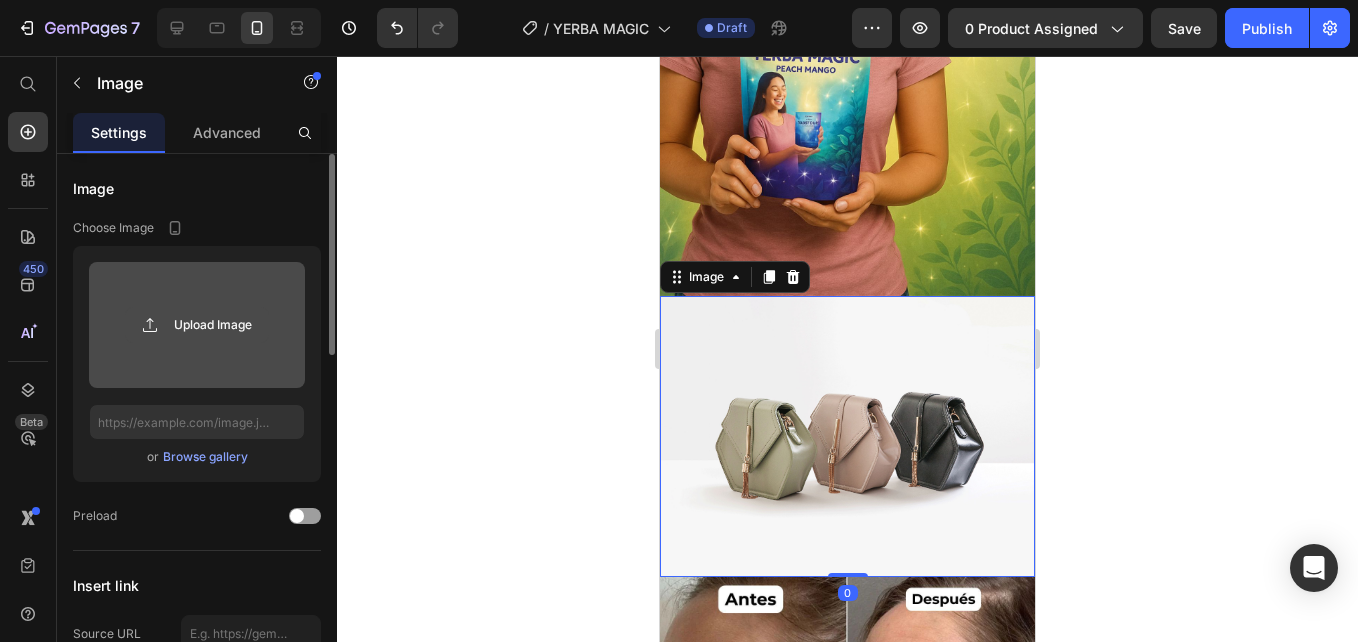 click 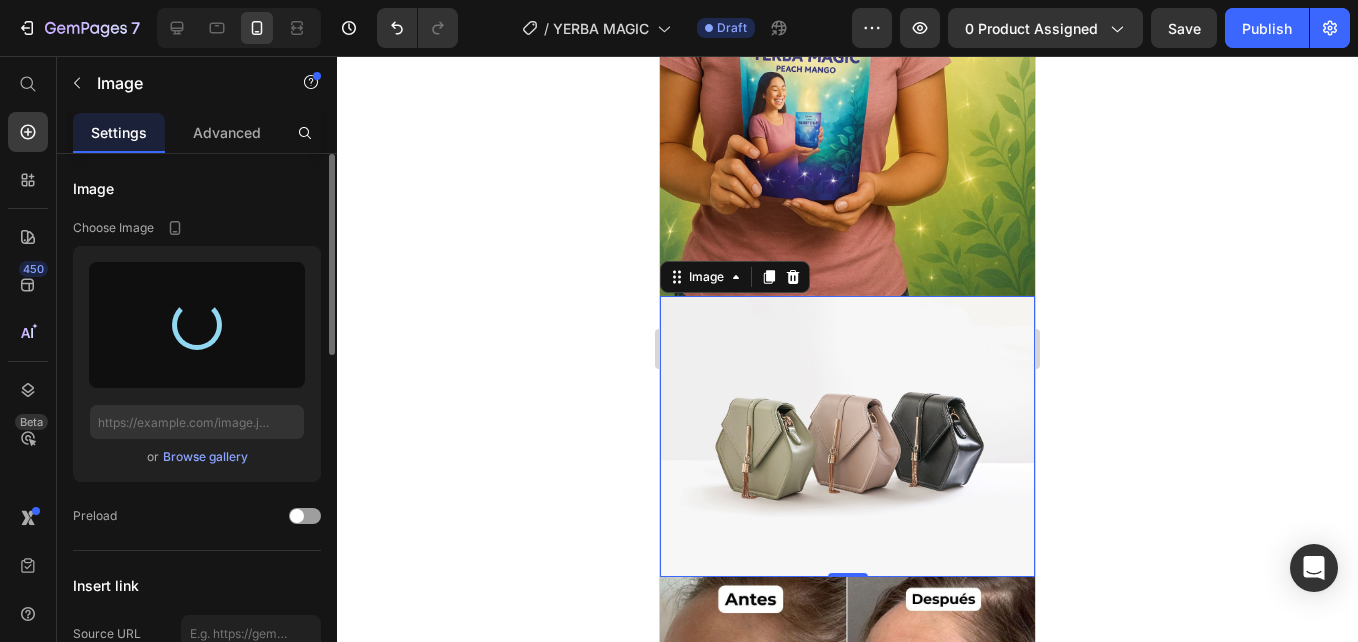 type on "https://cdn.shopify.com/s/files/1/0938/4427/5505/files/gempages_569687052442928352-5142cb99-a5ca-4584-8da8-9893913a5d1c.webp" 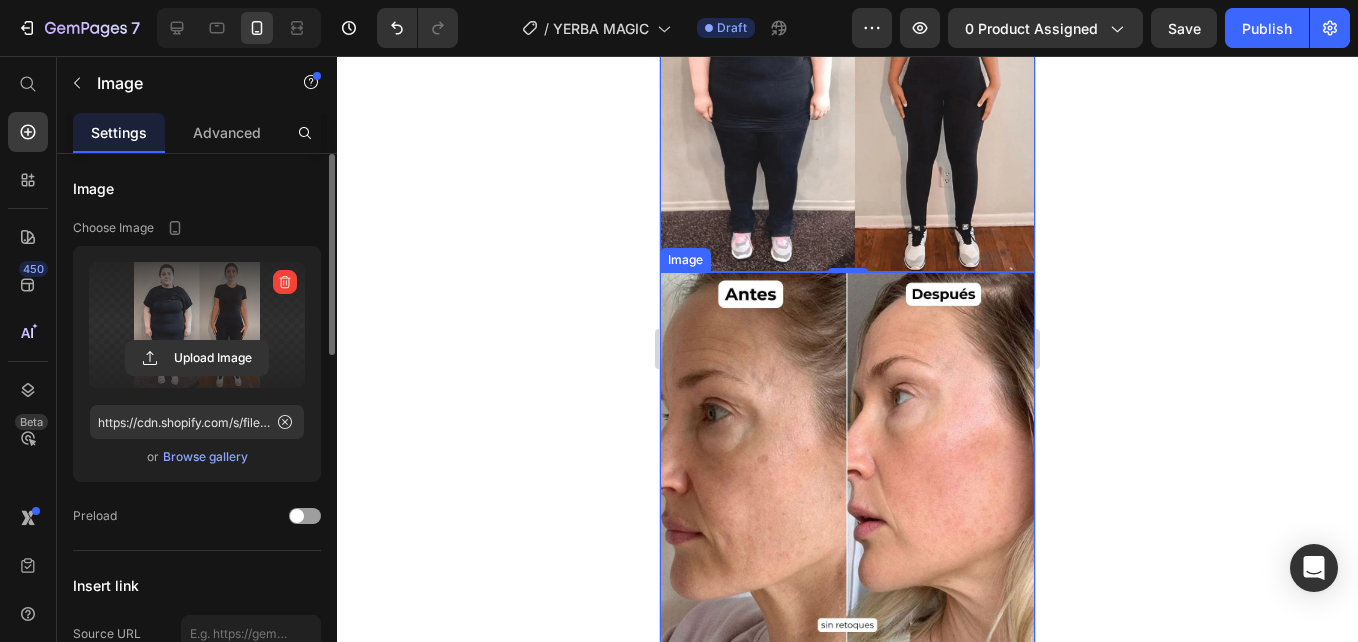 scroll, scrollTop: 1400, scrollLeft: 0, axis: vertical 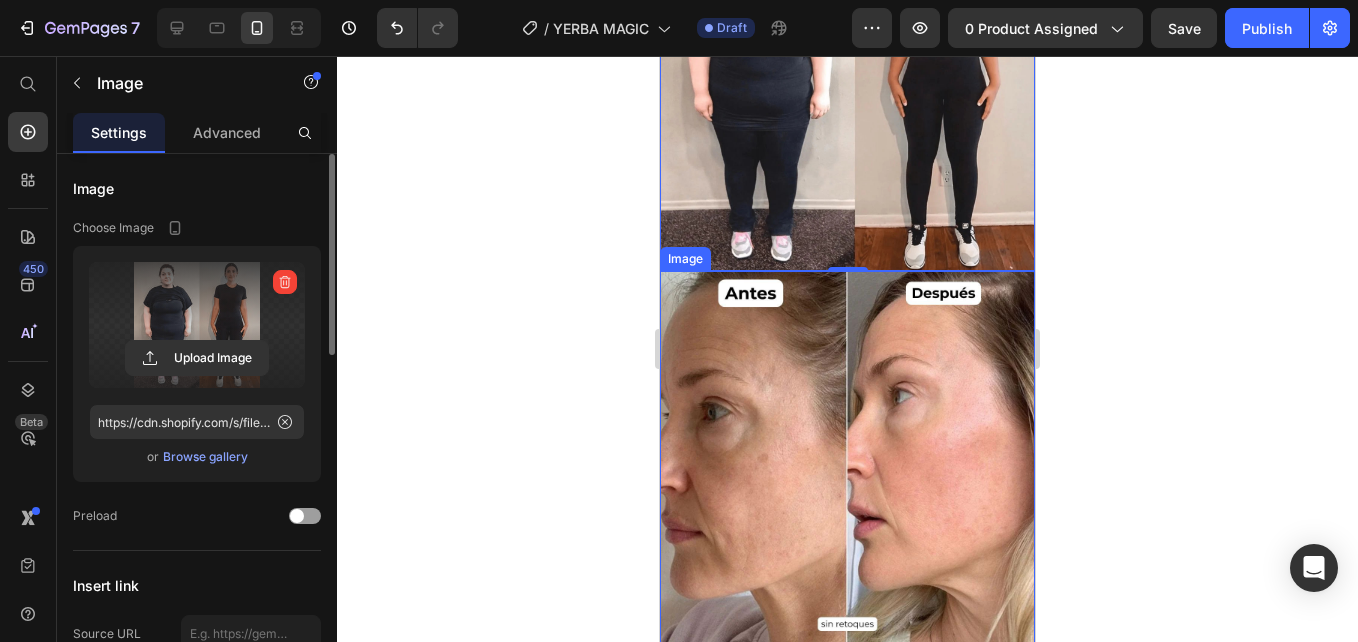 click at bounding box center (847, 458) 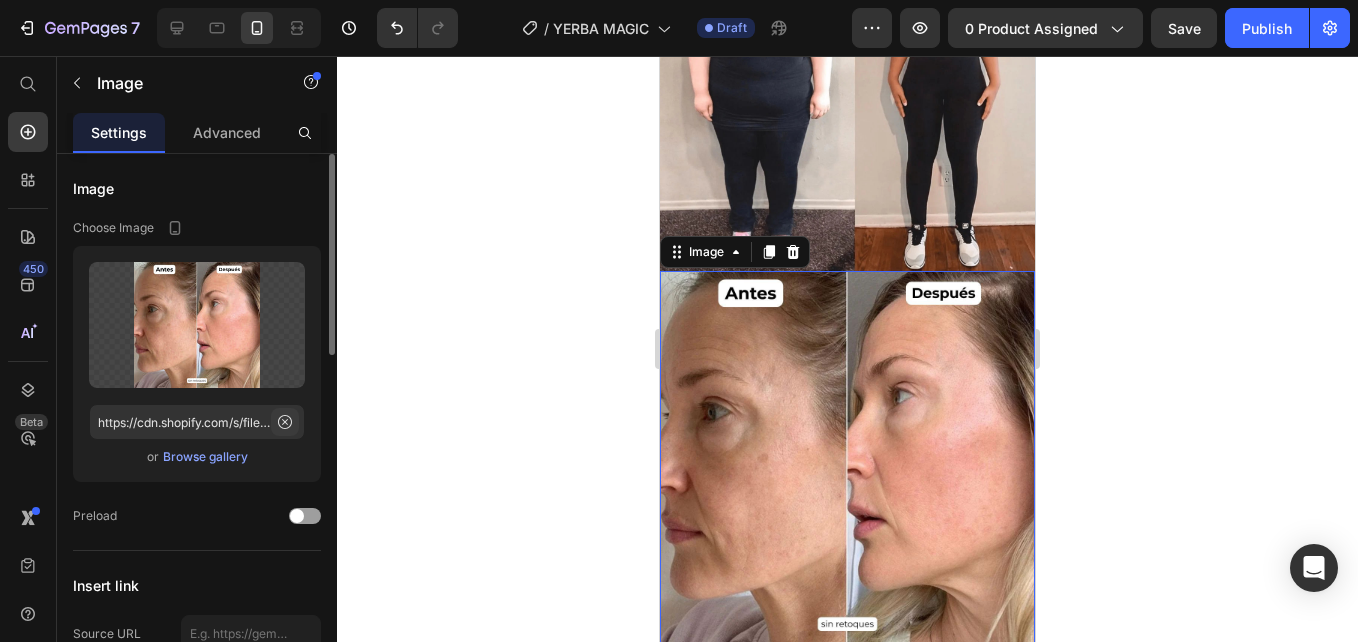 click 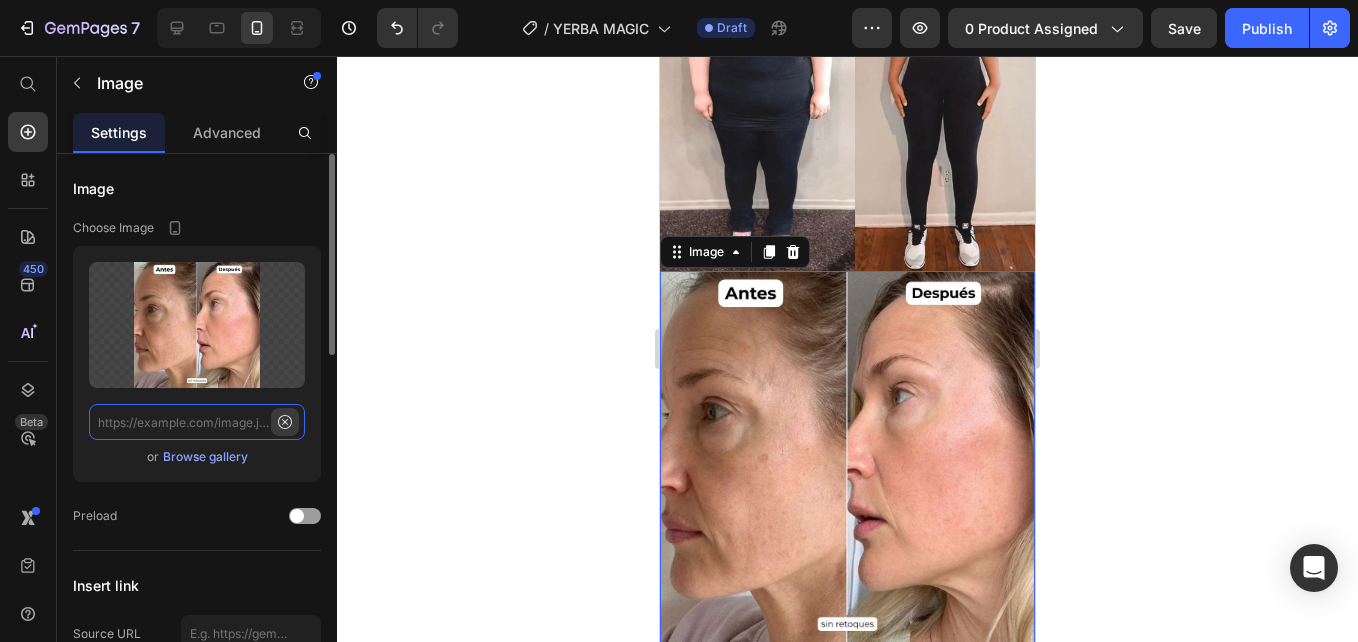 scroll, scrollTop: 0, scrollLeft: 0, axis: both 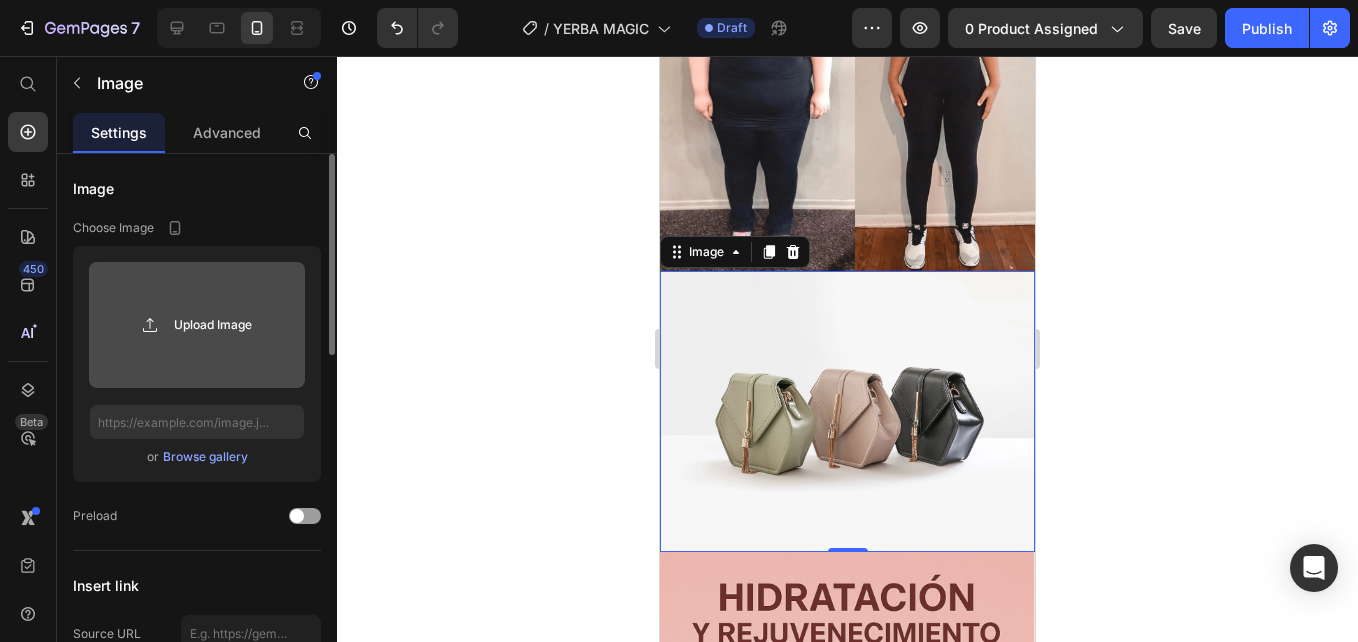 click 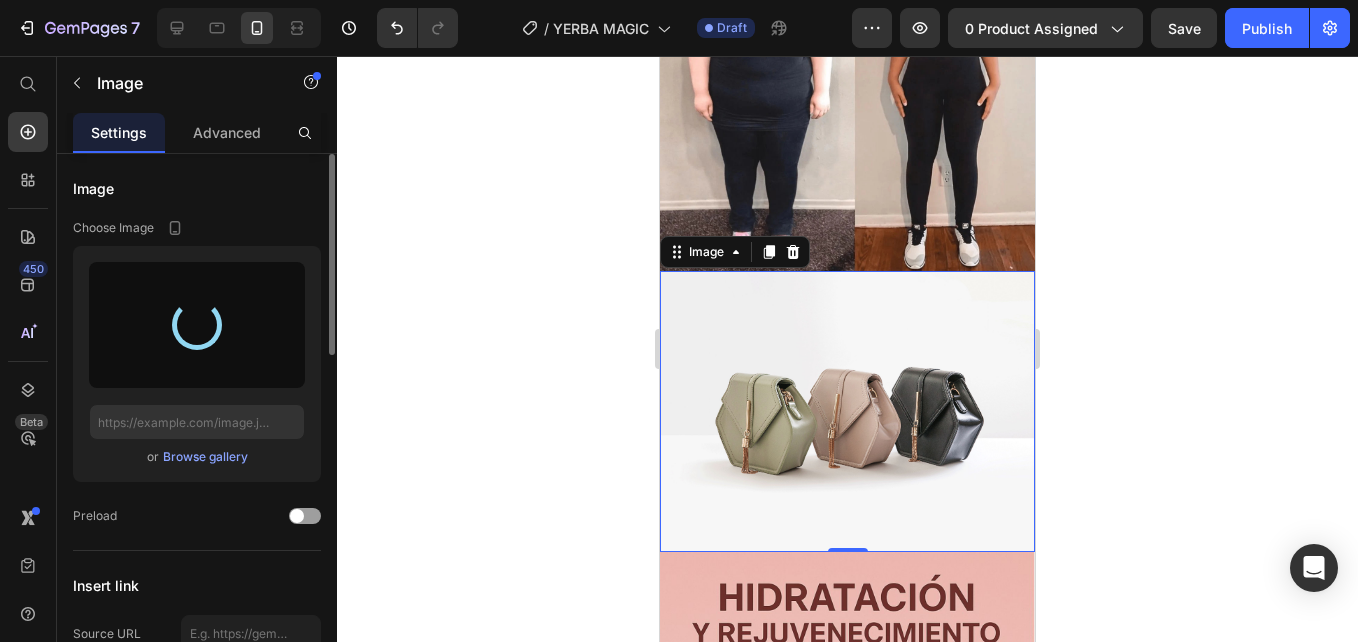 type on "https://cdn.shopify.com/s/files/1/0938/4427/5505/files/gempages_569687052442928352-b74bfc6a-7d73-4814-beac-6a98532ce0cd.jpg" 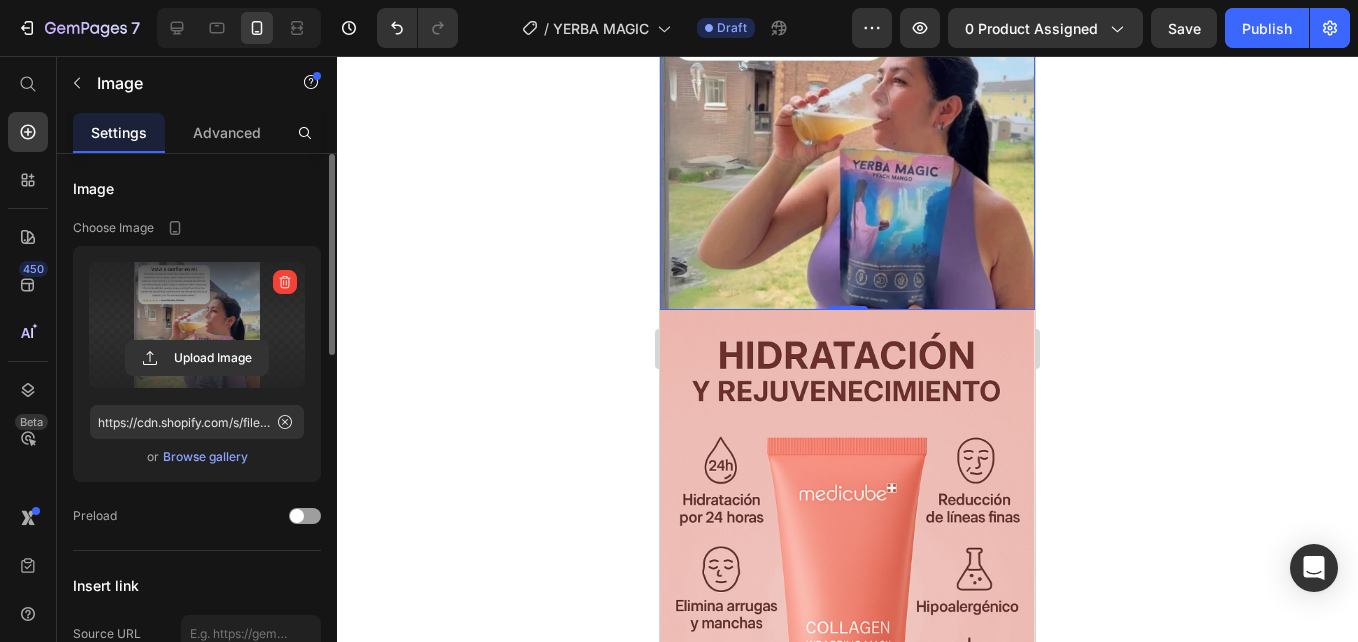 scroll, scrollTop: 1800, scrollLeft: 0, axis: vertical 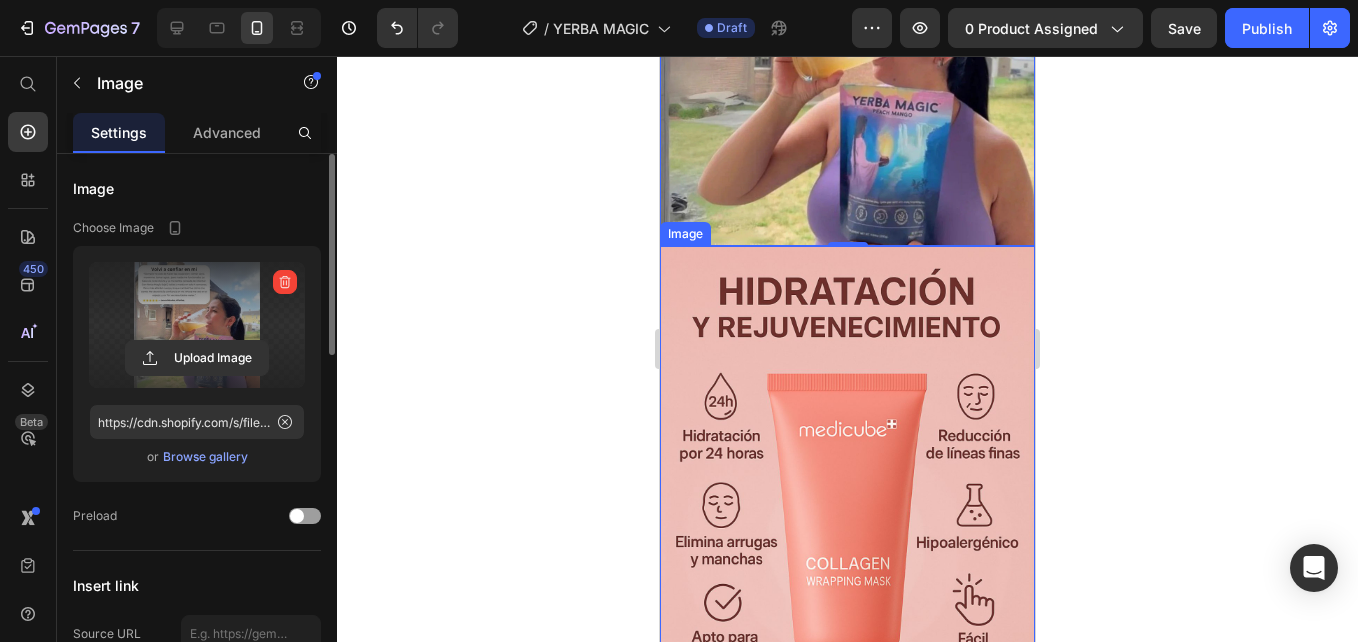 click at bounding box center [847, 526] 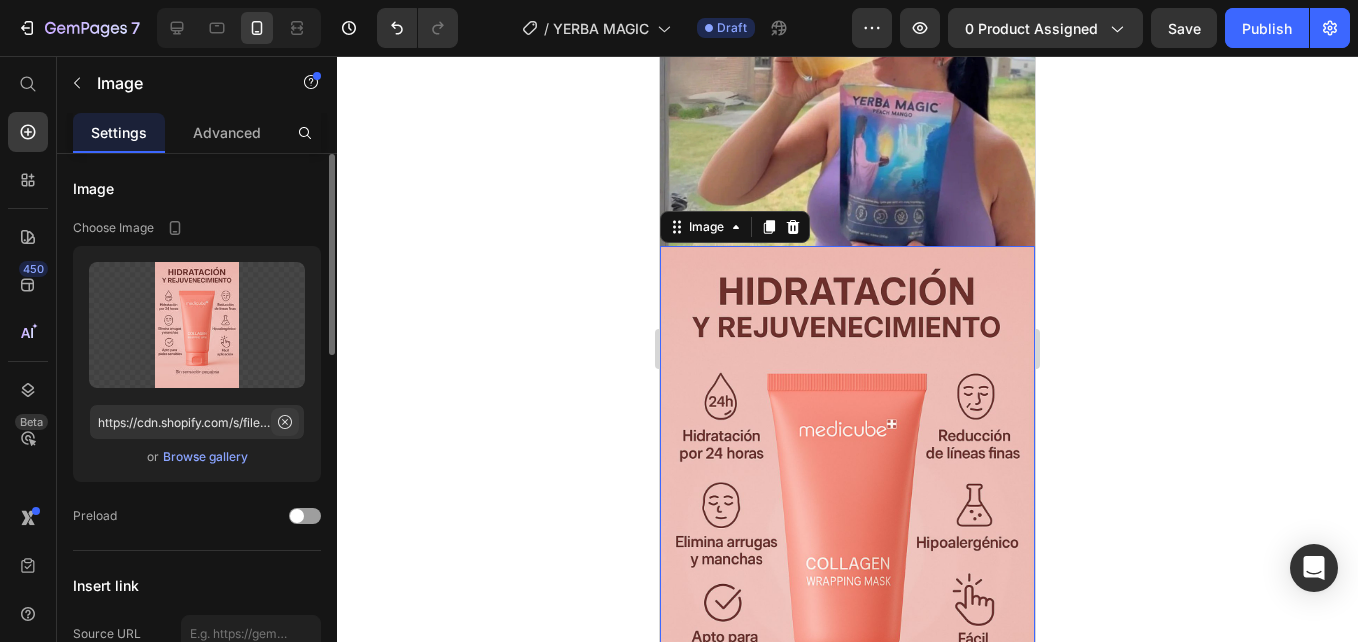 click 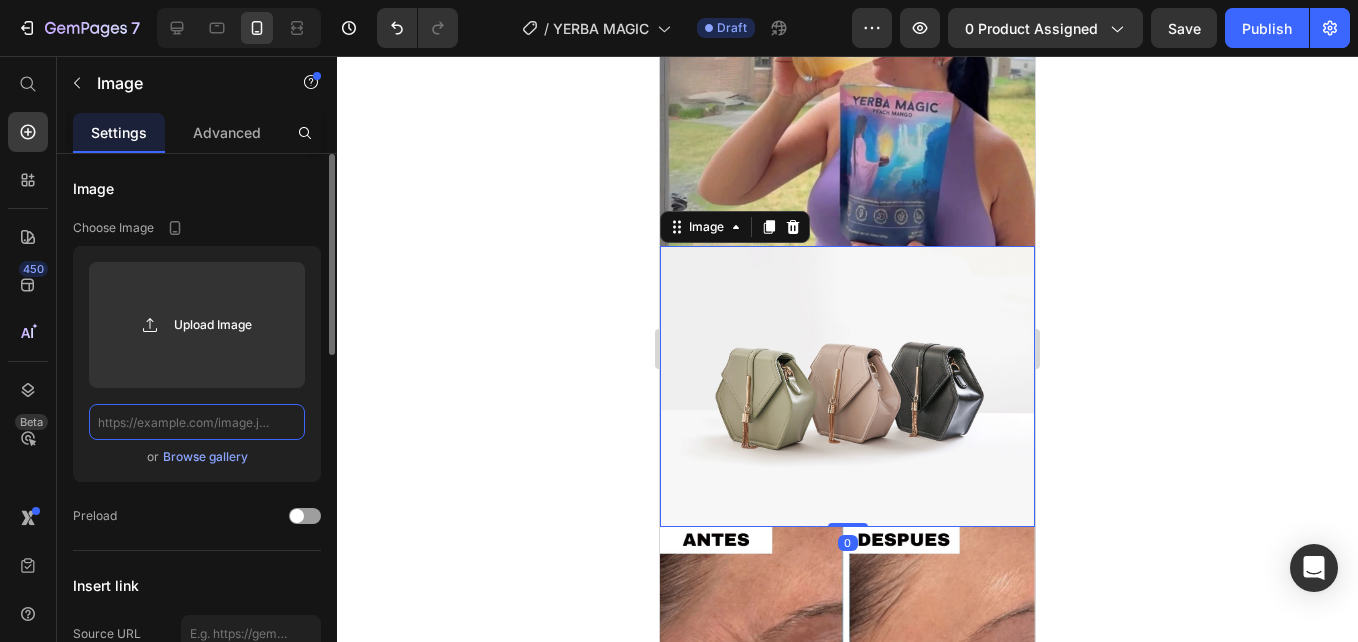 scroll, scrollTop: 0, scrollLeft: 0, axis: both 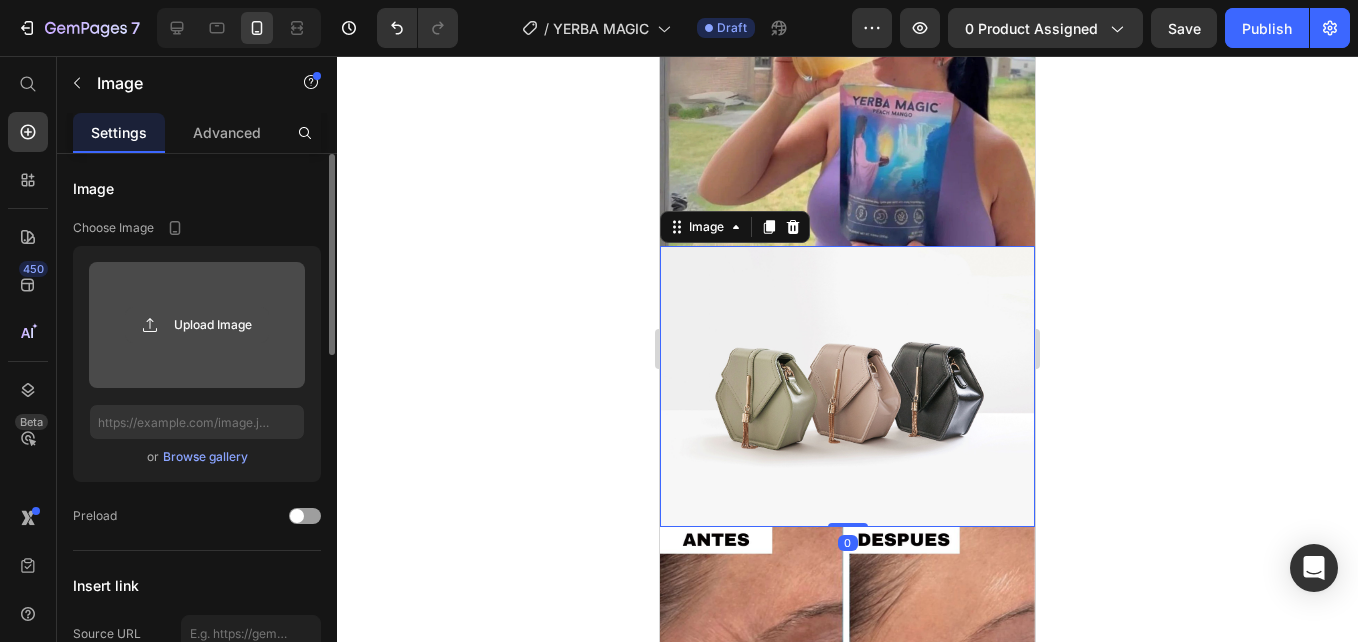 click 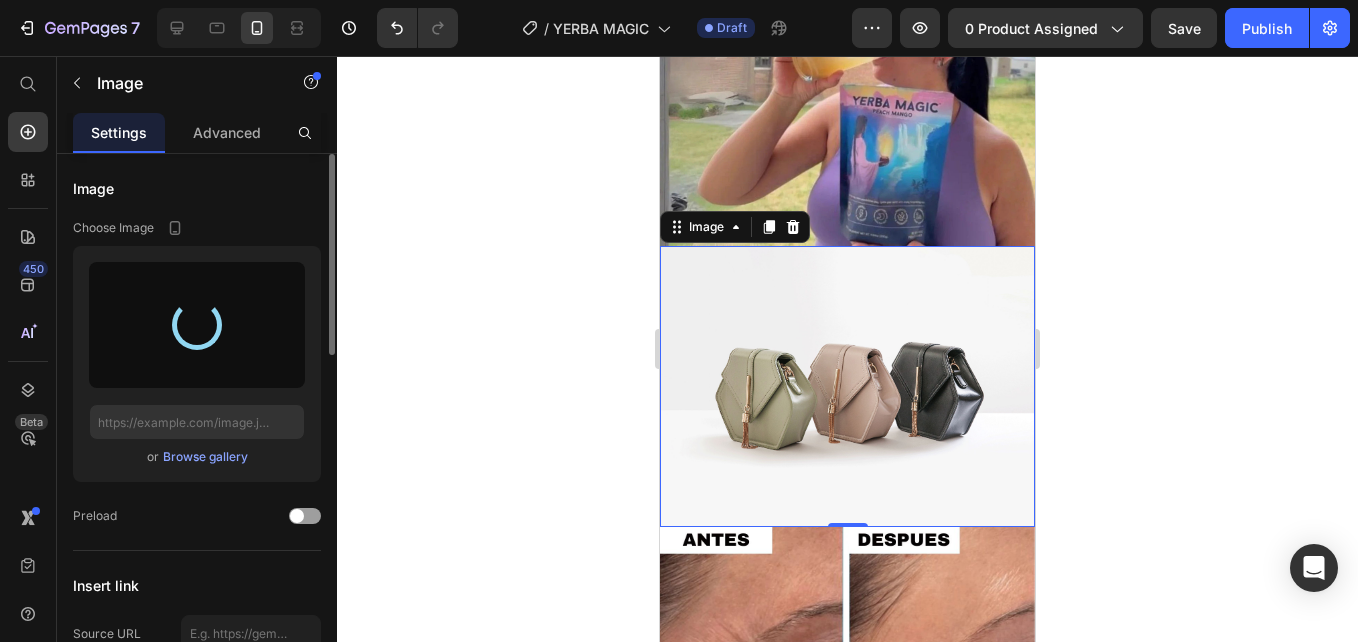 type on "https://cdn.shopify.com/s/files/1/0938/4427/5505/files/gempages_569687052442928352-2ac60185-9882-4d5d-8be9-3105fd6415fb.jpg" 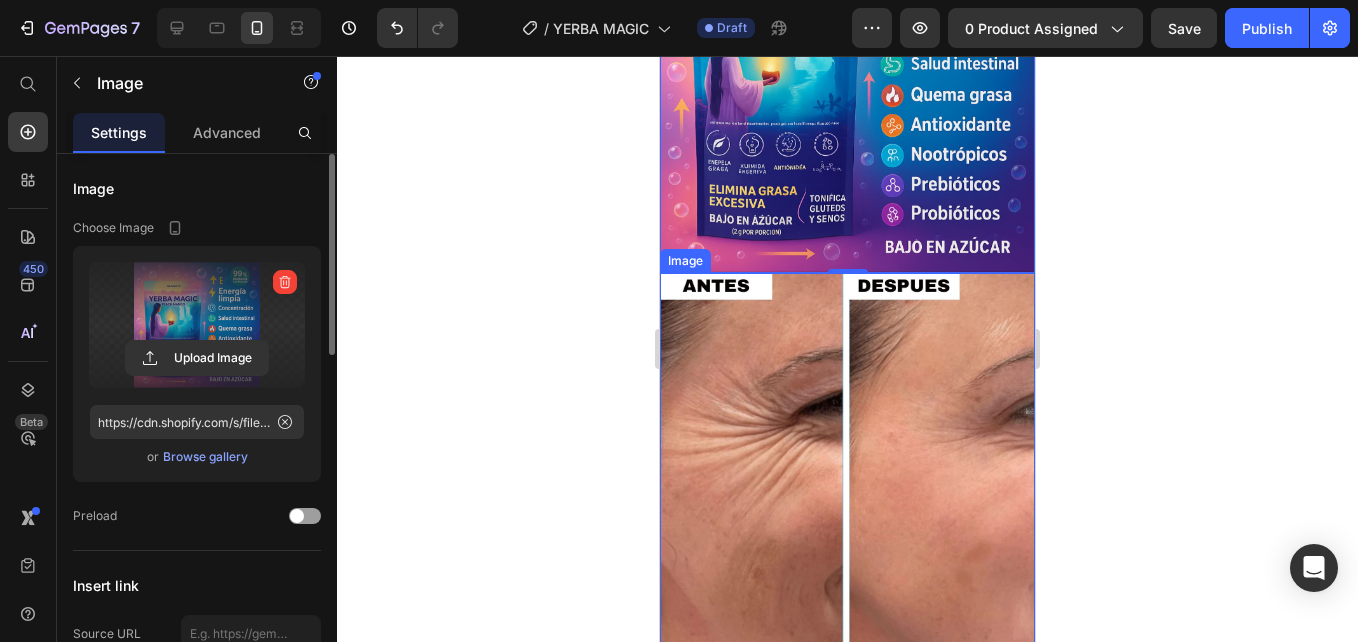 scroll, scrollTop: 2200, scrollLeft: 0, axis: vertical 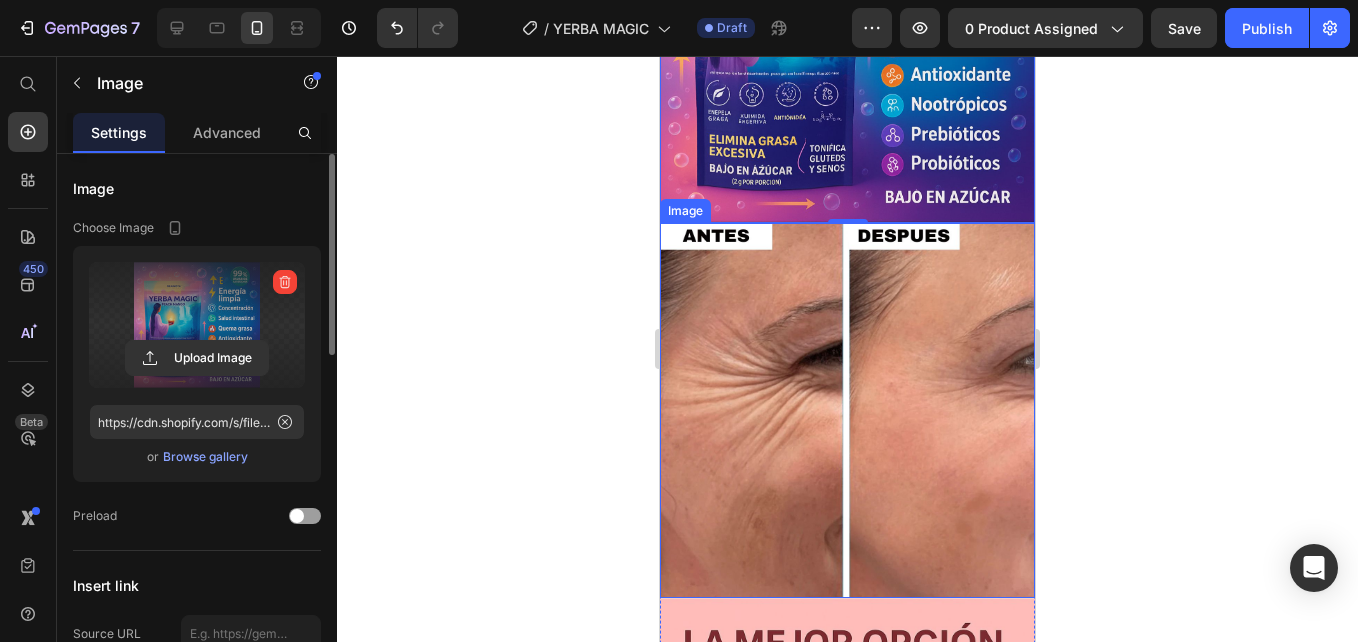 click at bounding box center (847, 410) 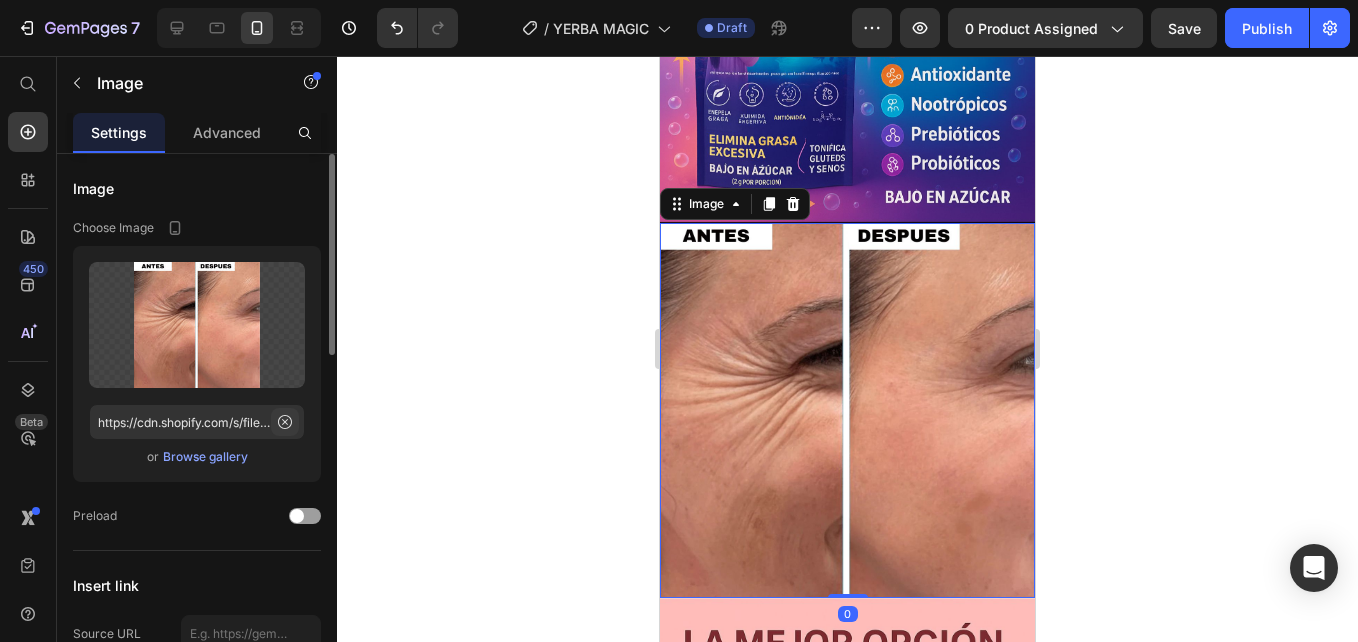 click 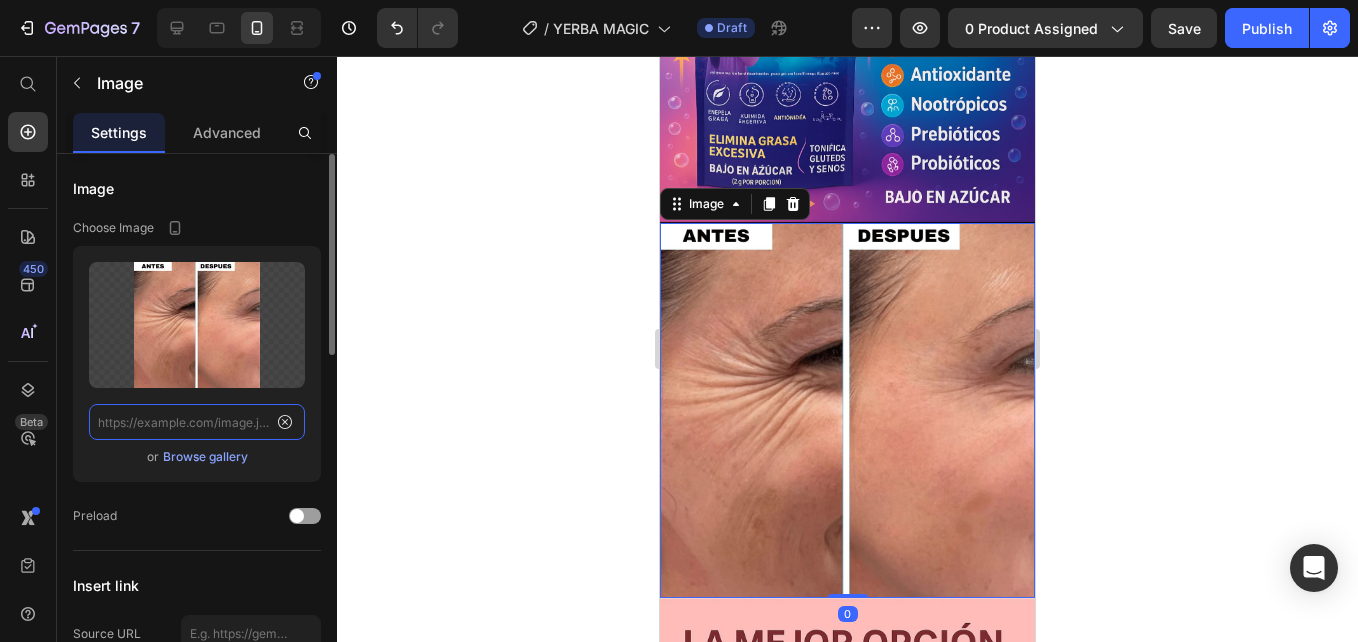 scroll, scrollTop: 0, scrollLeft: 0, axis: both 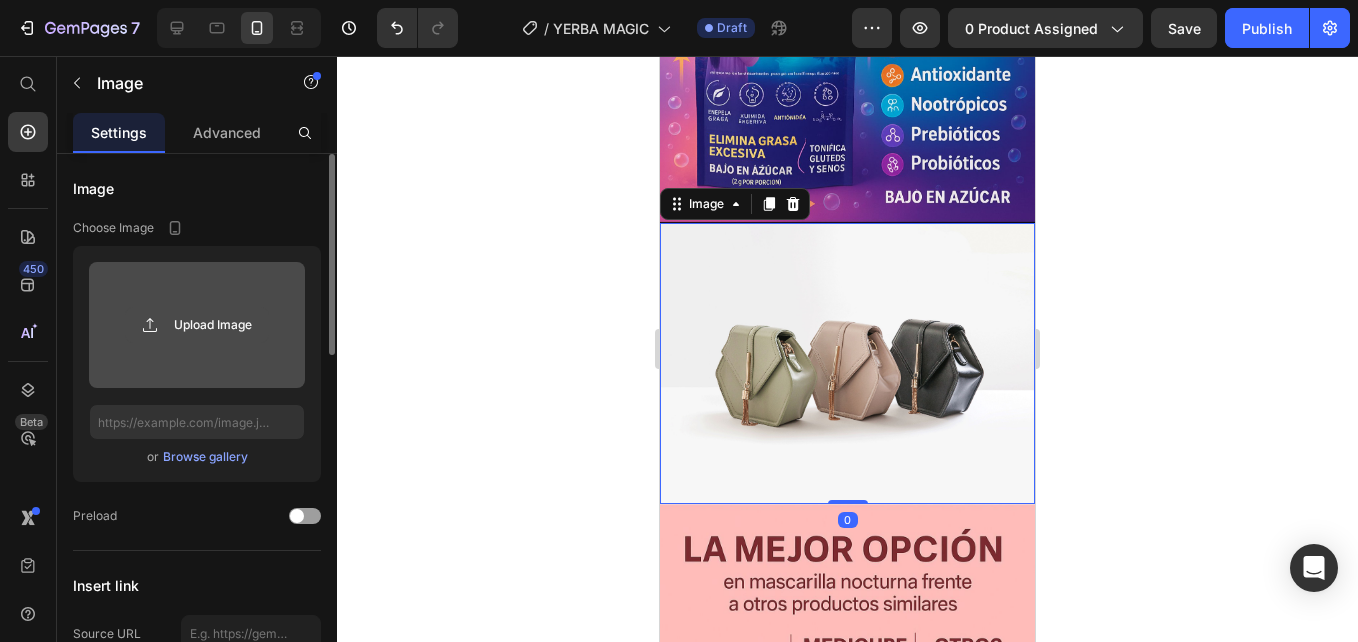 click 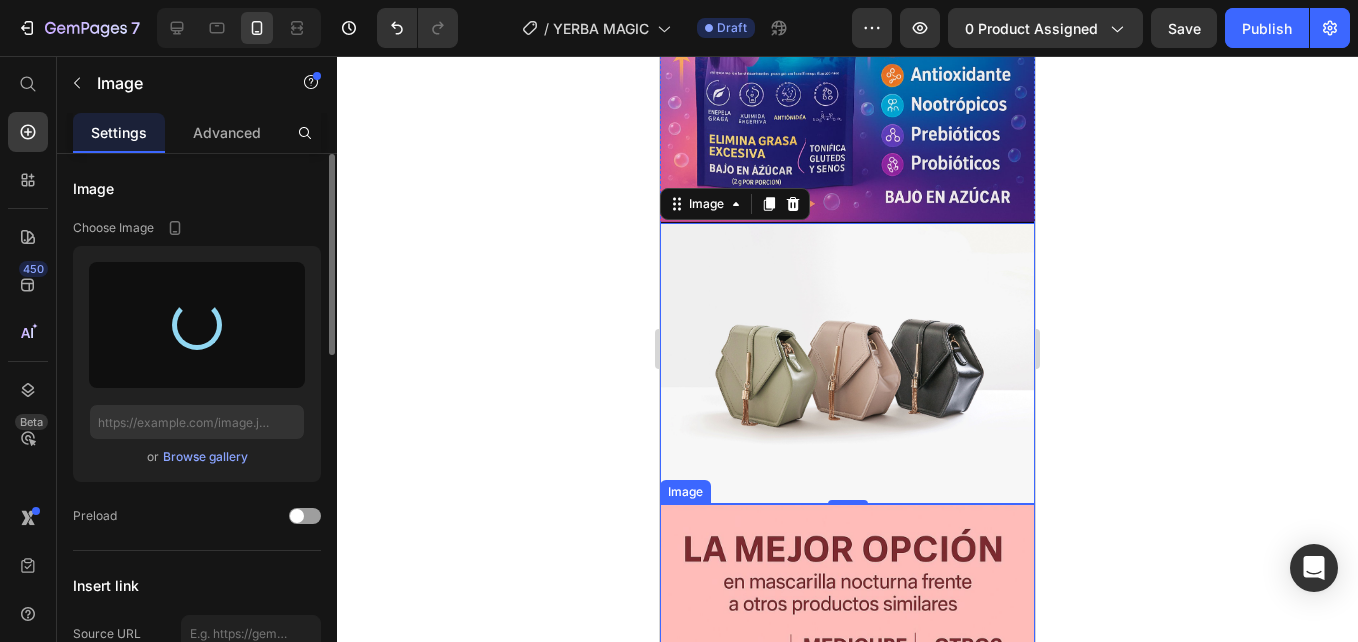 type on "https://cdn.shopify.com/s/files/1/0938/4427/5505/files/gempages_569687052442928352-1d1b5821-a514-42ad-8620-978933e3fadc.jpg" 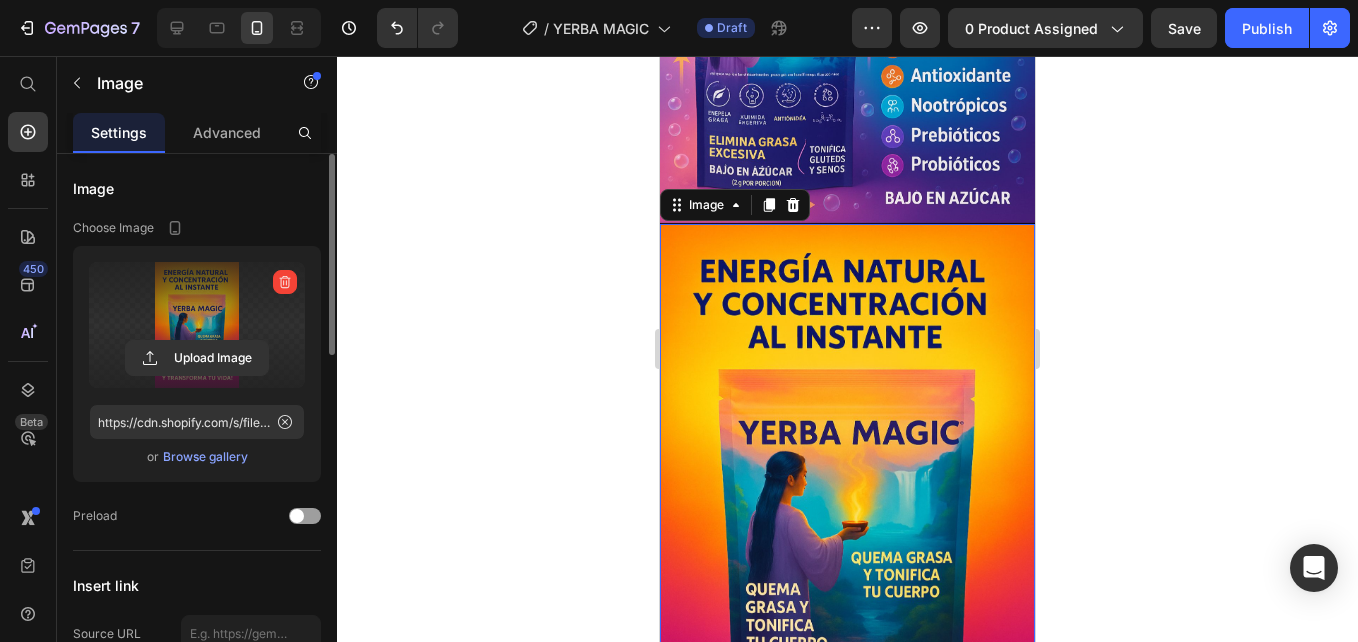 scroll, scrollTop: 2200, scrollLeft: 0, axis: vertical 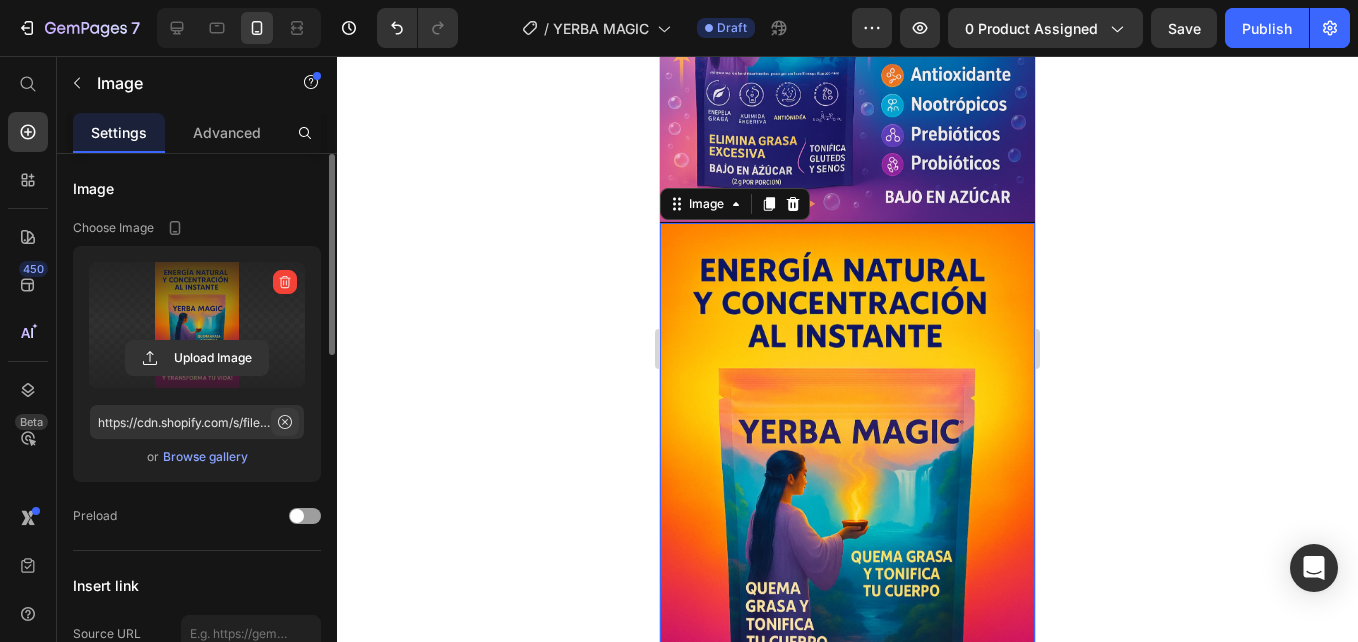 click 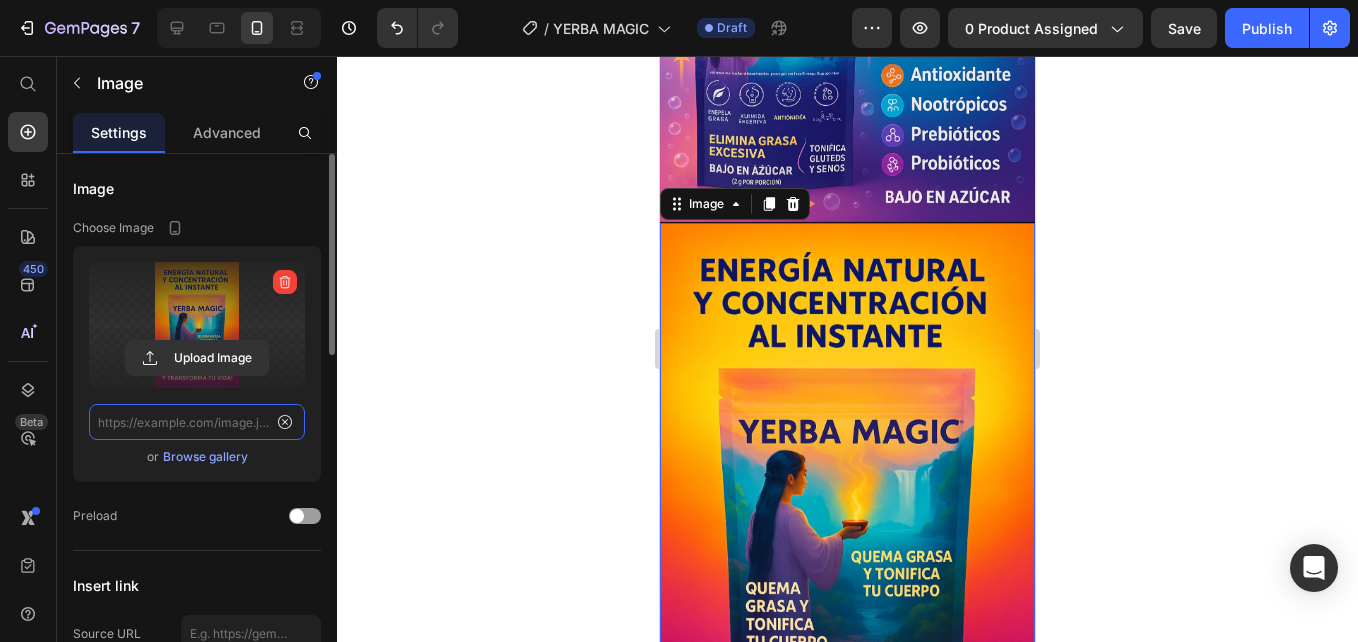 scroll, scrollTop: 0, scrollLeft: 0, axis: both 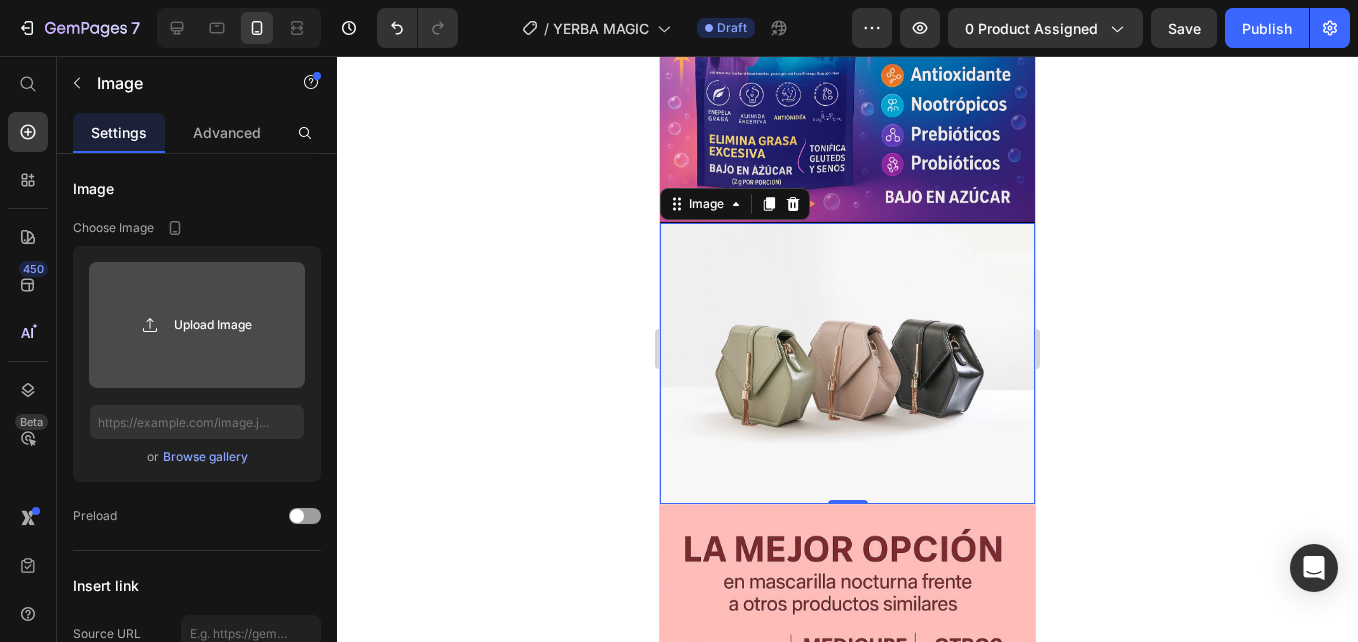 click on "Upload Image" at bounding box center (197, 325) 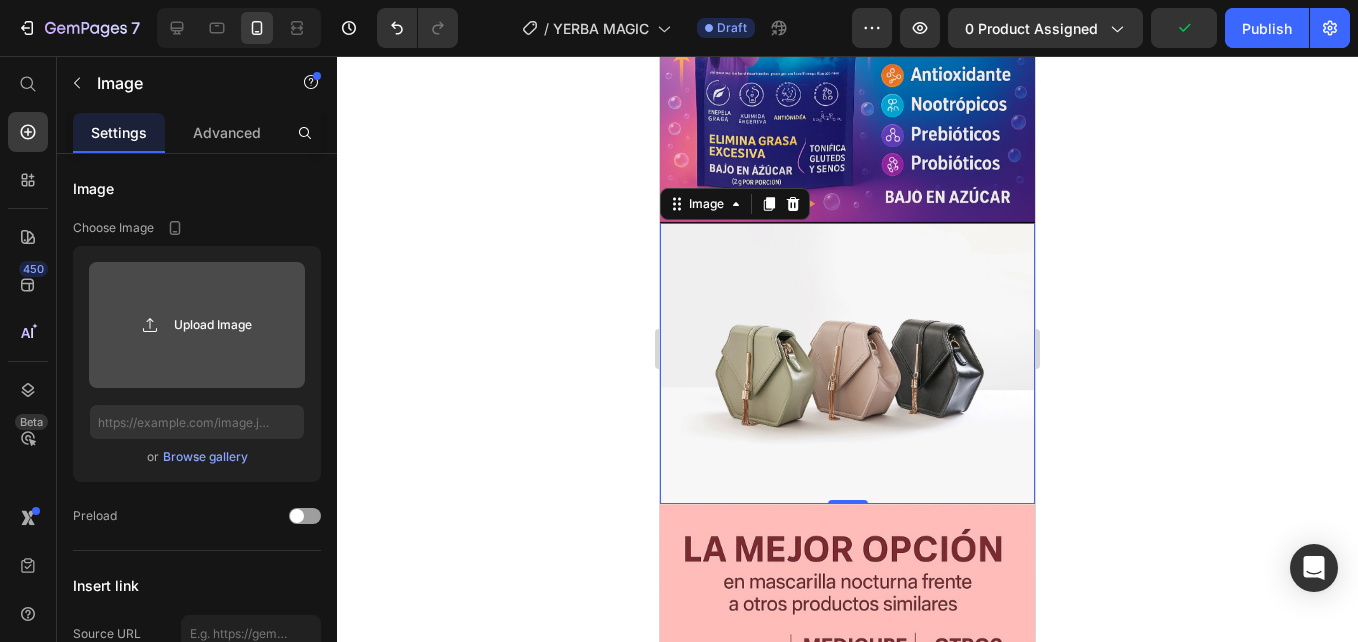 click 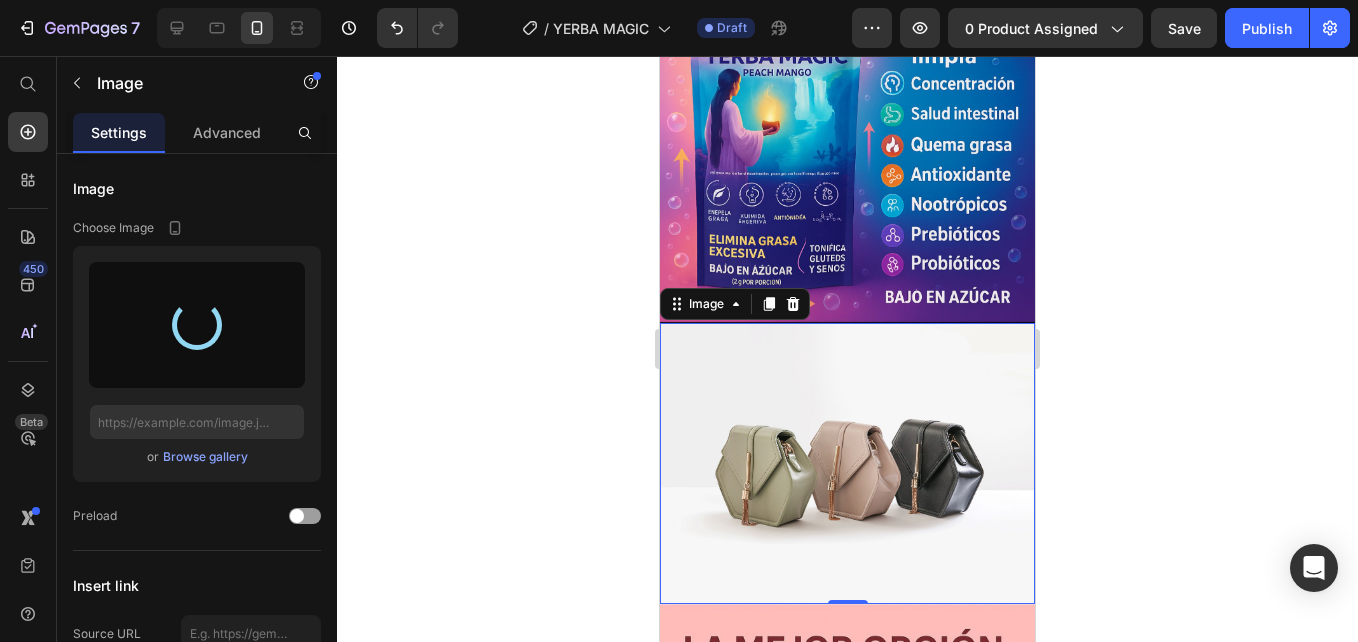 type on "https://cdn.shopify.com/s/files/1/0938/4427/5505/files/gempages_569687052442928352-d3074c13-b077-4969-8123-e2d253d866d6.jpg" 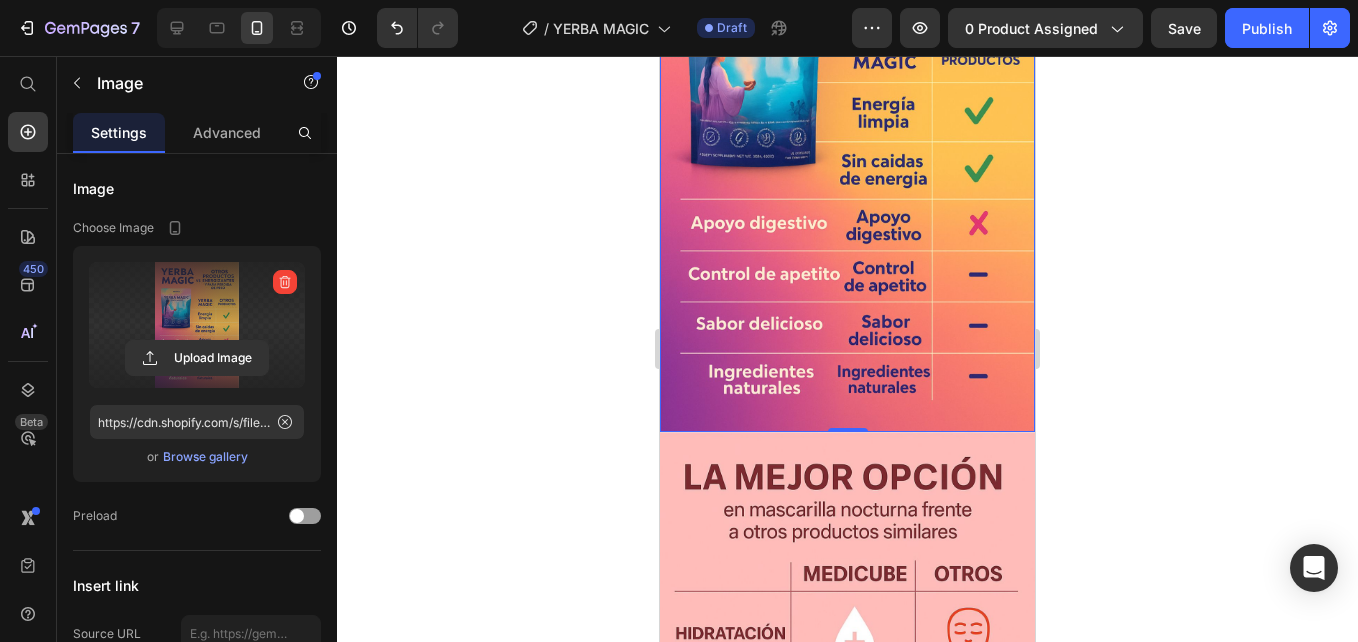 scroll, scrollTop: 2600, scrollLeft: 0, axis: vertical 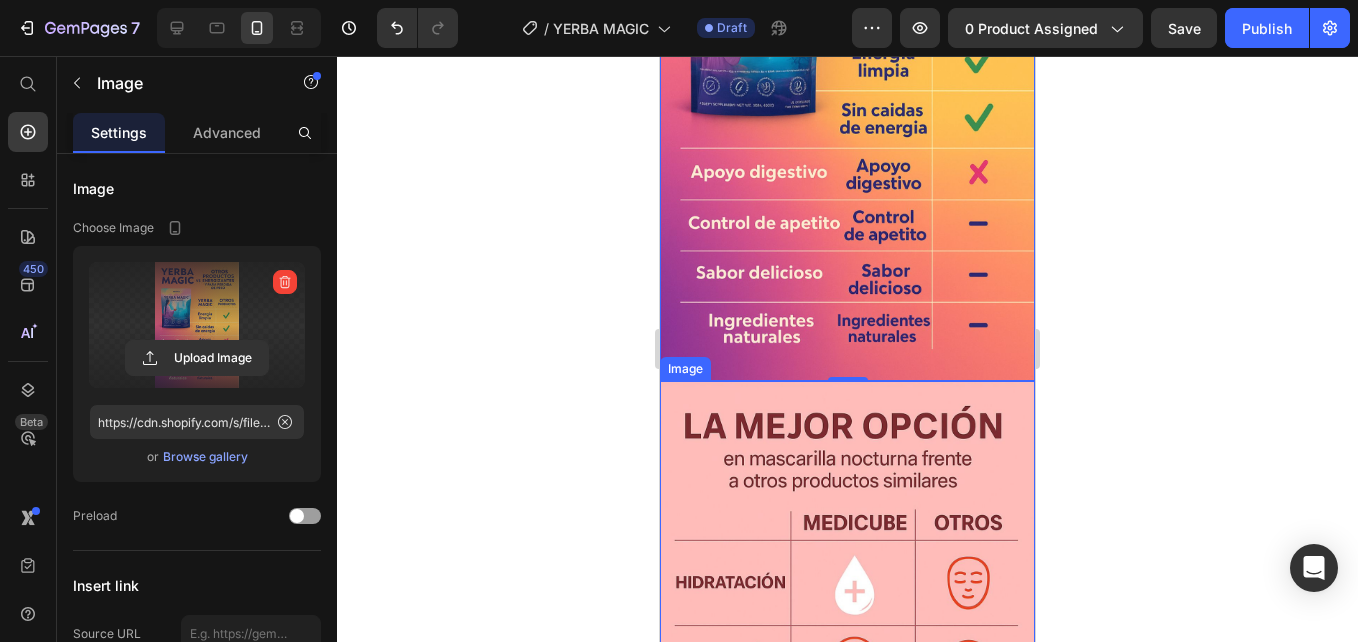 click at bounding box center (847, 668) 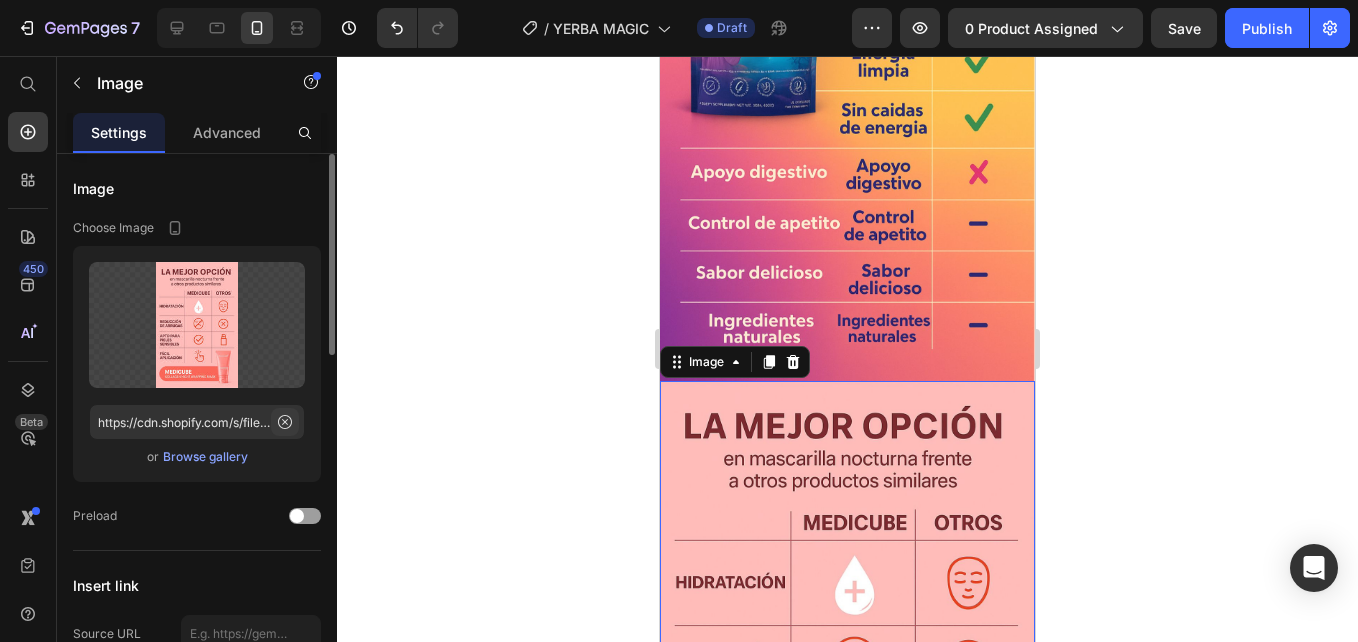 click 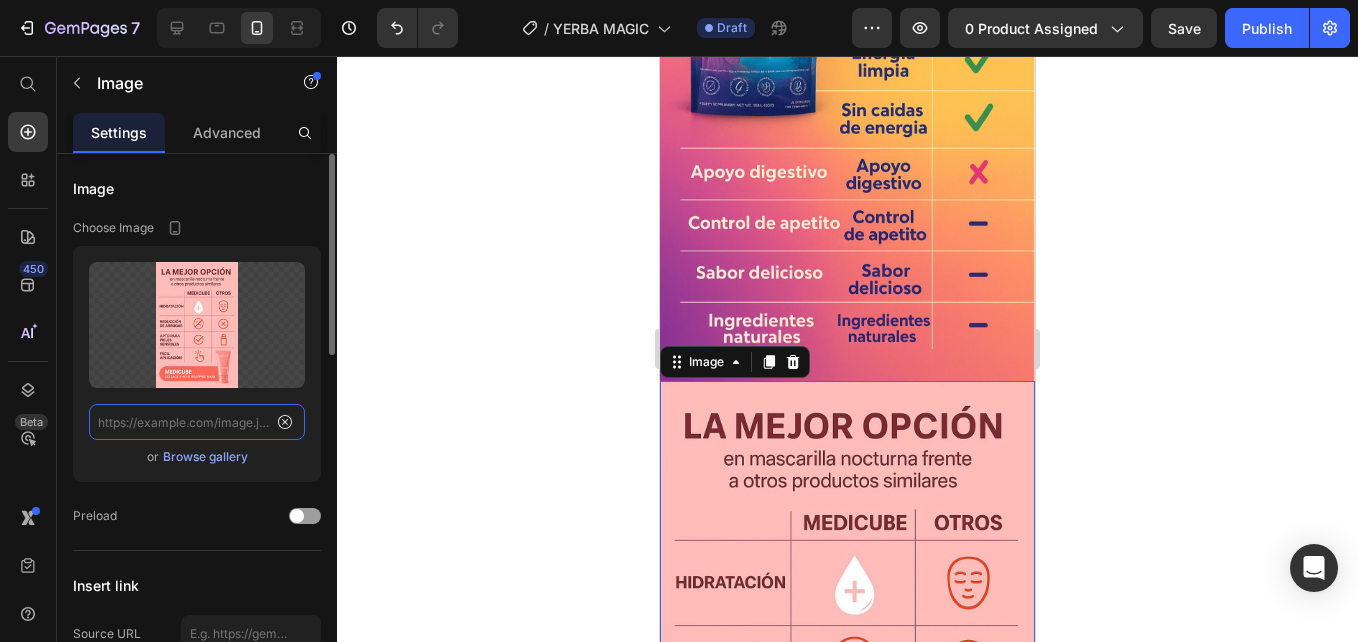 scroll, scrollTop: 0, scrollLeft: 0, axis: both 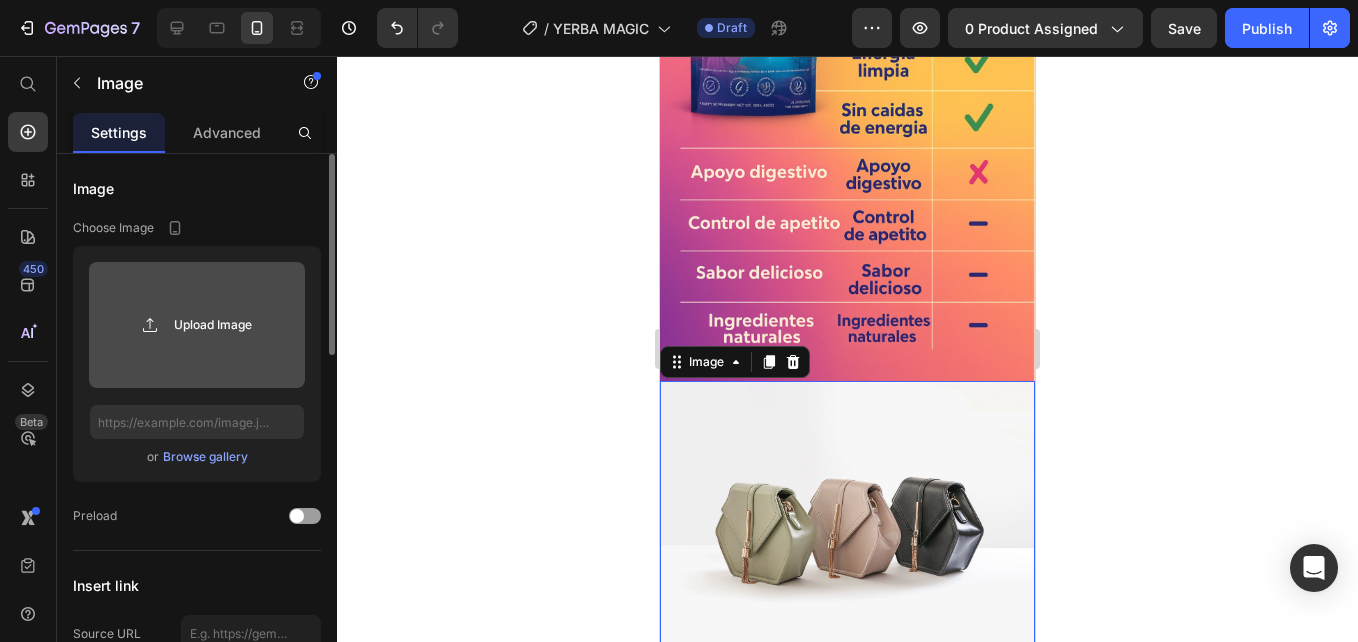 click 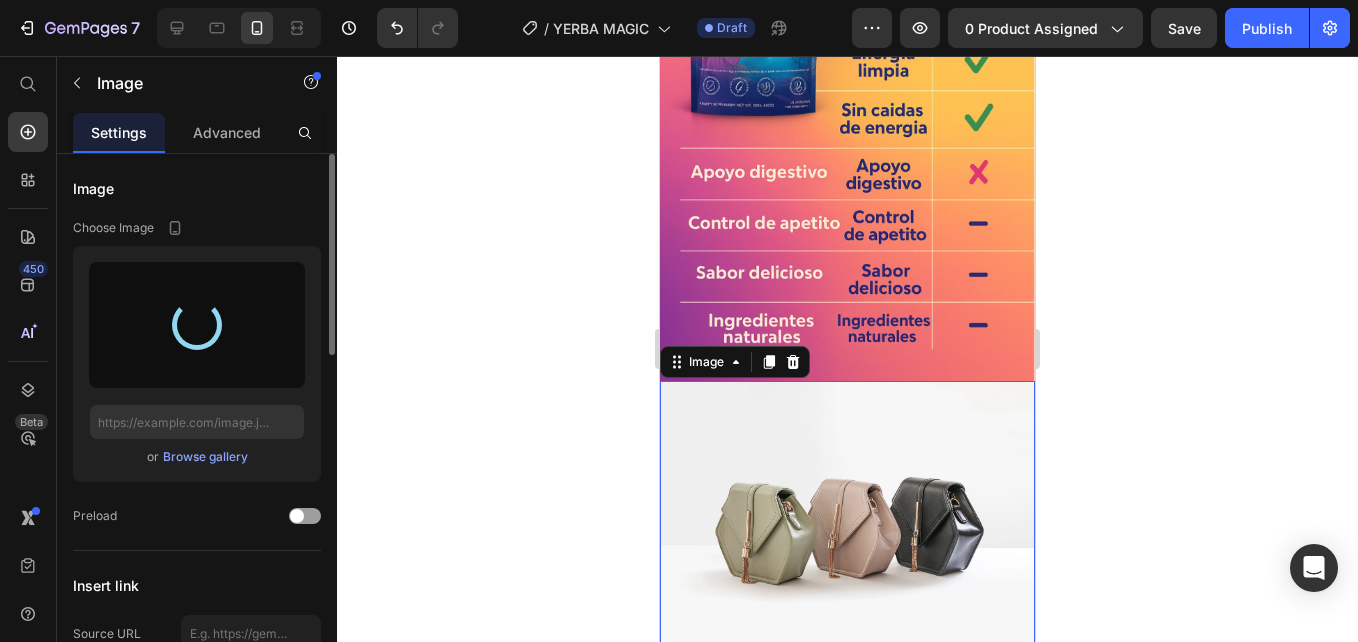 type on "https://cdn.shopify.com/s/files/1/0938/4427/5505/files/gempages_569687052442928352-1d1b5821-a514-42ad-8620-978933e3fadc.jpg" 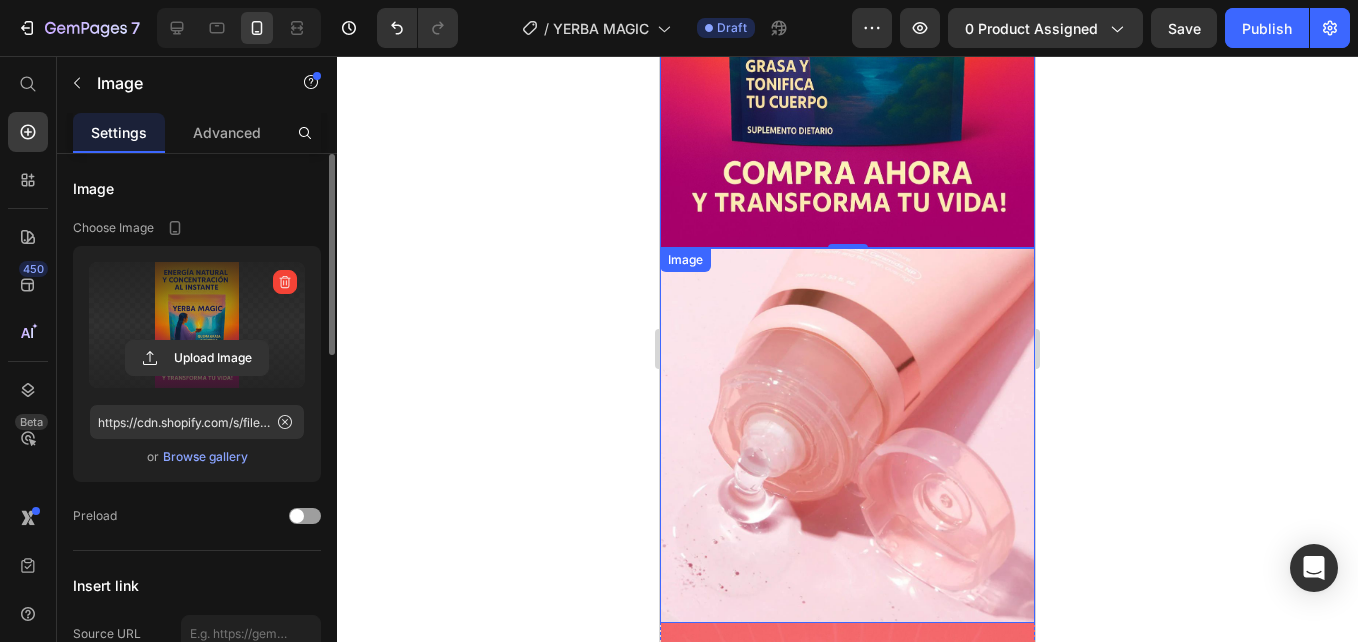 scroll, scrollTop: 3300, scrollLeft: 0, axis: vertical 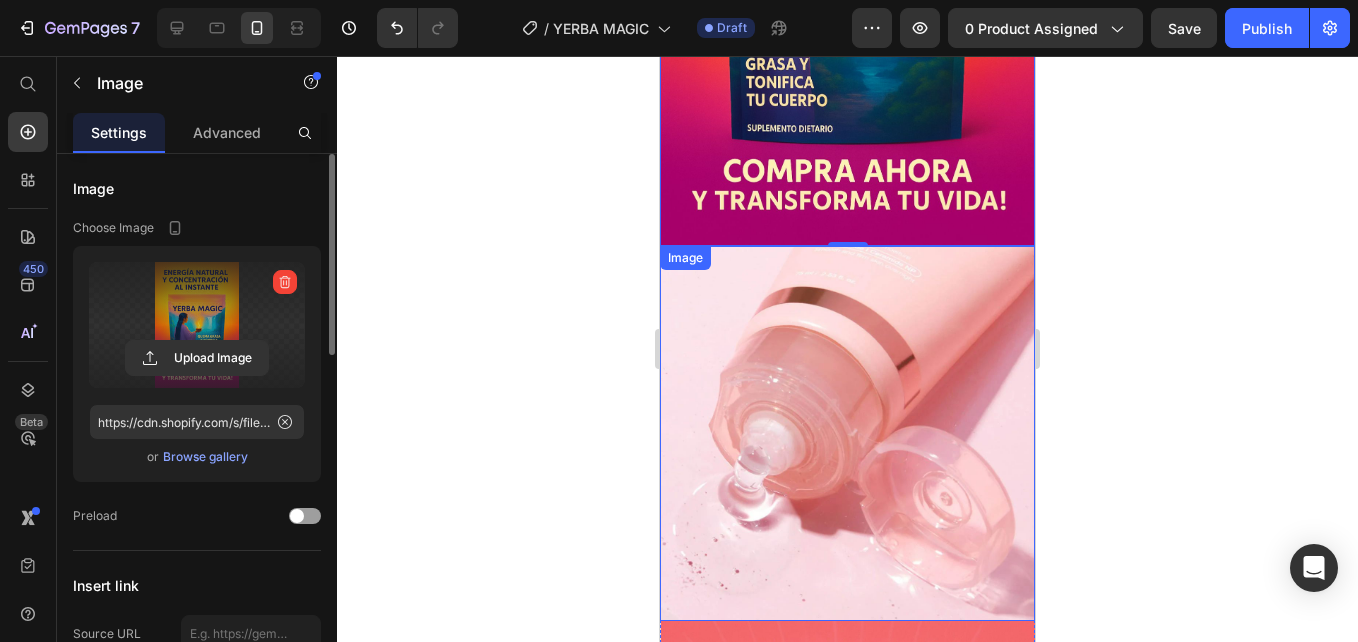 click at bounding box center [847, 433] 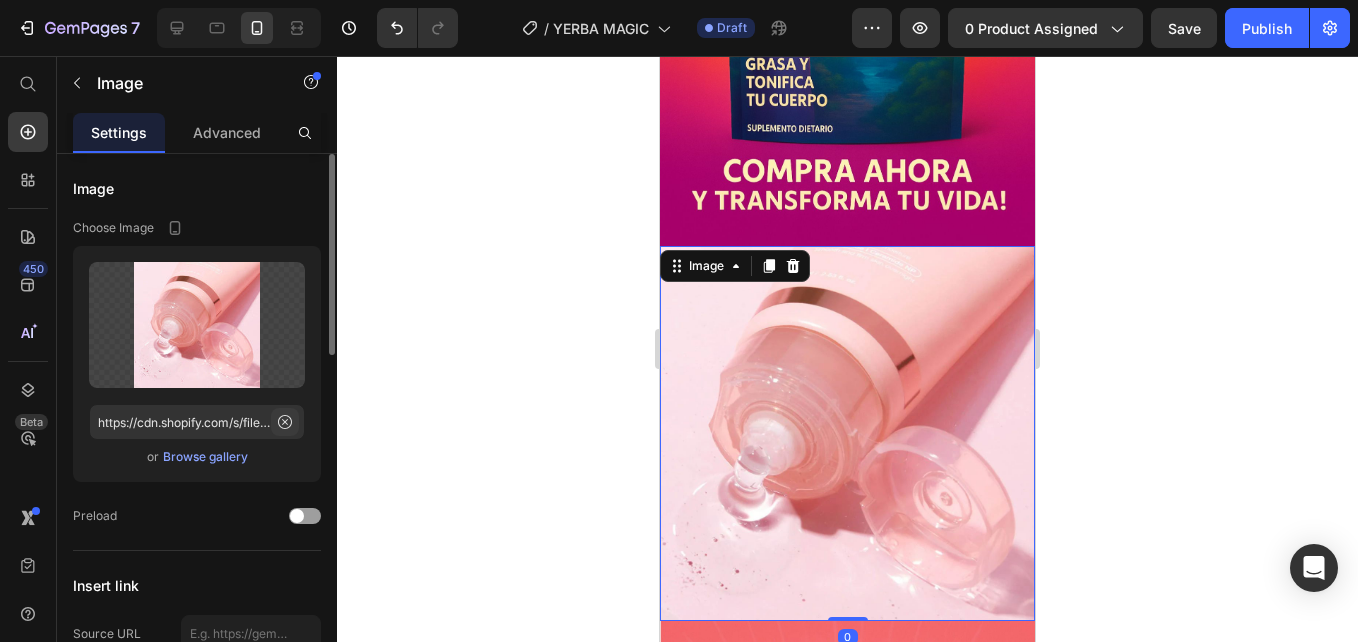 click 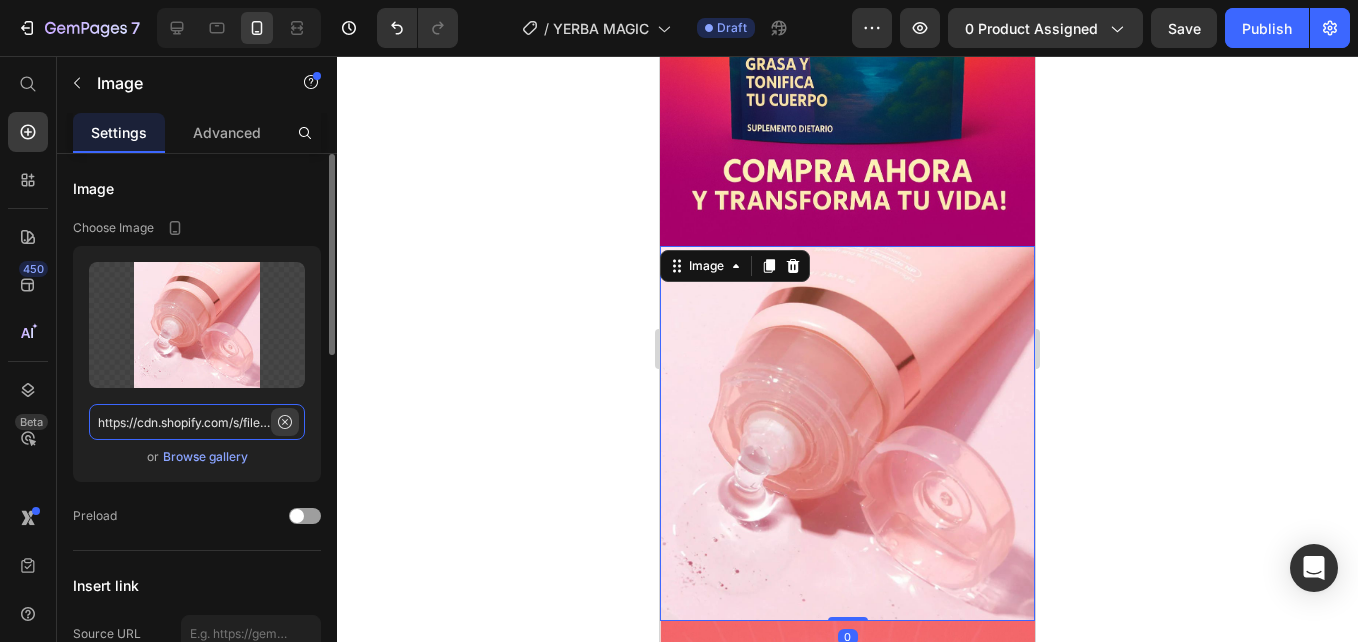 type 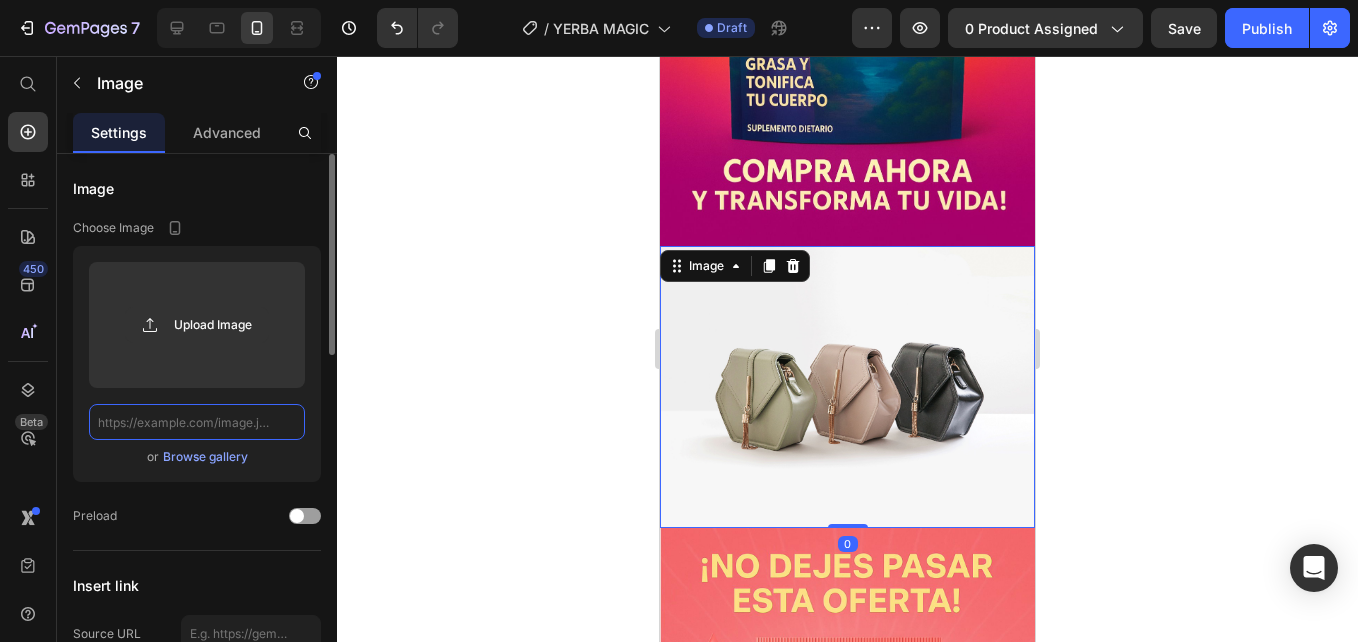 scroll, scrollTop: 0, scrollLeft: 0, axis: both 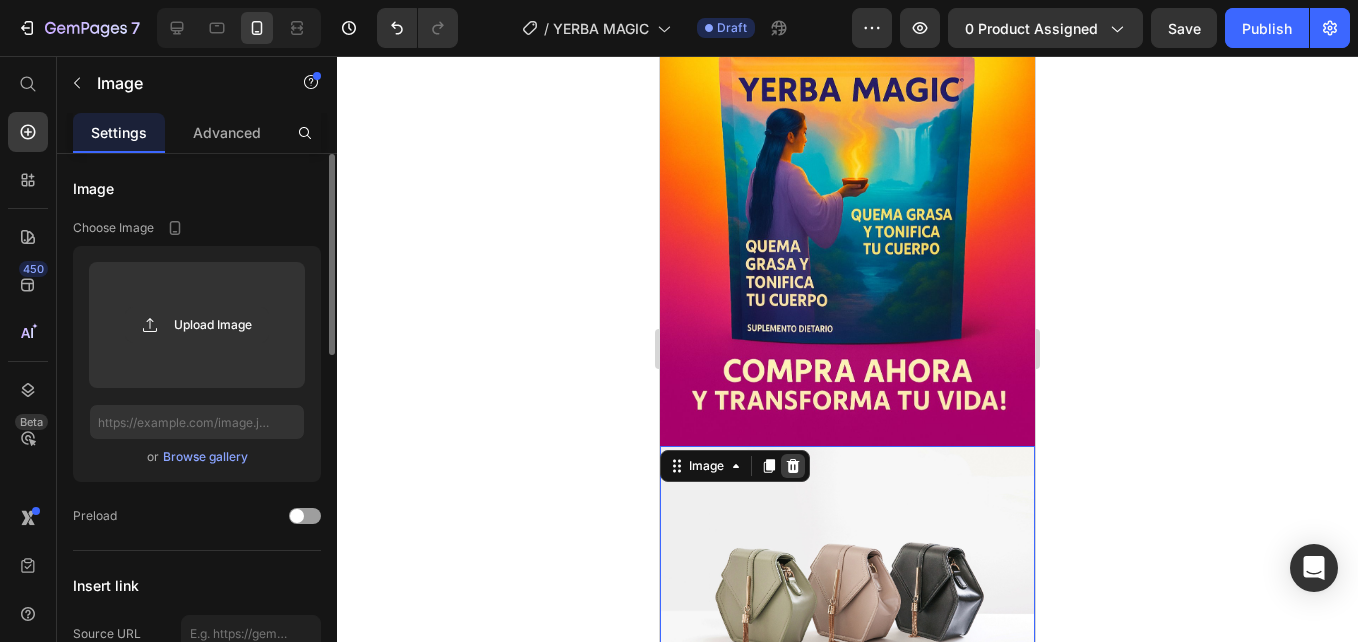 click 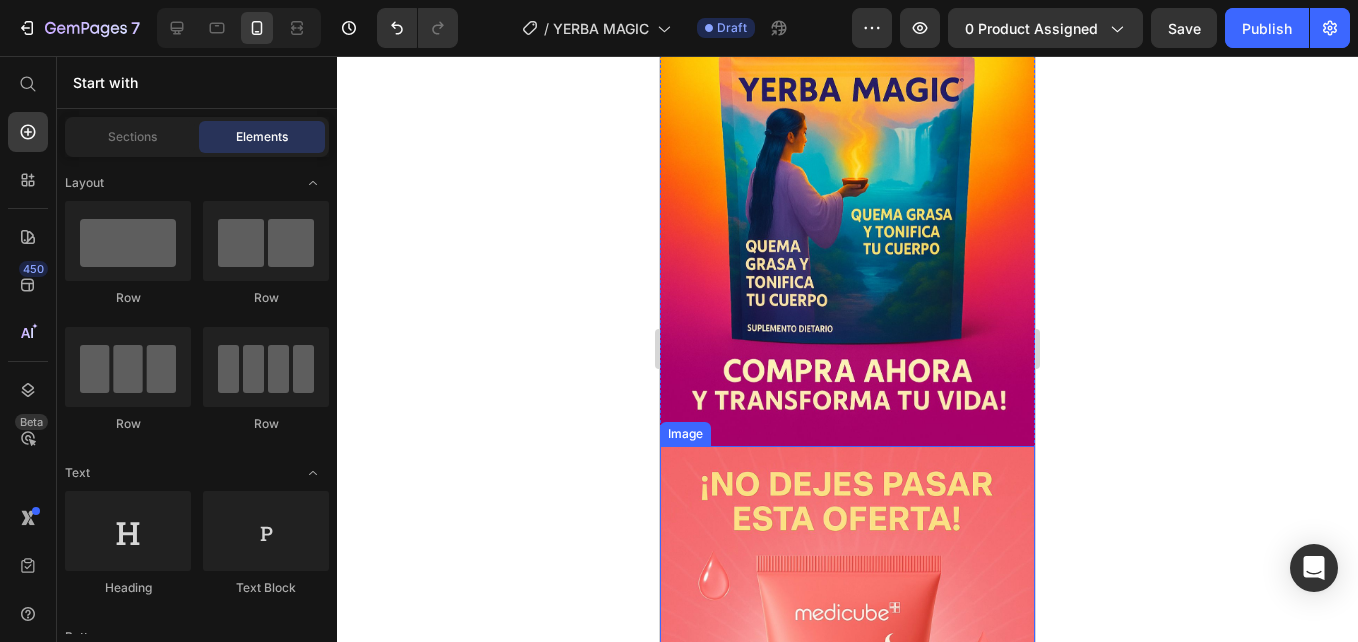 click at bounding box center (847, 724) 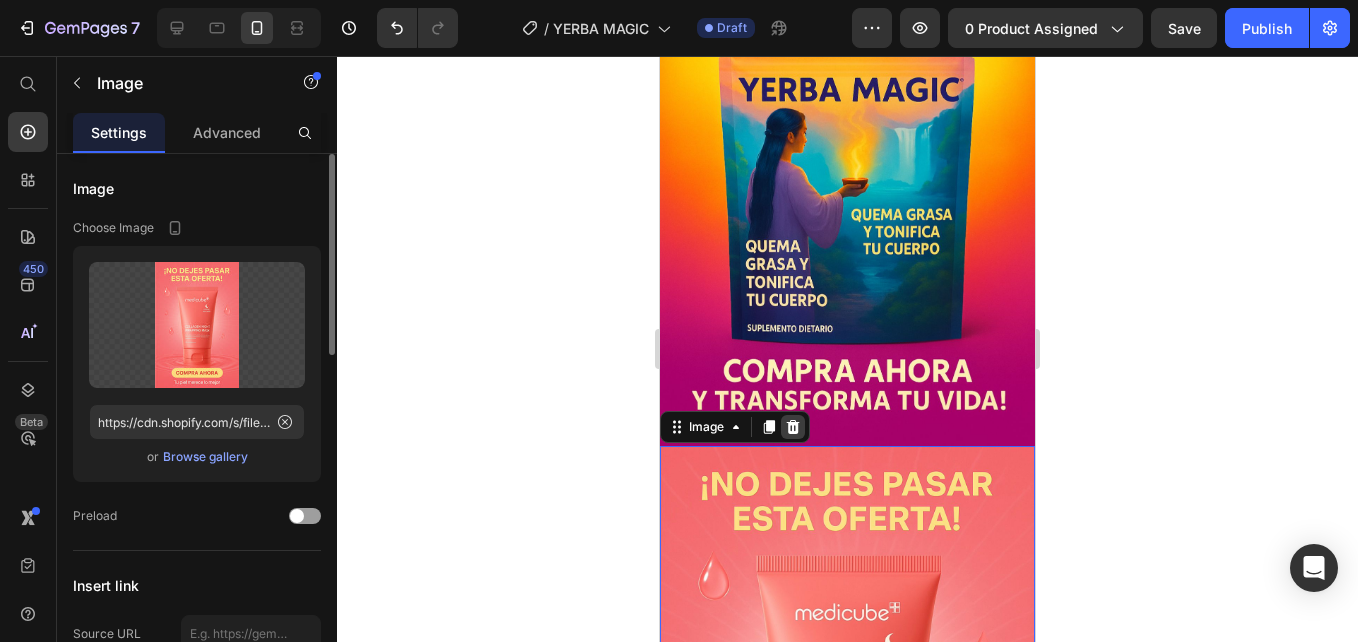 click 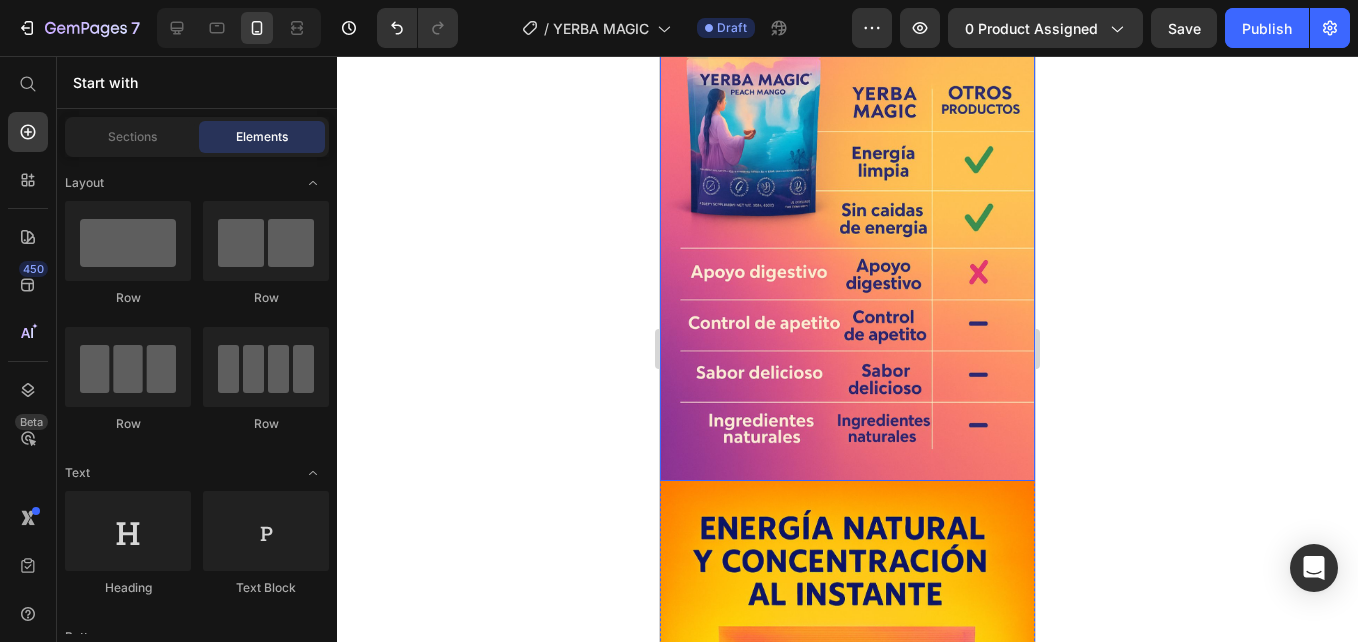 scroll, scrollTop: 2600, scrollLeft: 0, axis: vertical 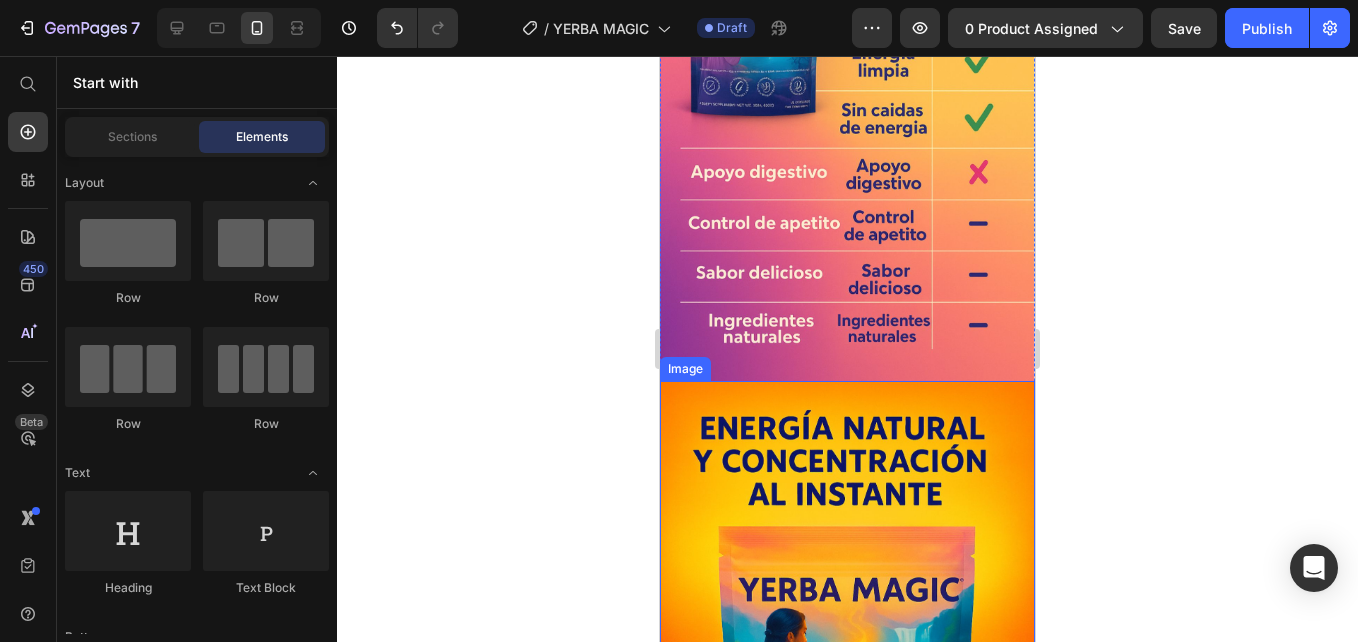 click at bounding box center [847, 664] 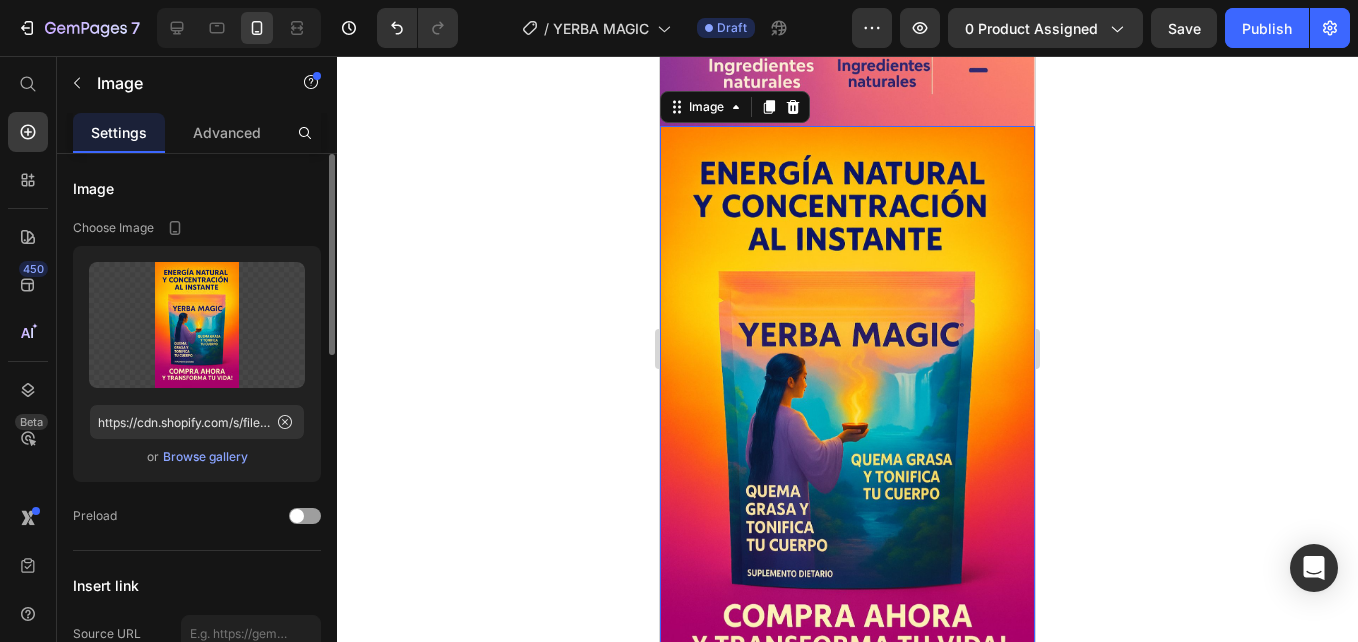 scroll, scrollTop: 2700, scrollLeft: 0, axis: vertical 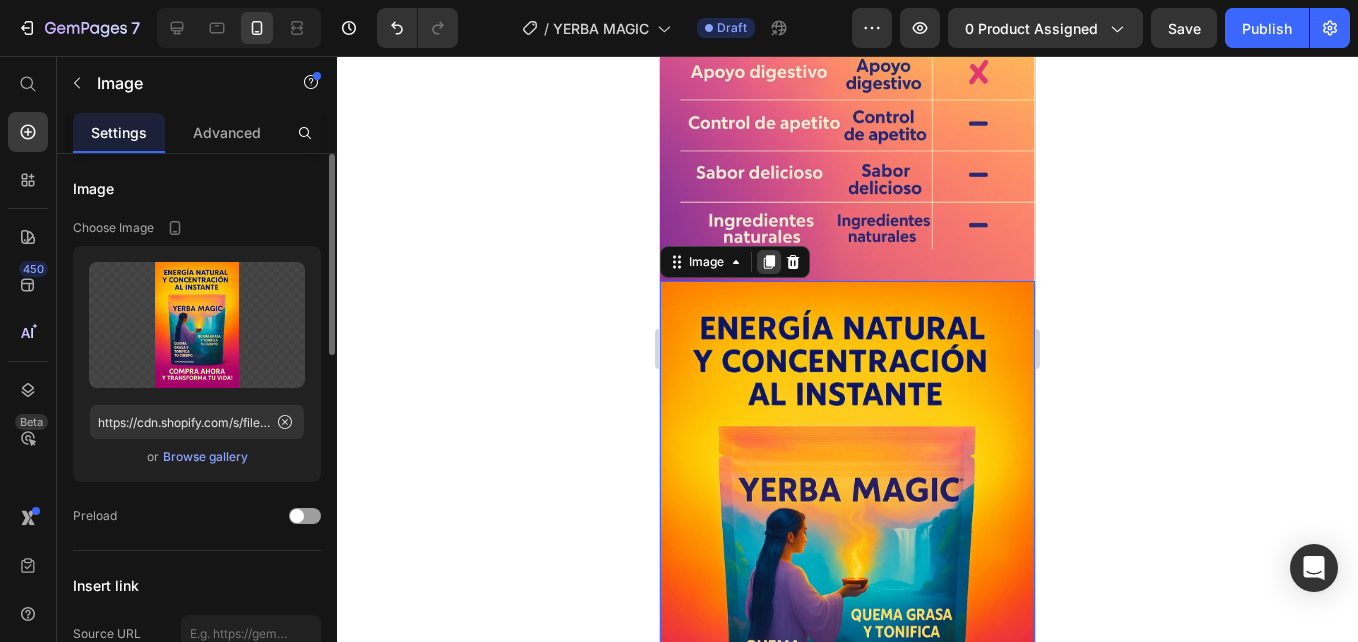 click 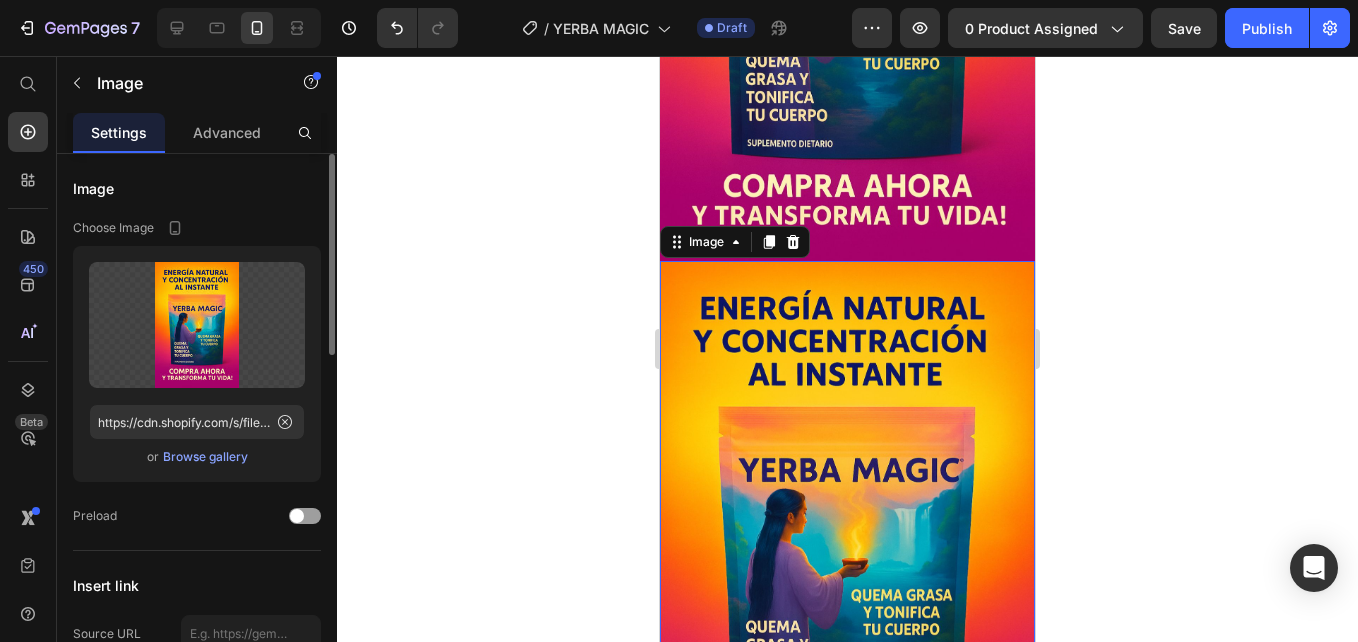 scroll, scrollTop: 3385, scrollLeft: 0, axis: vertical 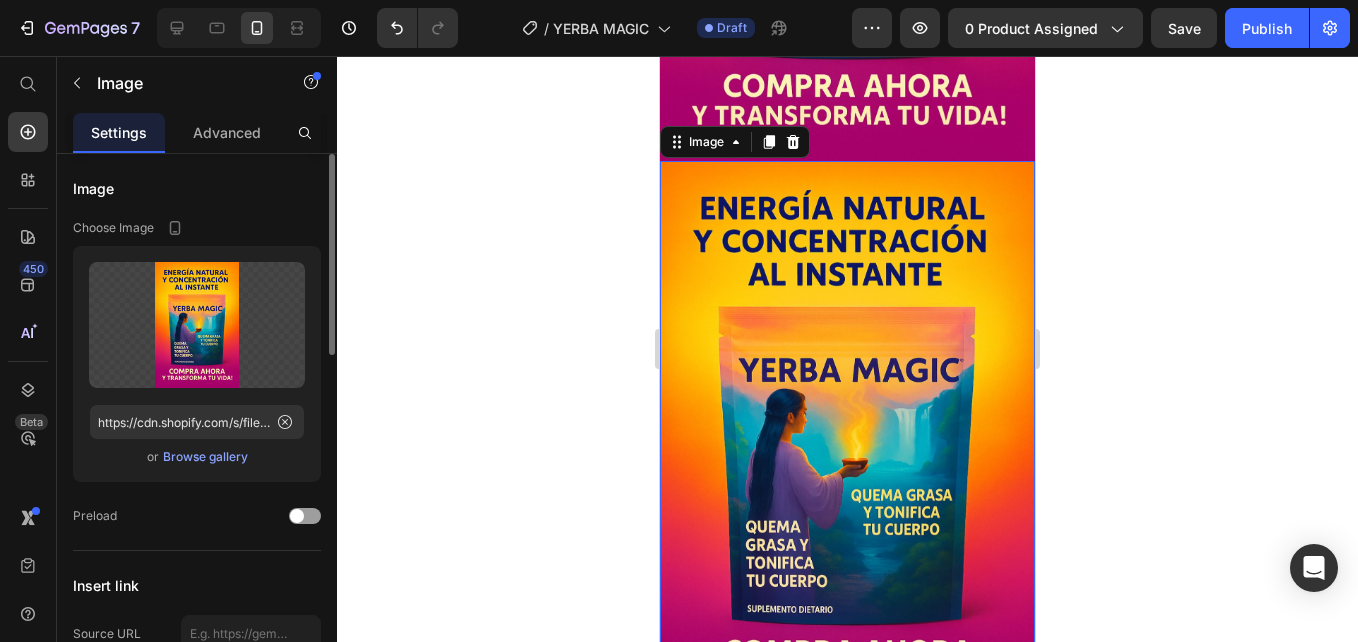 click at bounding box center (847, 444) 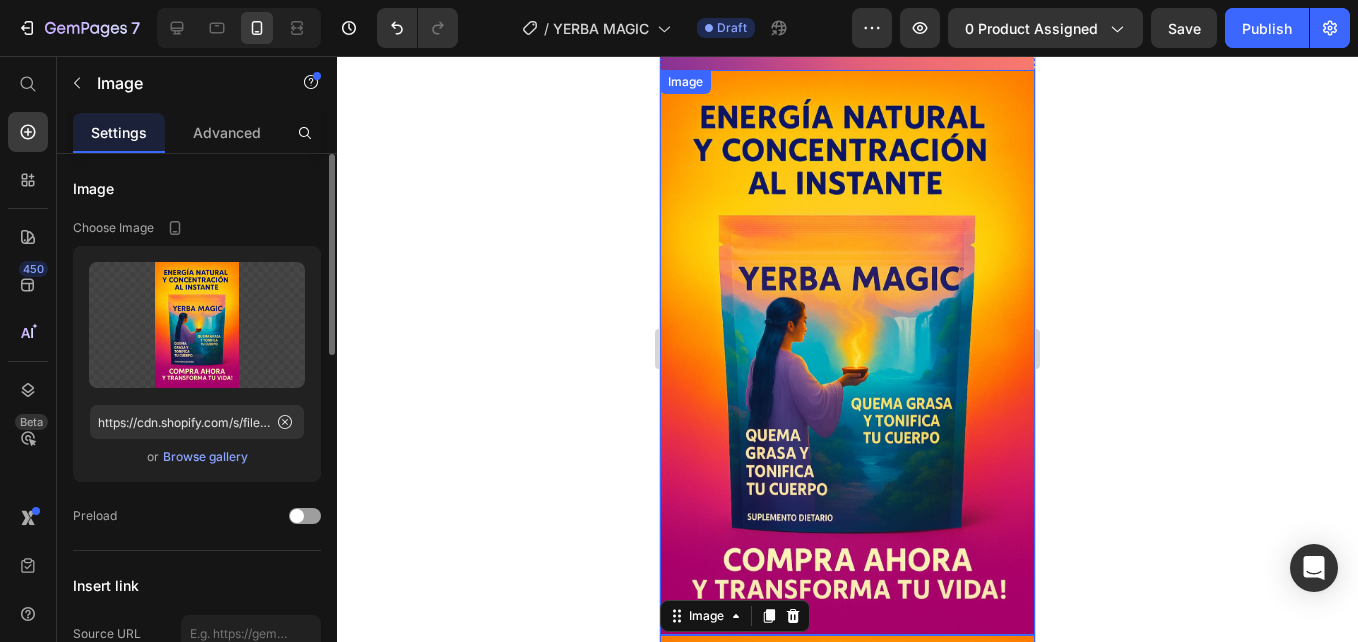 scroll, scrollTop: 2885, scrollLeft: 0, axis: vertical 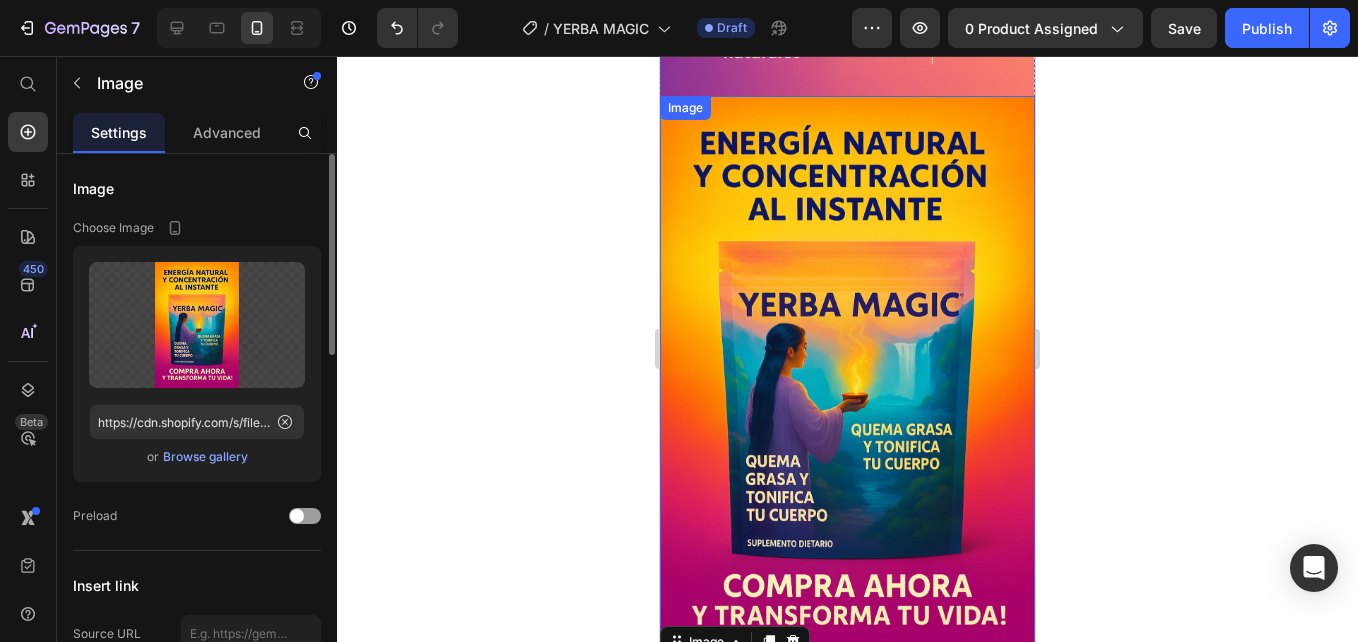 click at bounding box center [847, 379] 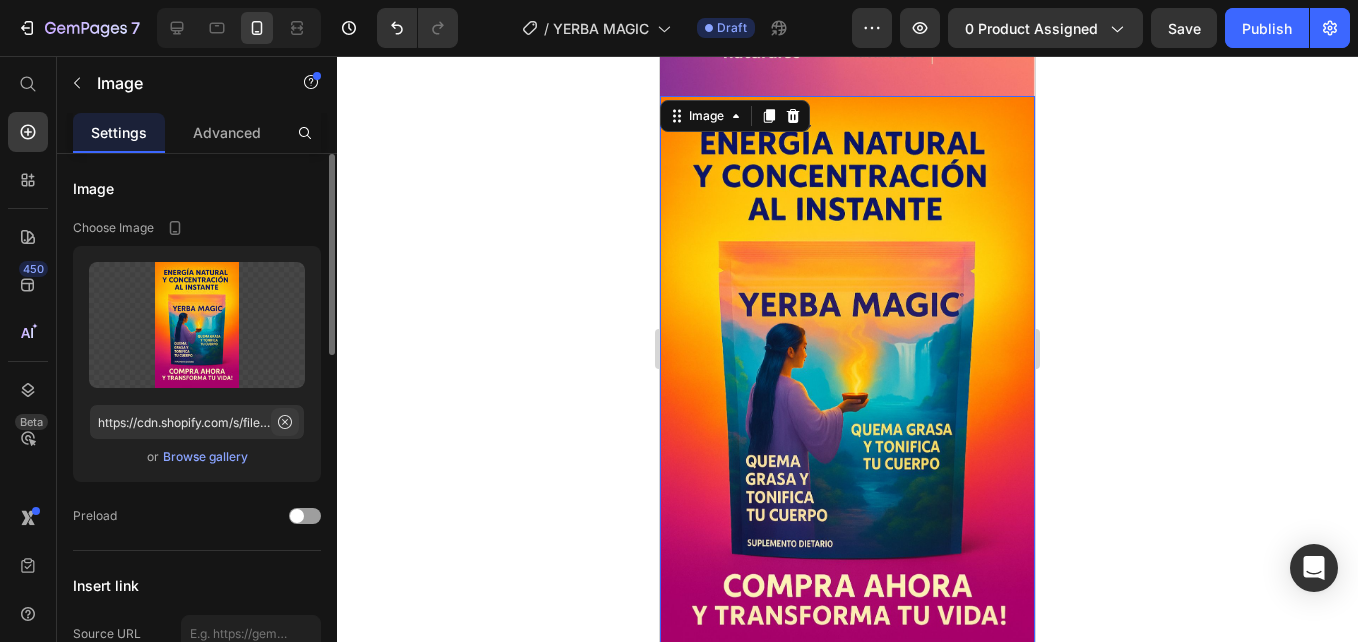 click 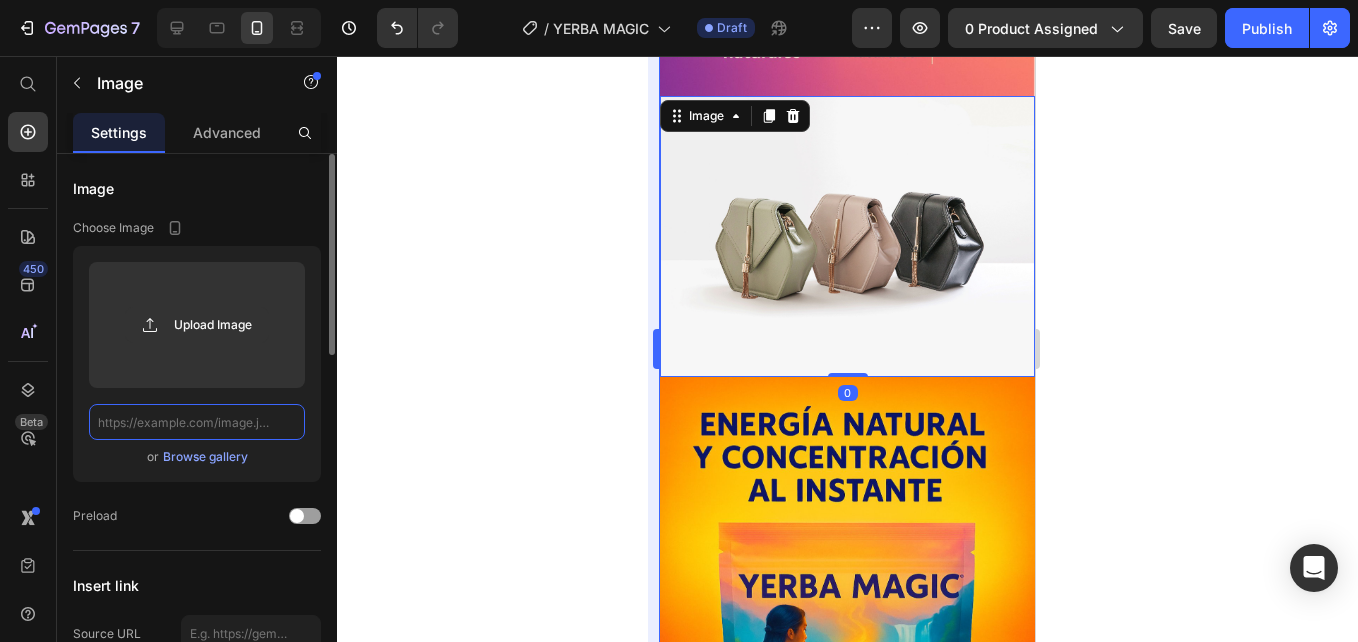 scroll, scrollTop: 0, scrollLeft: 0, axis: both 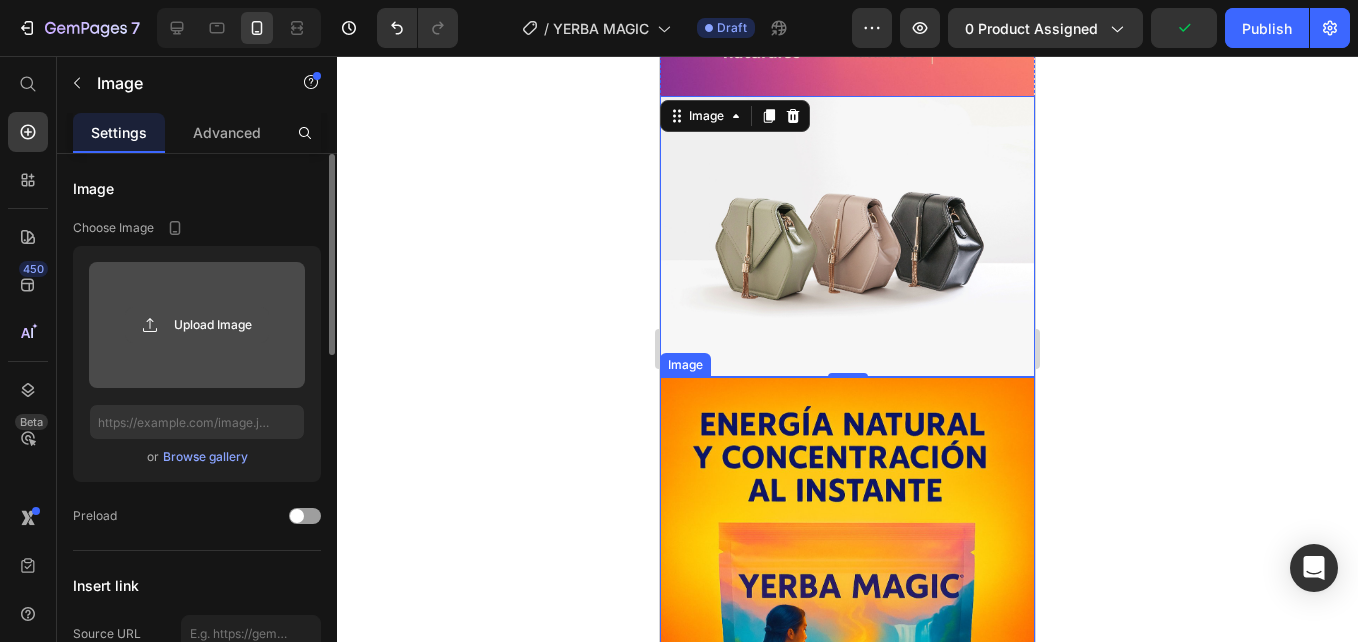 click 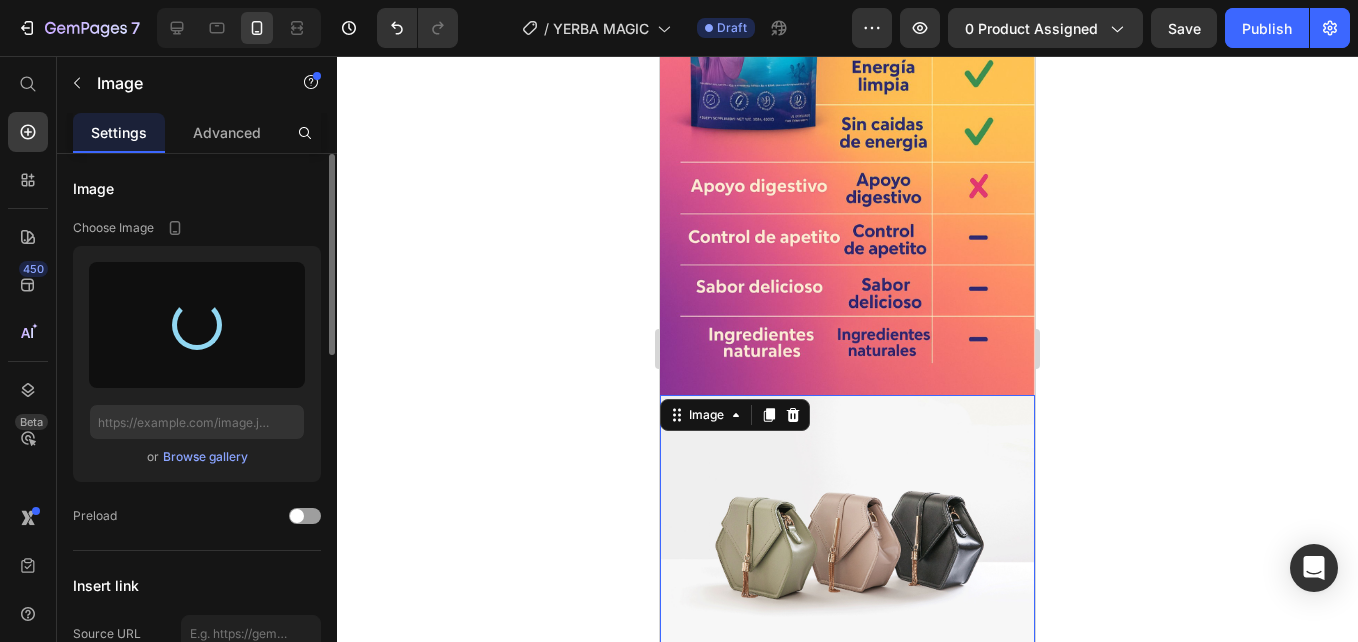 scroll, scrollTop: 2585, scrollLeft: 0, axis: vertical 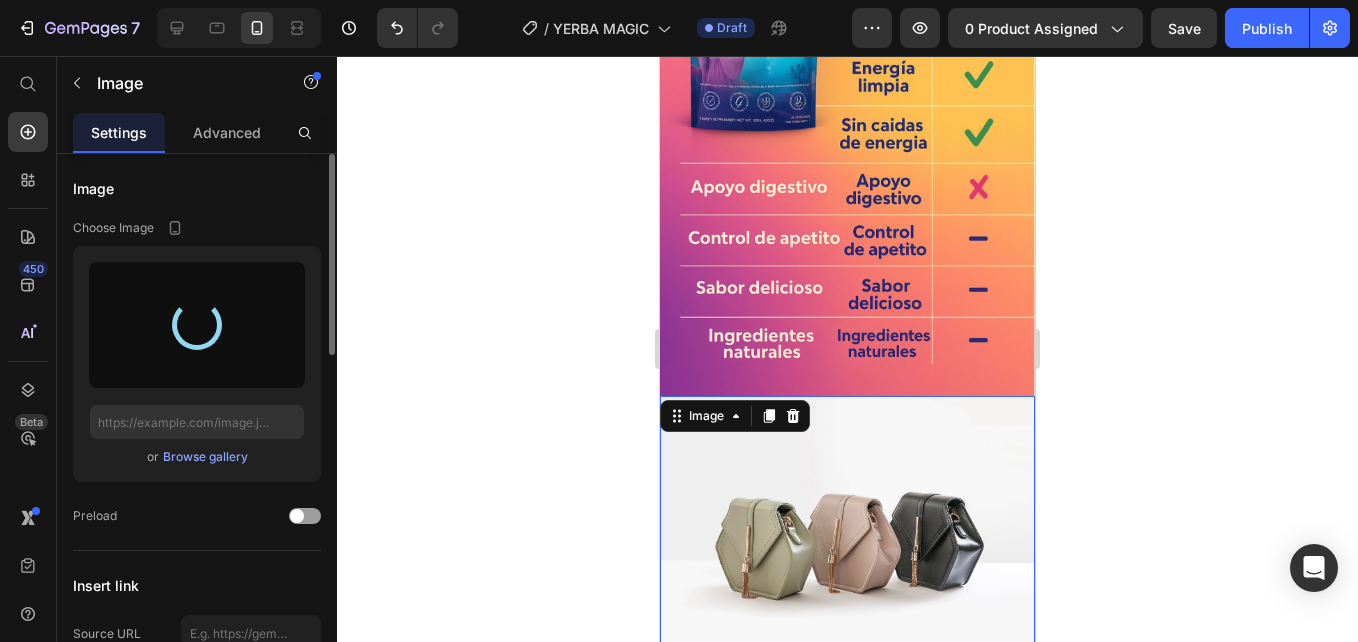 type on "https://cdn.shopify.com/s/files/1/0938/4427/5505/files/gempages_569687052442928352-687ea9dd-bf50-4c74-bd7e-81e5ee87a003.jpg" 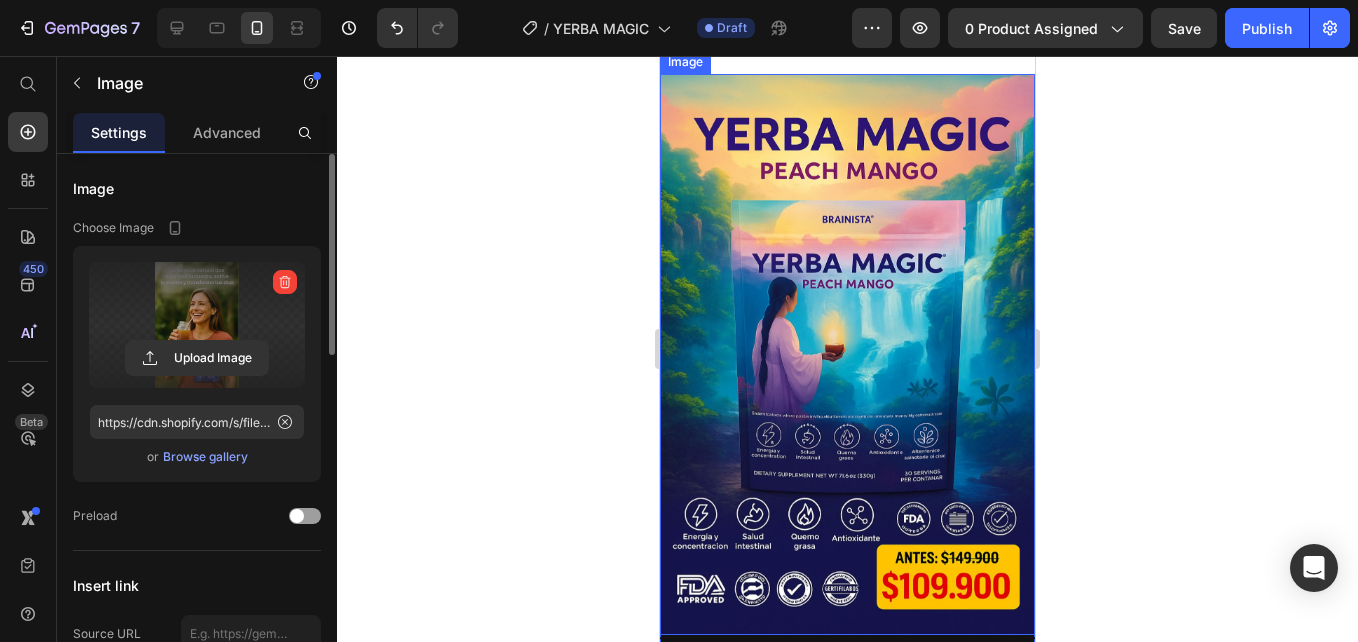 scroll, scrollTop: 100, scrollLeft: 0, axis: vertical 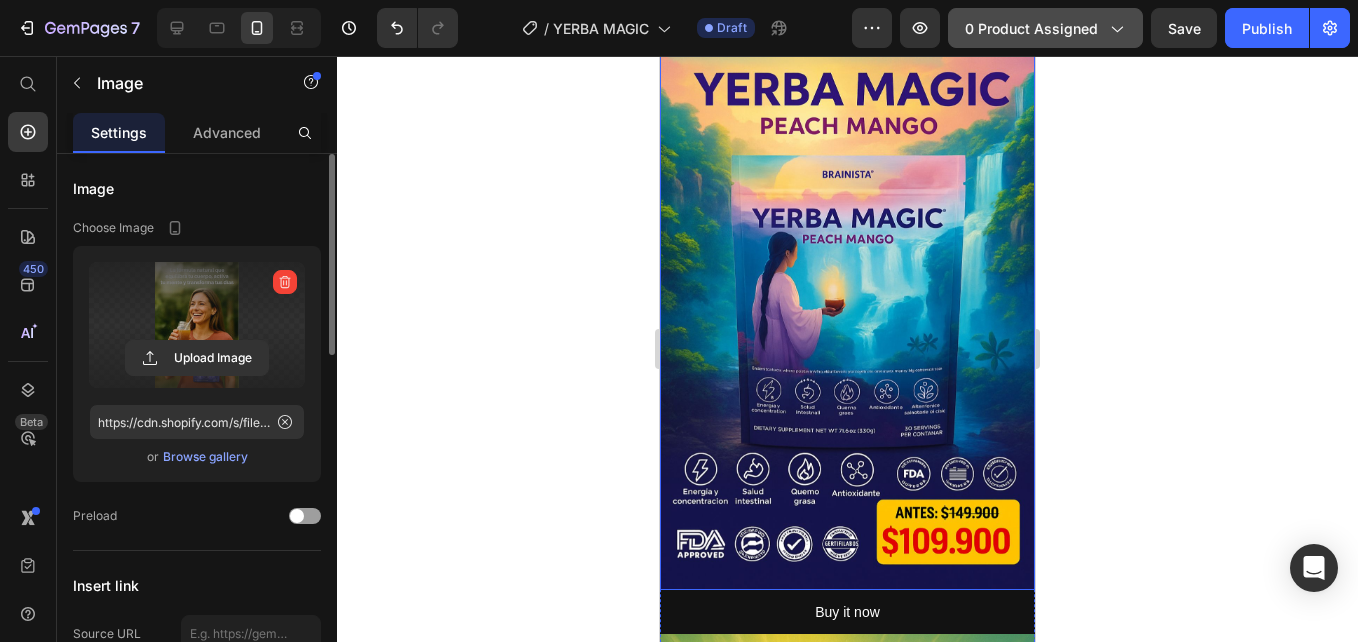 click on "0 product assigned" at bounding box center (1045, 28) 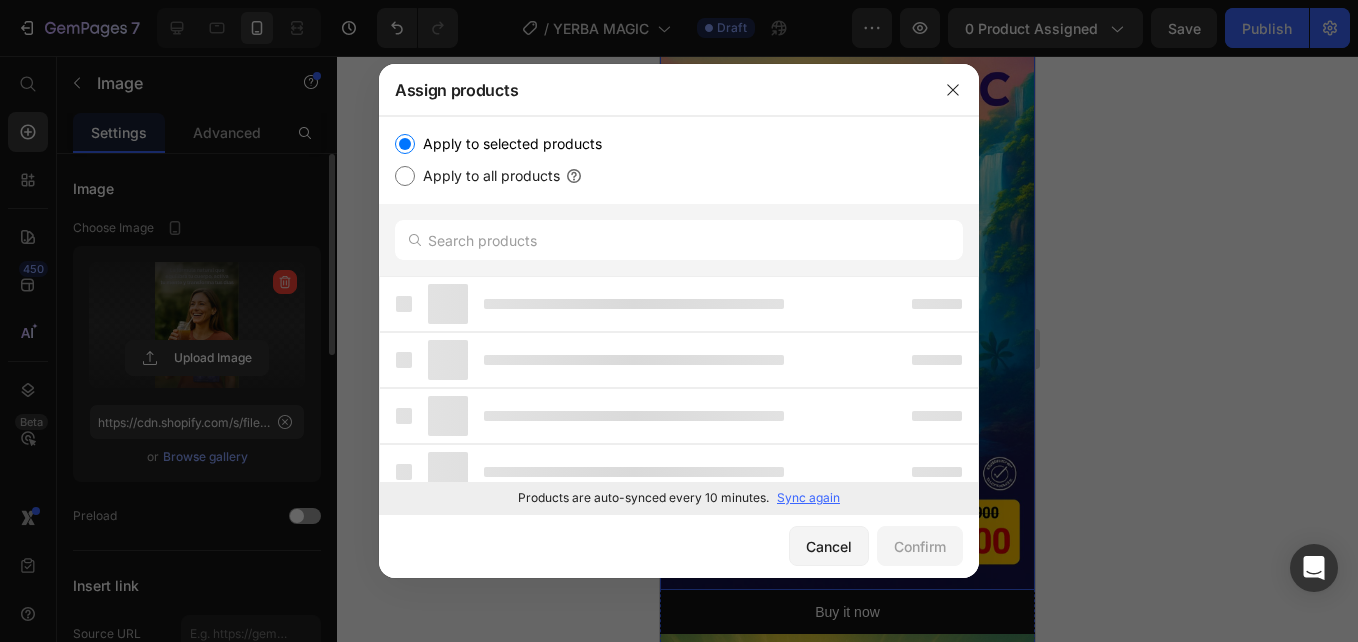 click on "Sync again" at bounding box center [808, 498] 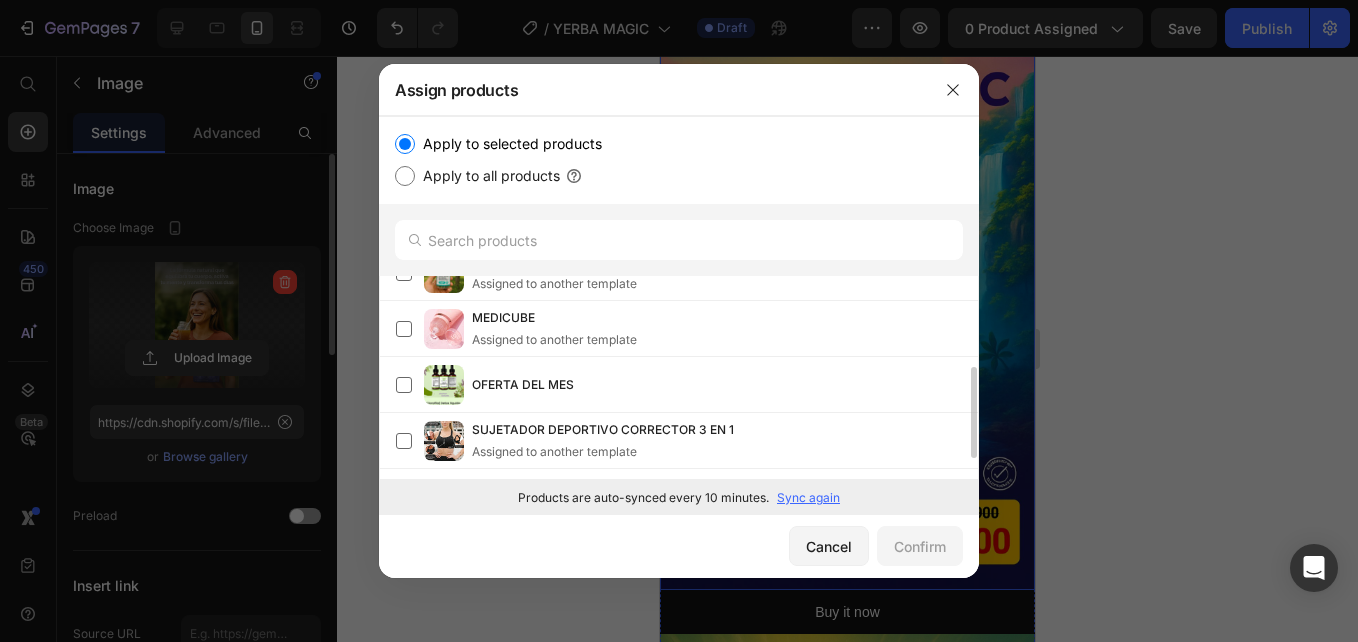 scroll, scrollTop: 245, scrollLeft: 0, axis: vertical 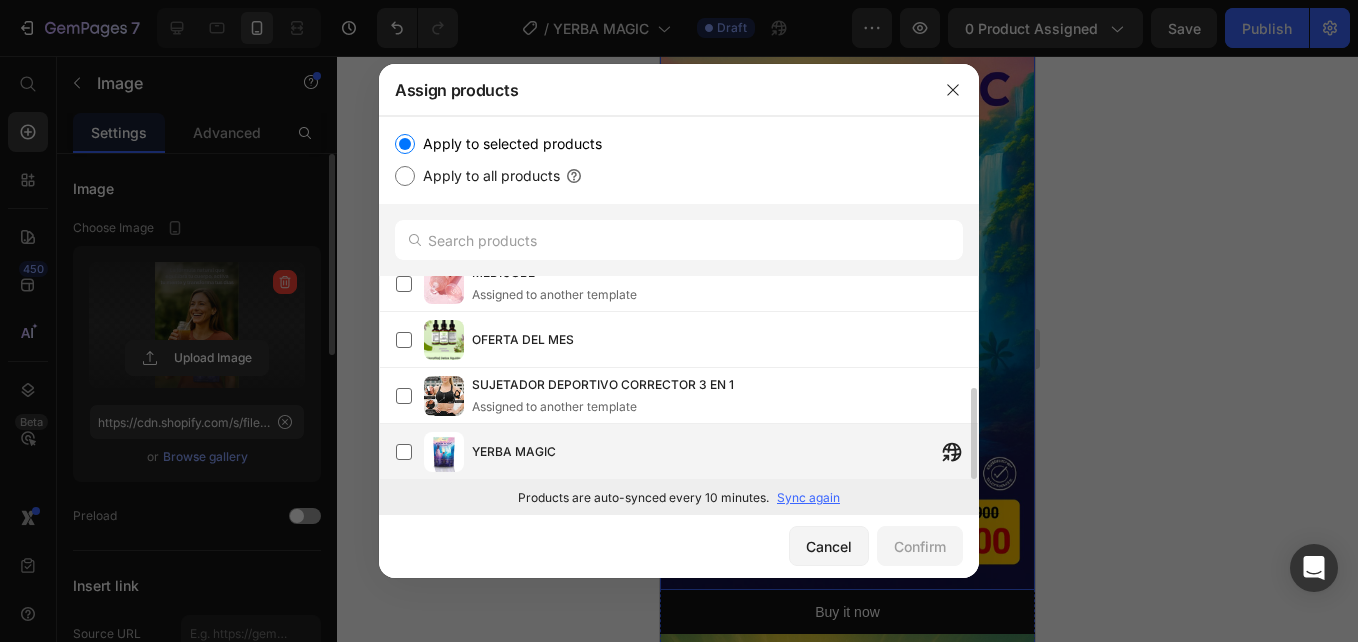 click on "YERBA MAGIC" at bounding box center [725, 452] 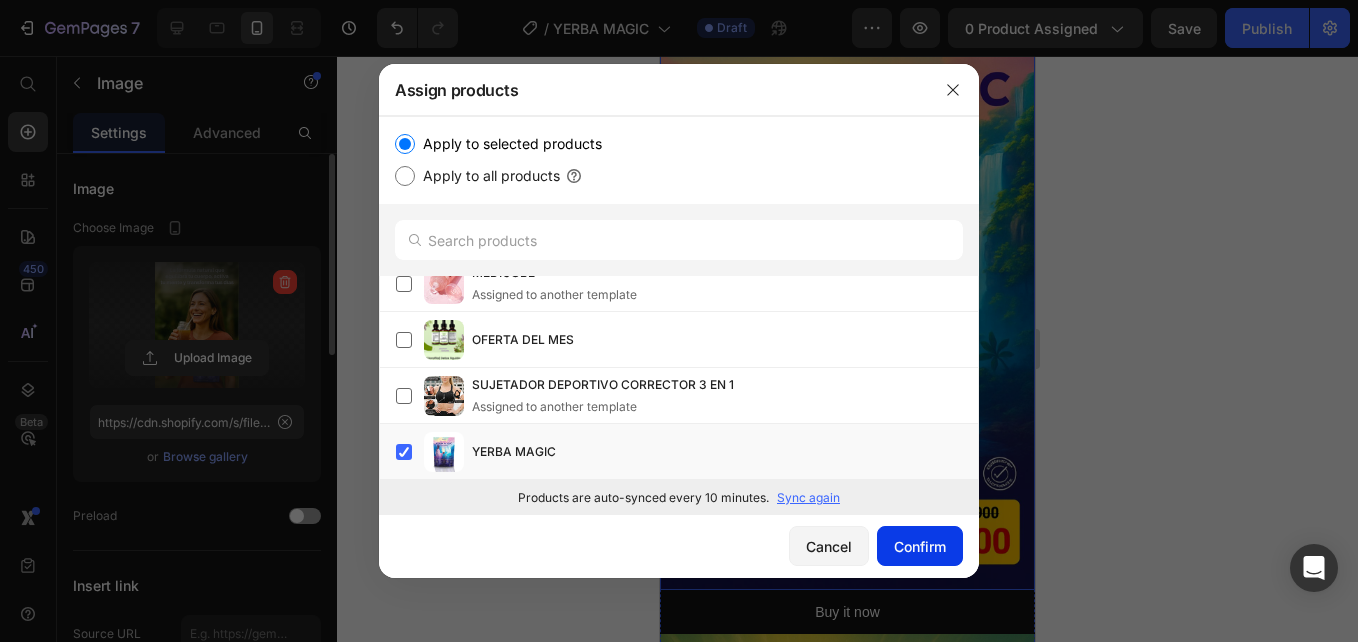 click on "Confirm" at bounding box center [920, 546] 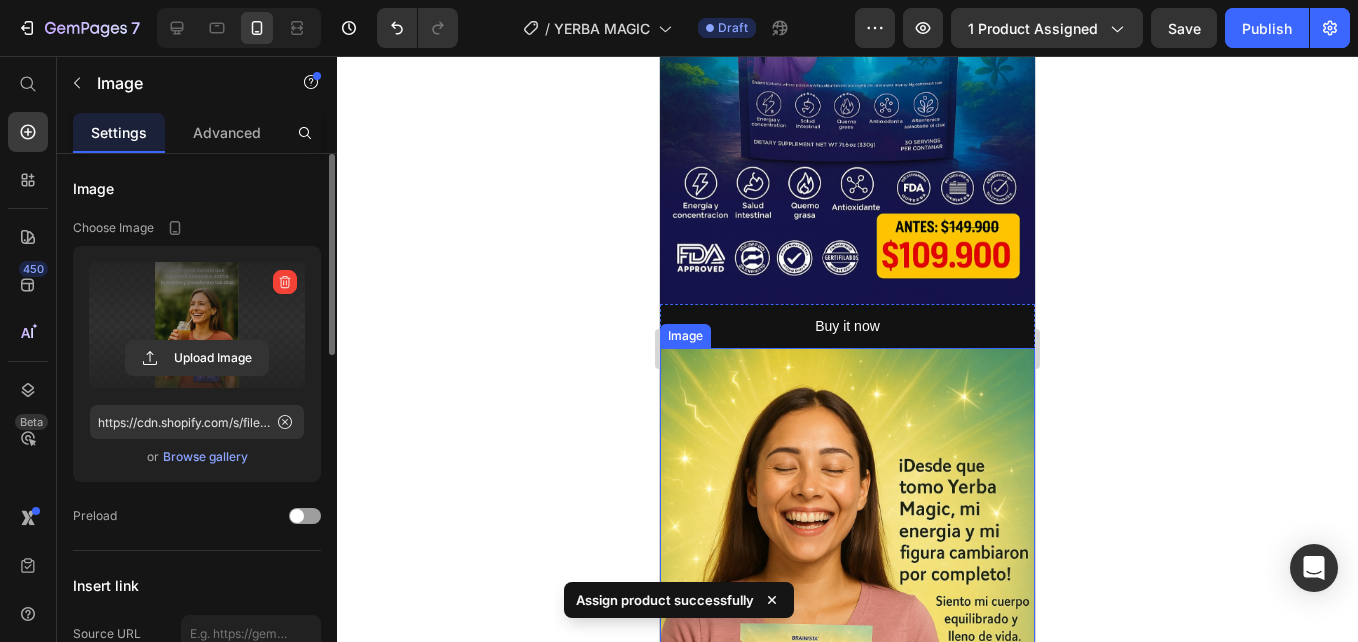 scroll, scrollTop: 400, scrollLeft: 0, axis: vertical 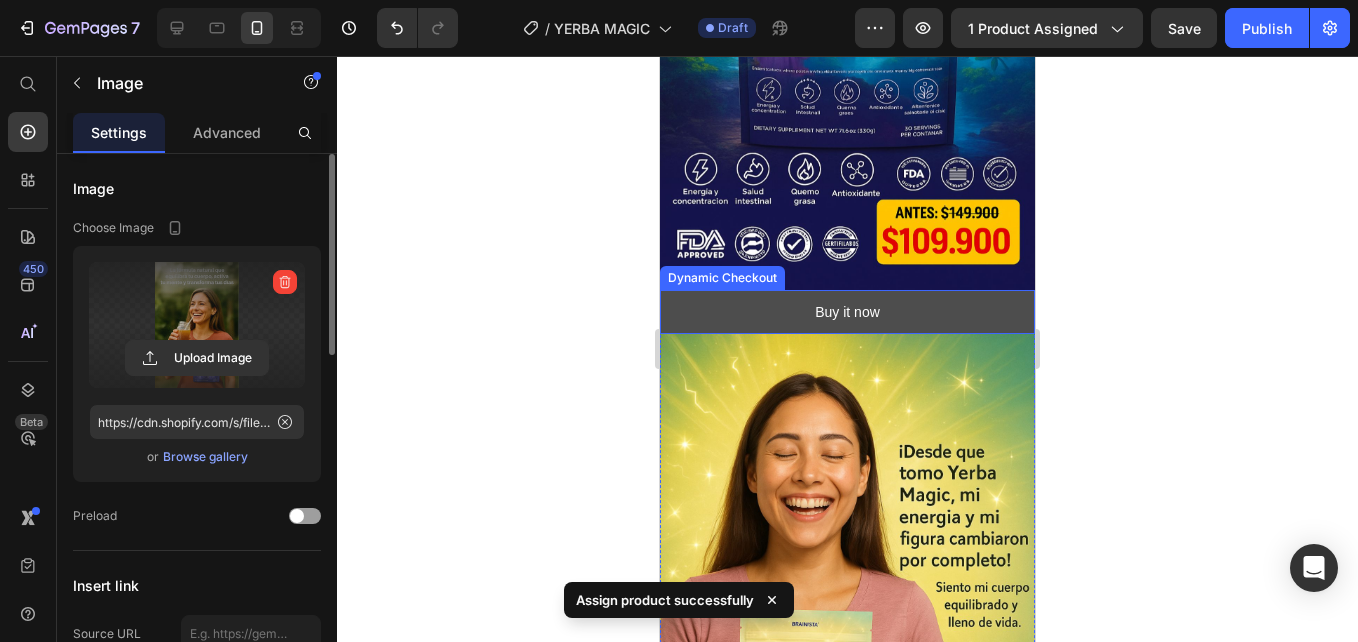 click on "Buy it now" at bounding box center (847, 312) 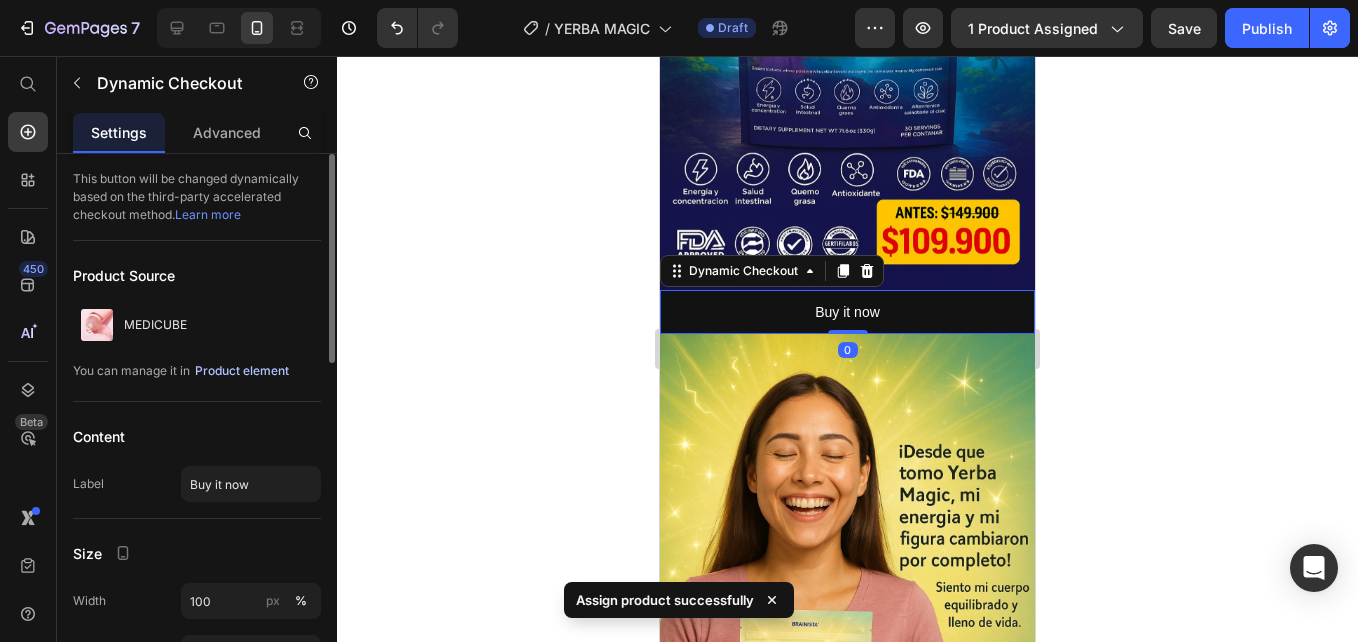 click on "Product element" at bounding box center (242, 371) 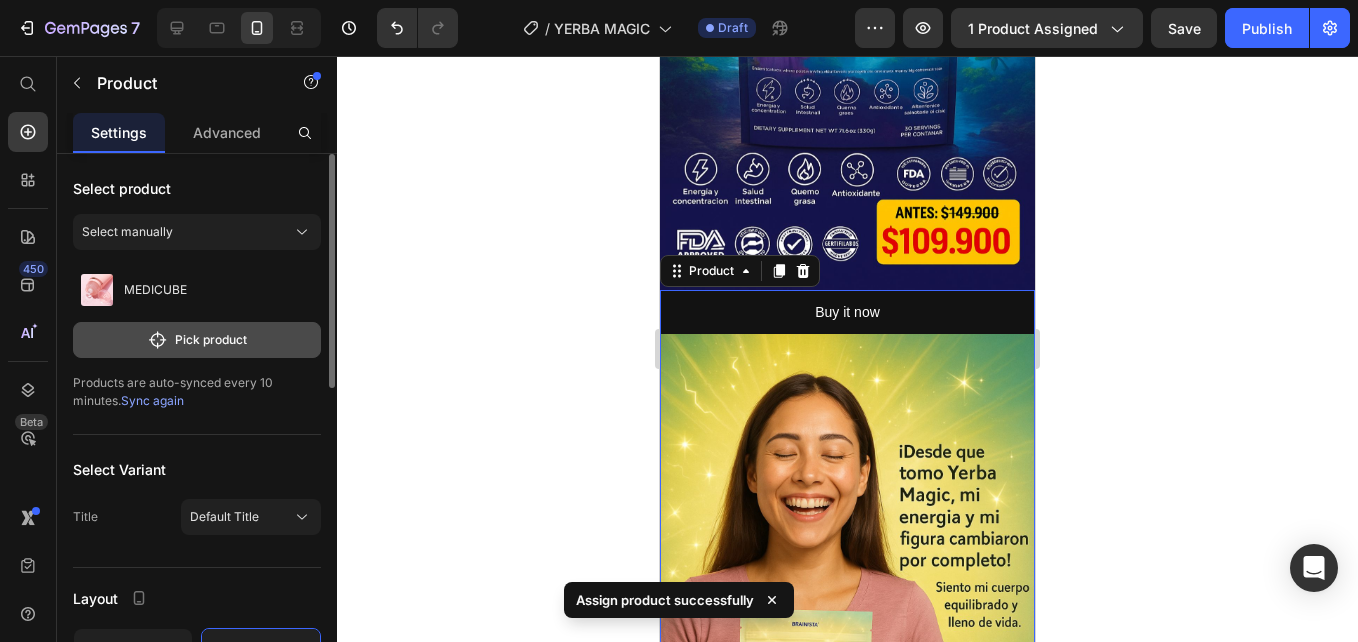 click on "Pick product" at bounding box center [197, 340] 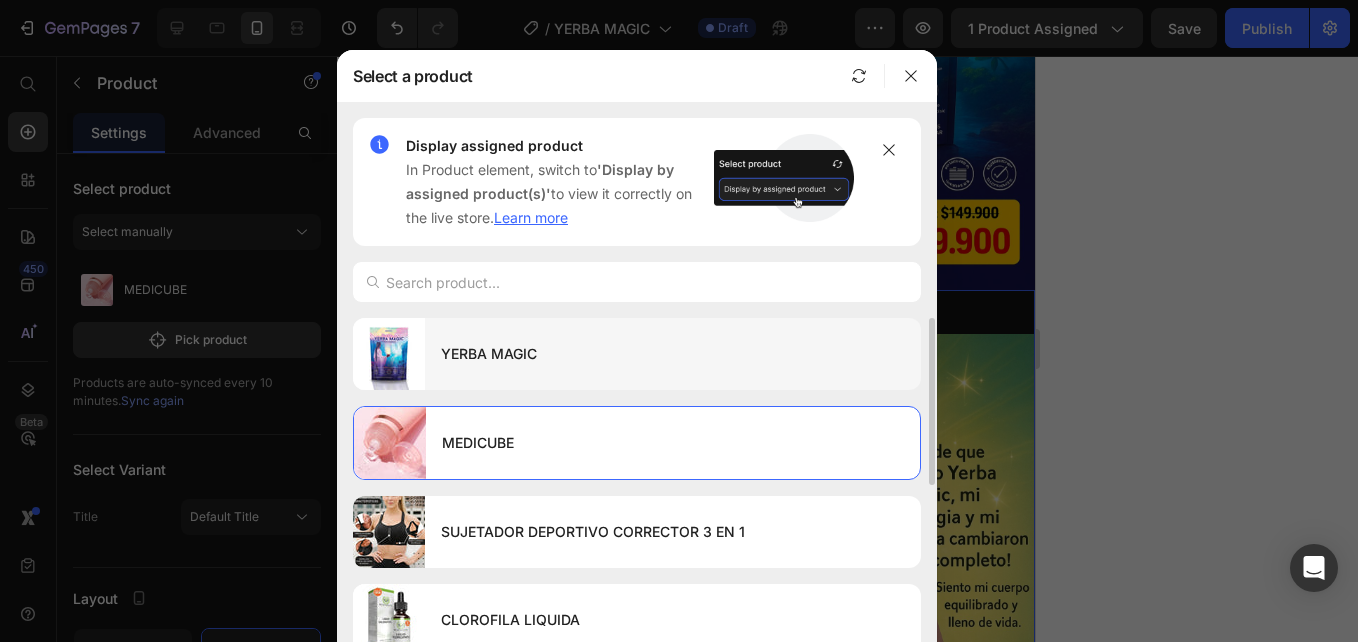 click on "YERBA MAGIC" at bounding box center [673, 354] 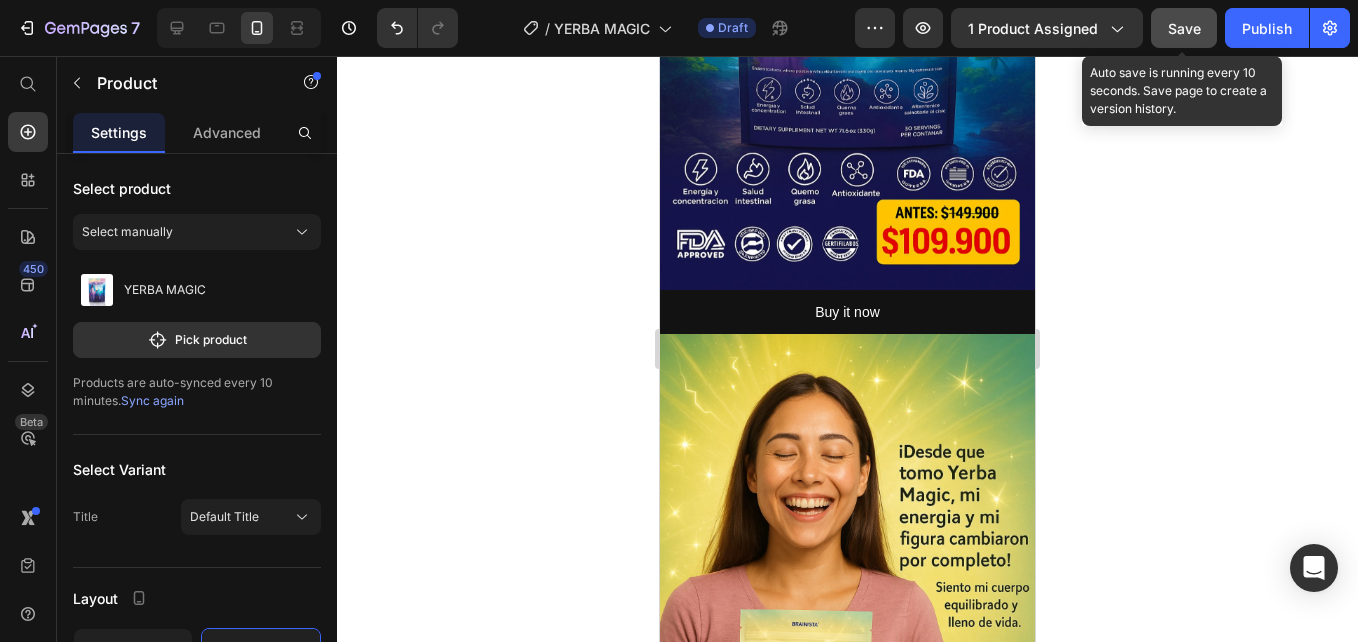 click on "Save" at bounding box center [1184, 28] 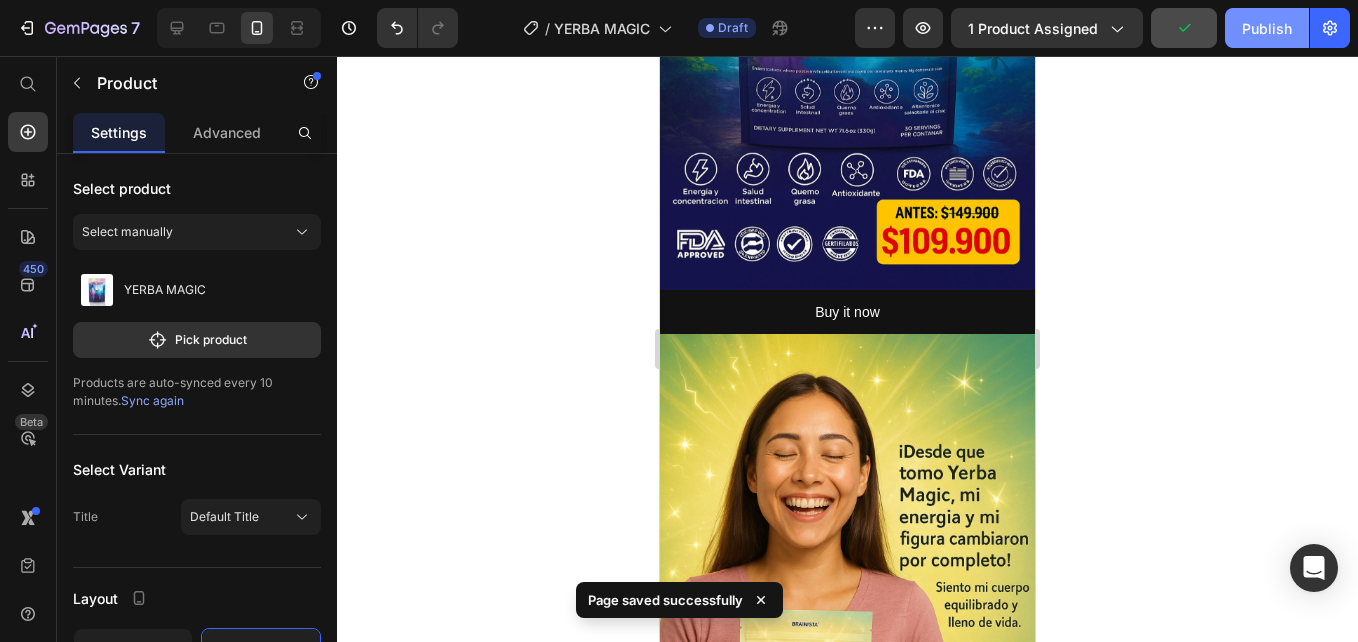 click on "Publish" at bounding box center [1267, 28] 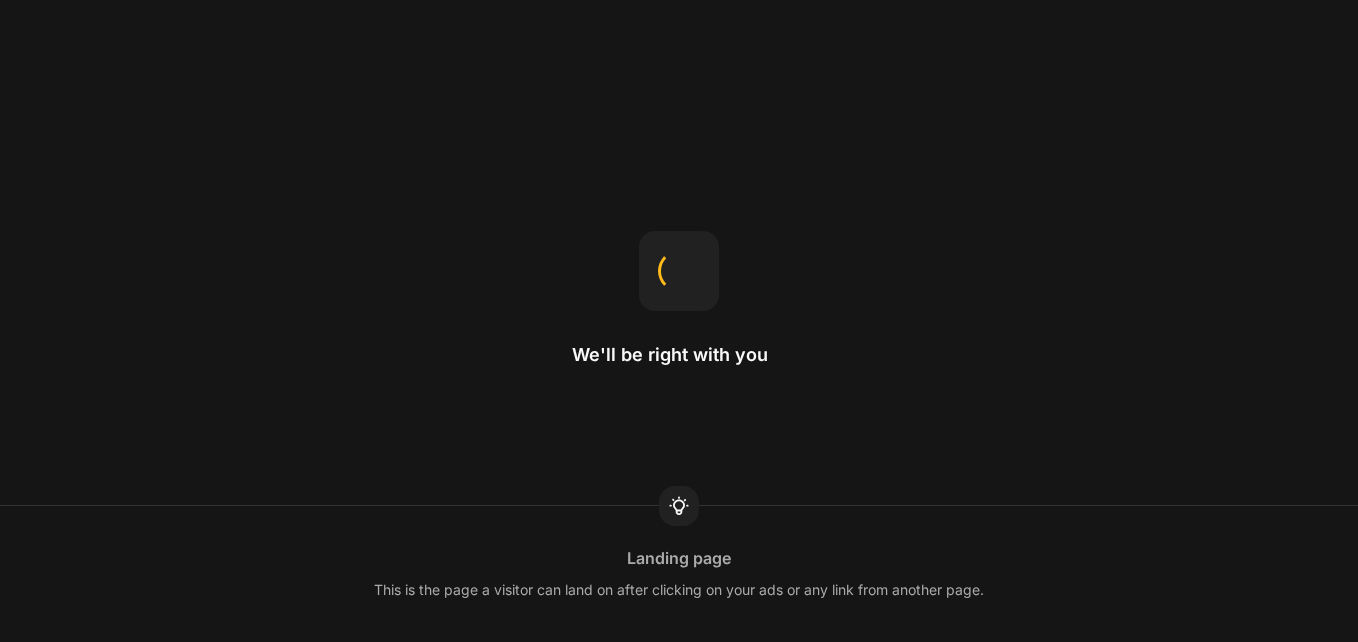 scroll, scrollTop: 0, scrollLeft: 0, axis: both 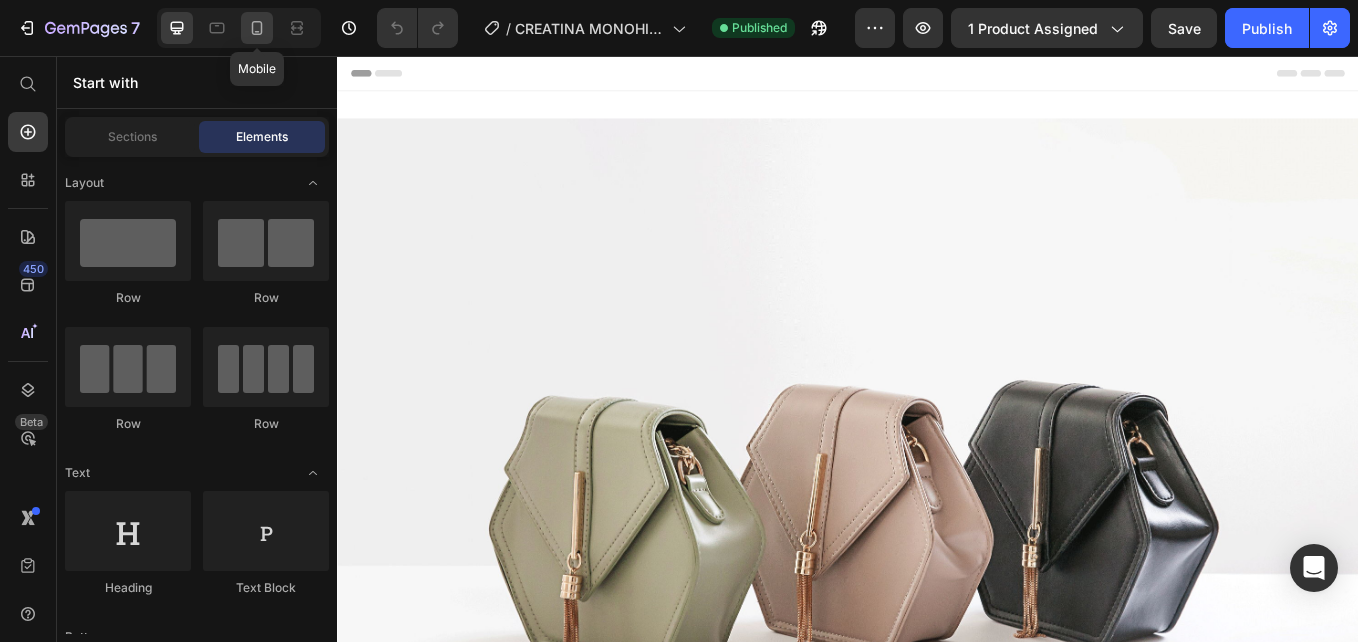 click 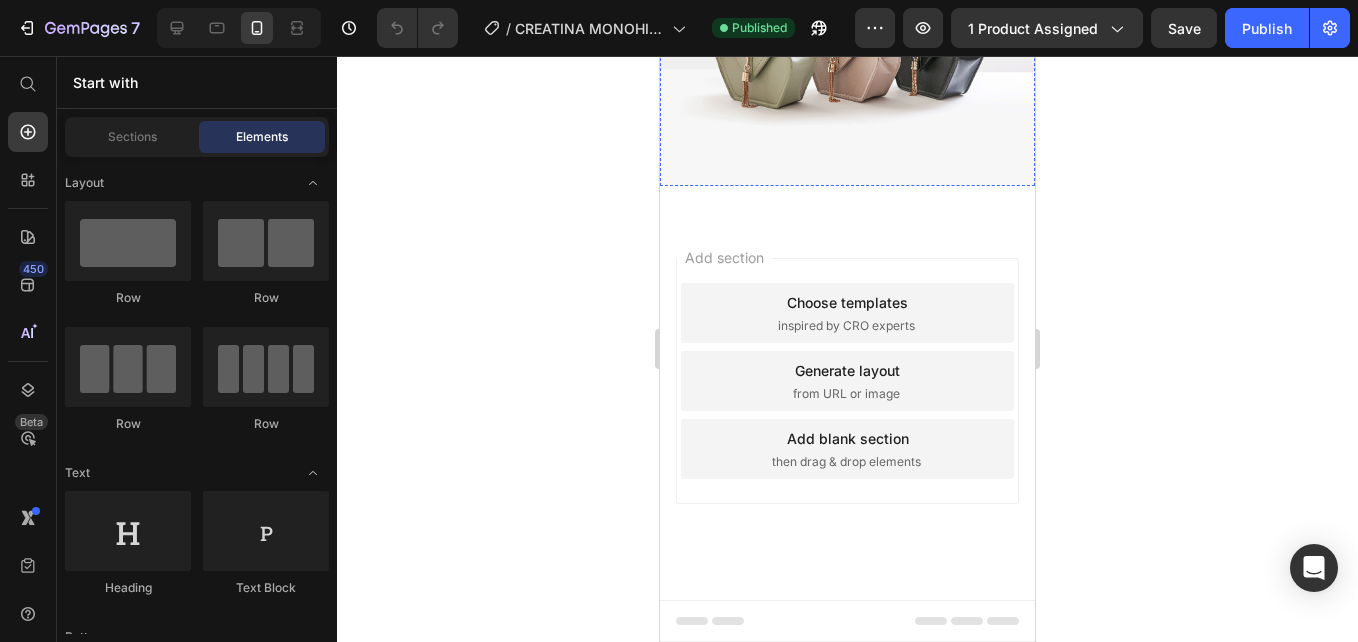 scroll, scrollTop: 3100, scrollLeft: 0, axis: vertical 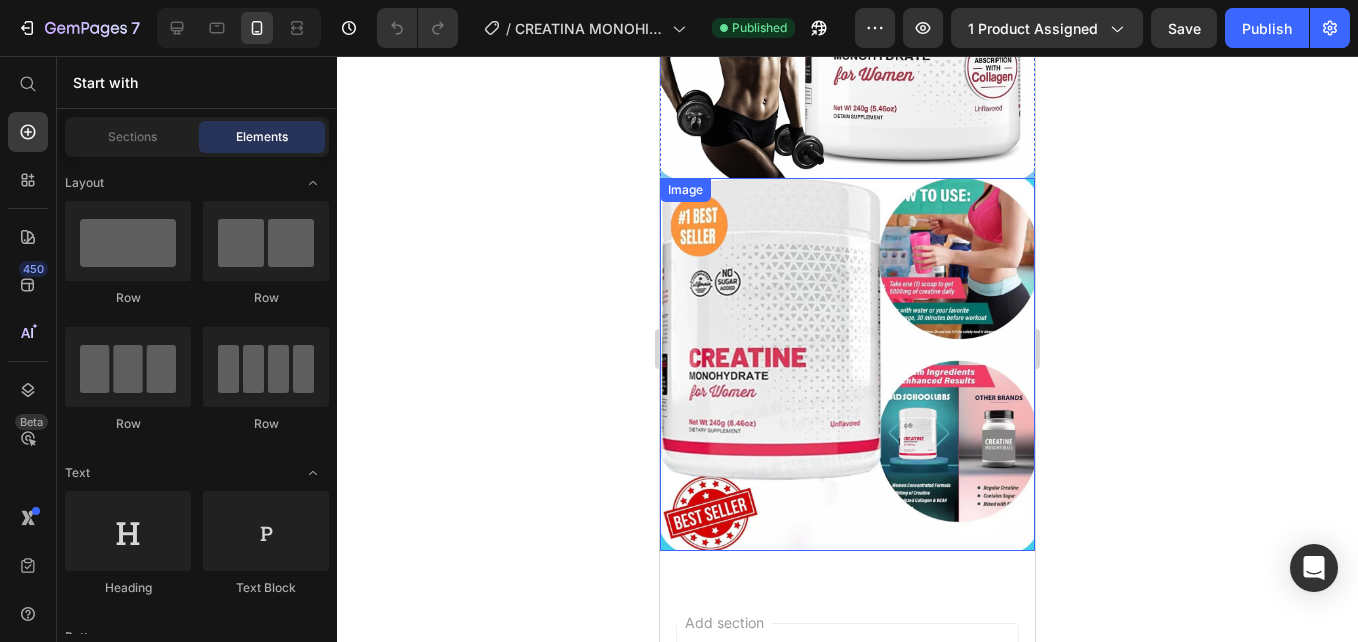 click at bounding box center (847, 364) 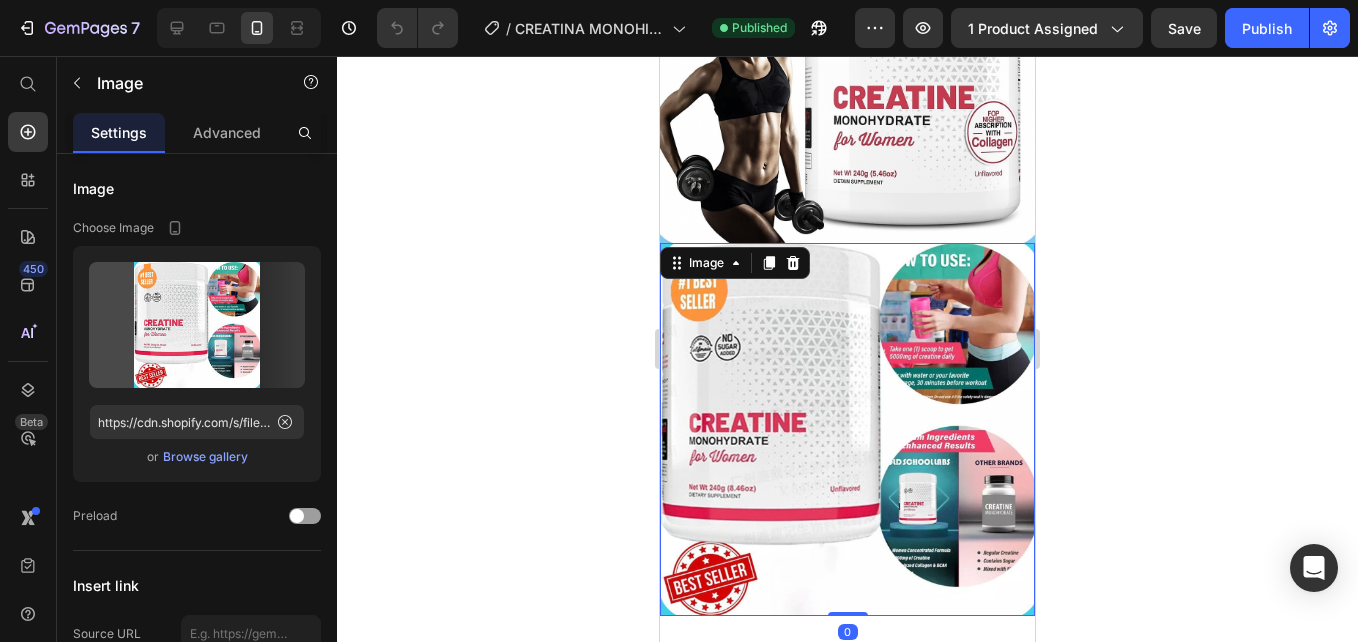 scroll, scrollTop: 3000, scrollLeft: 0, axis: vertical 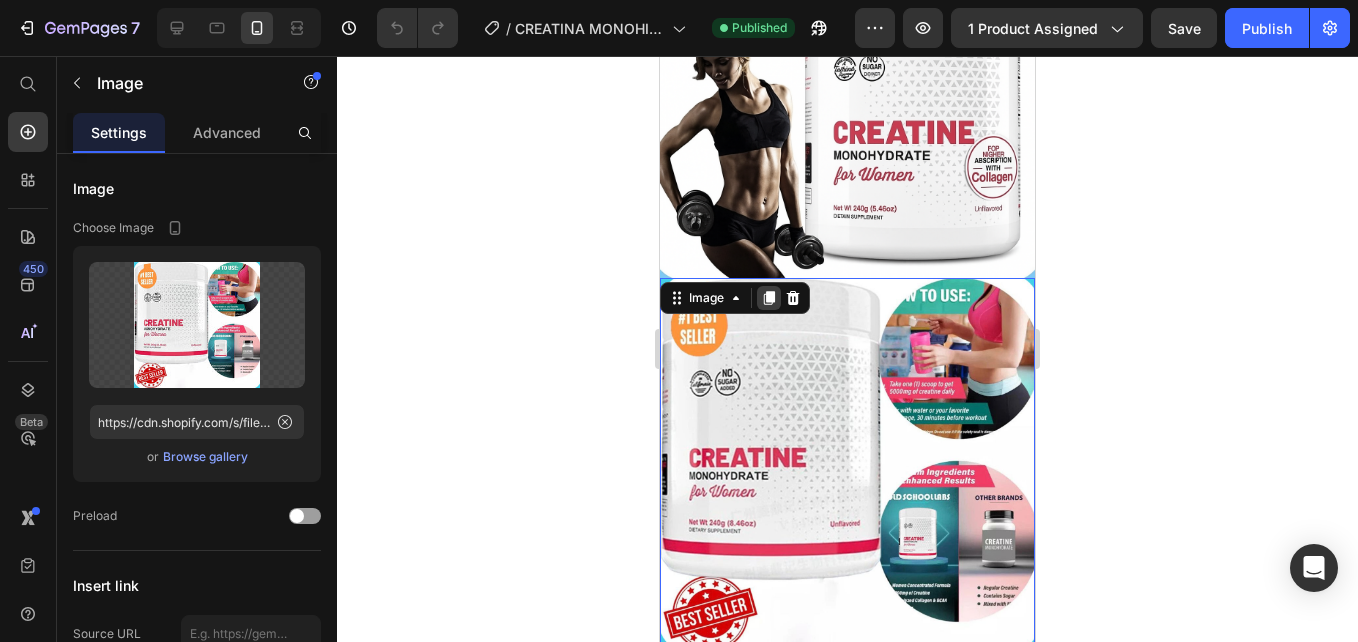 click 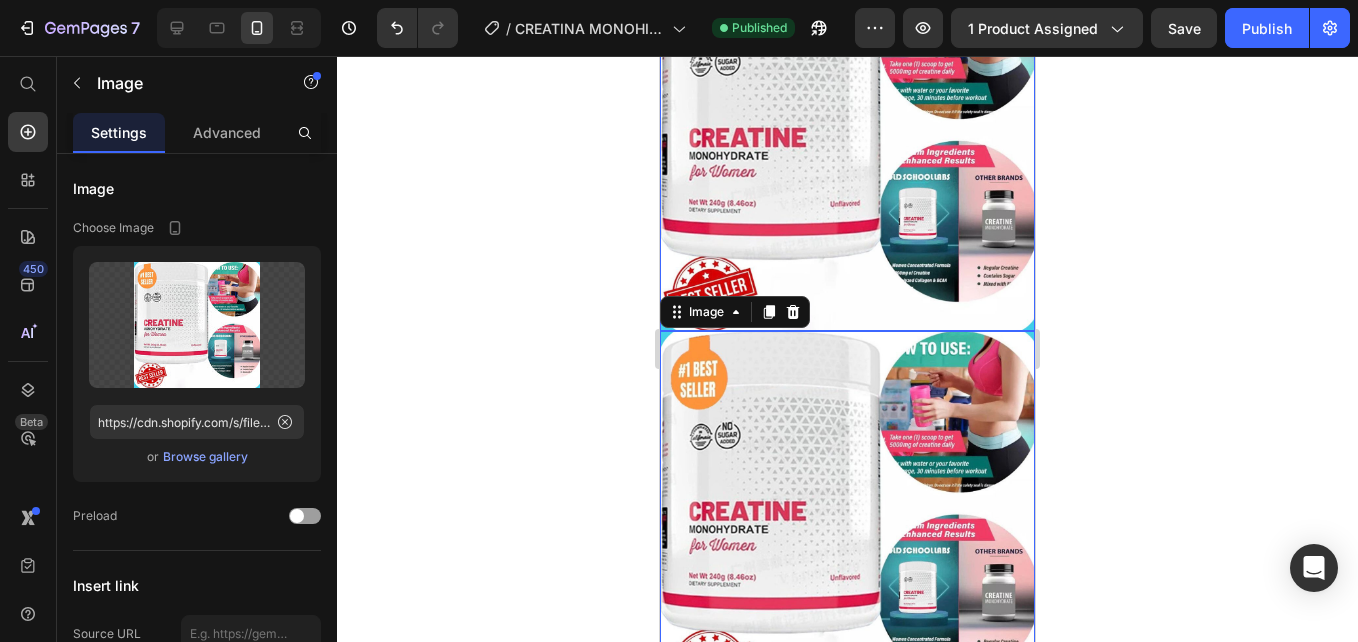scroll, scrollTop: 3386, scrollLeft: 0, axis: vertical 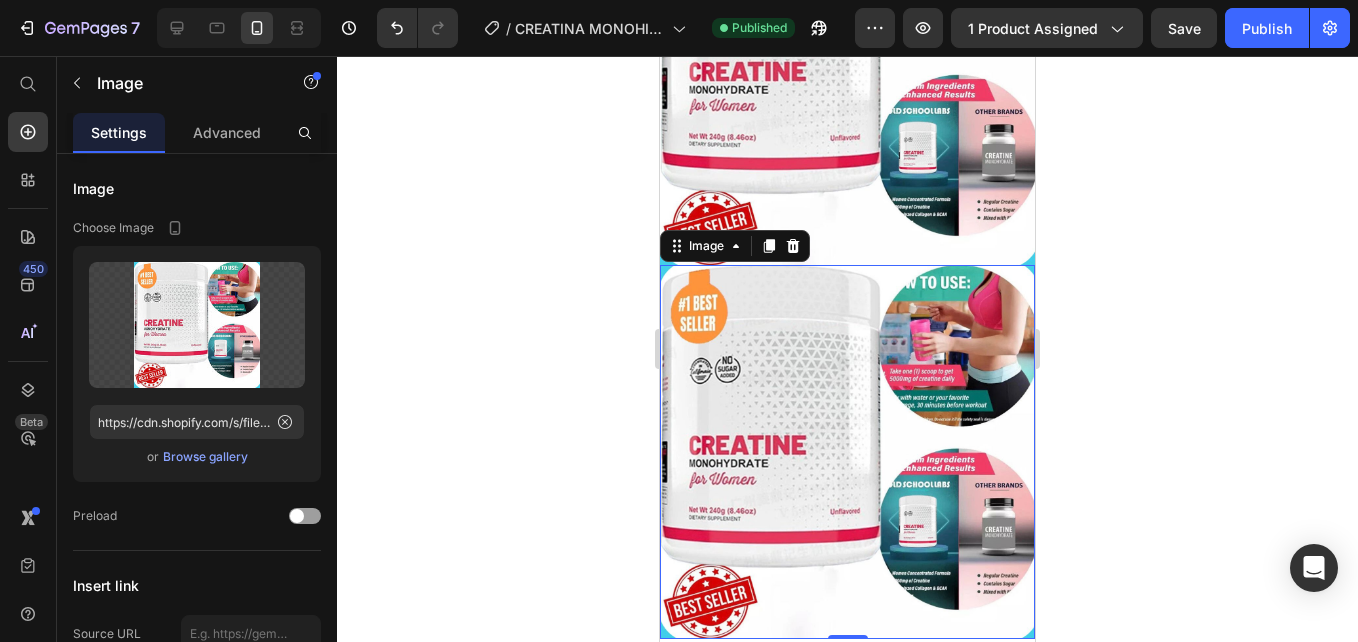 click at bounding box center (847, 451) 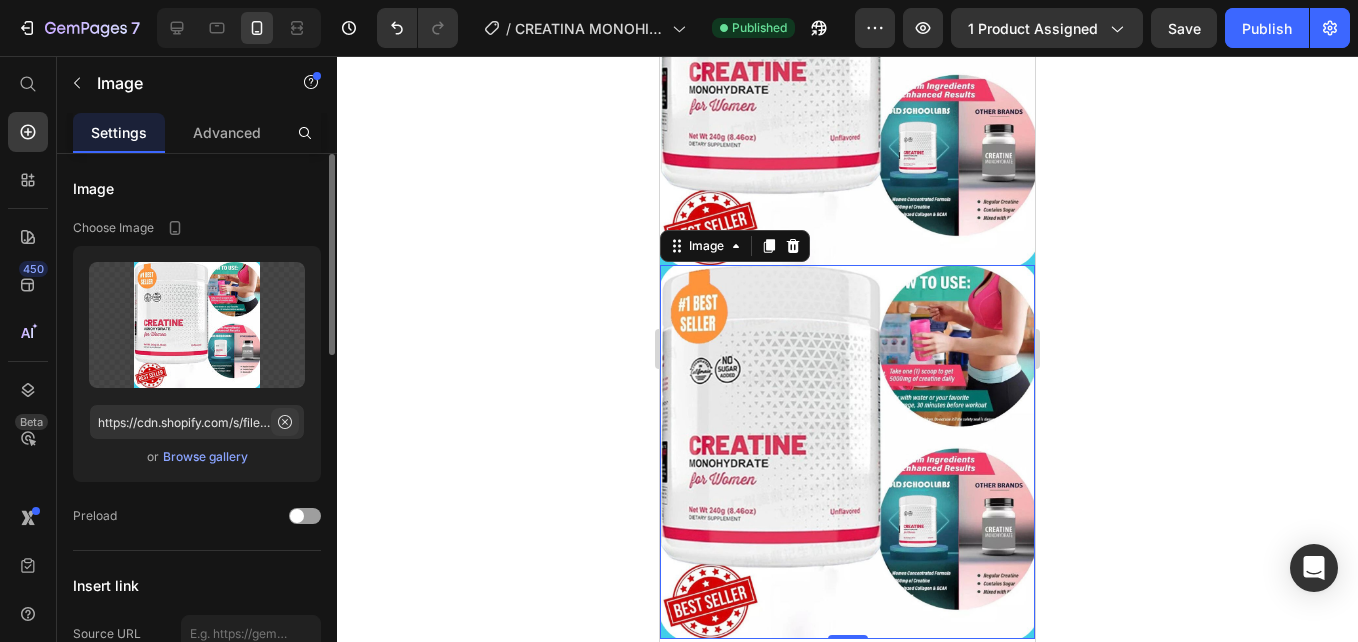 click 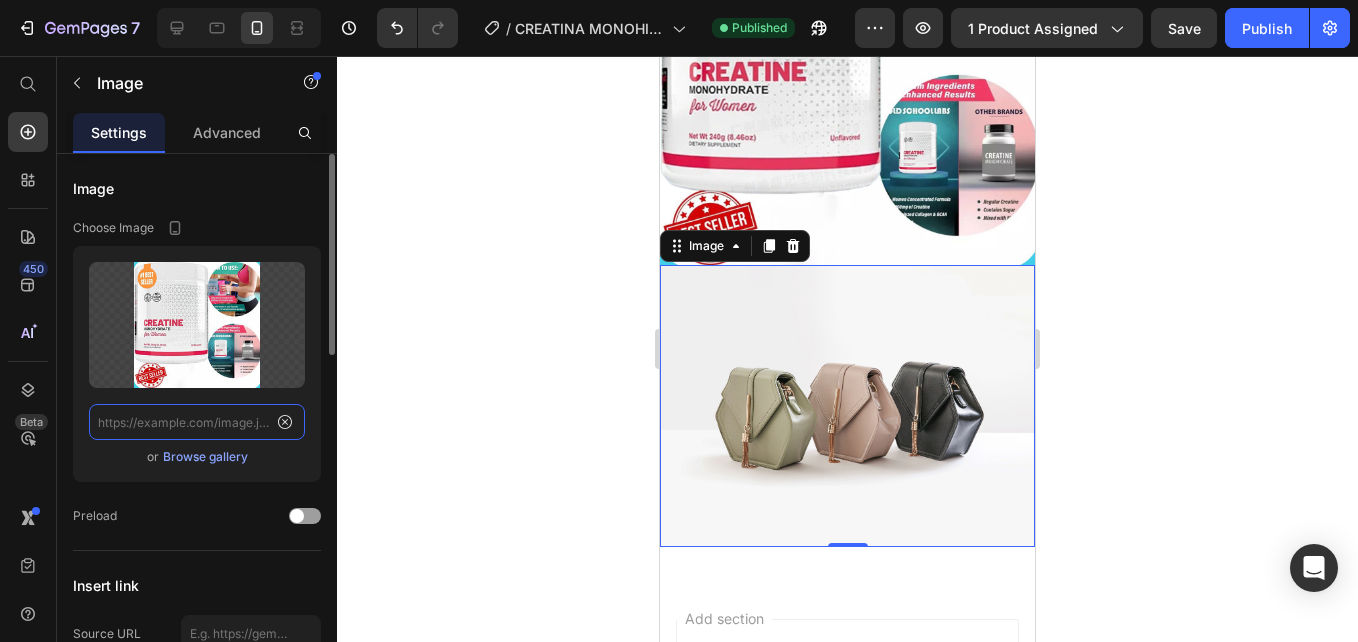 scroll, scrollTop: 0, scrollLeft: 0, axis: both 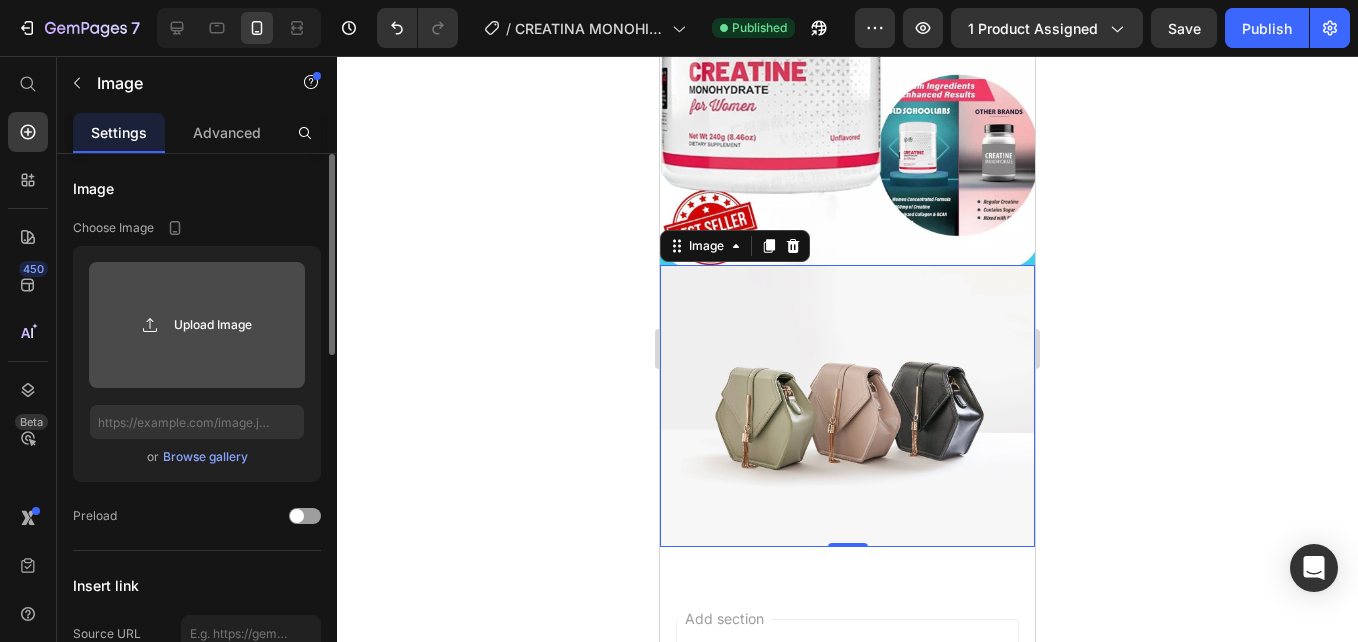 click 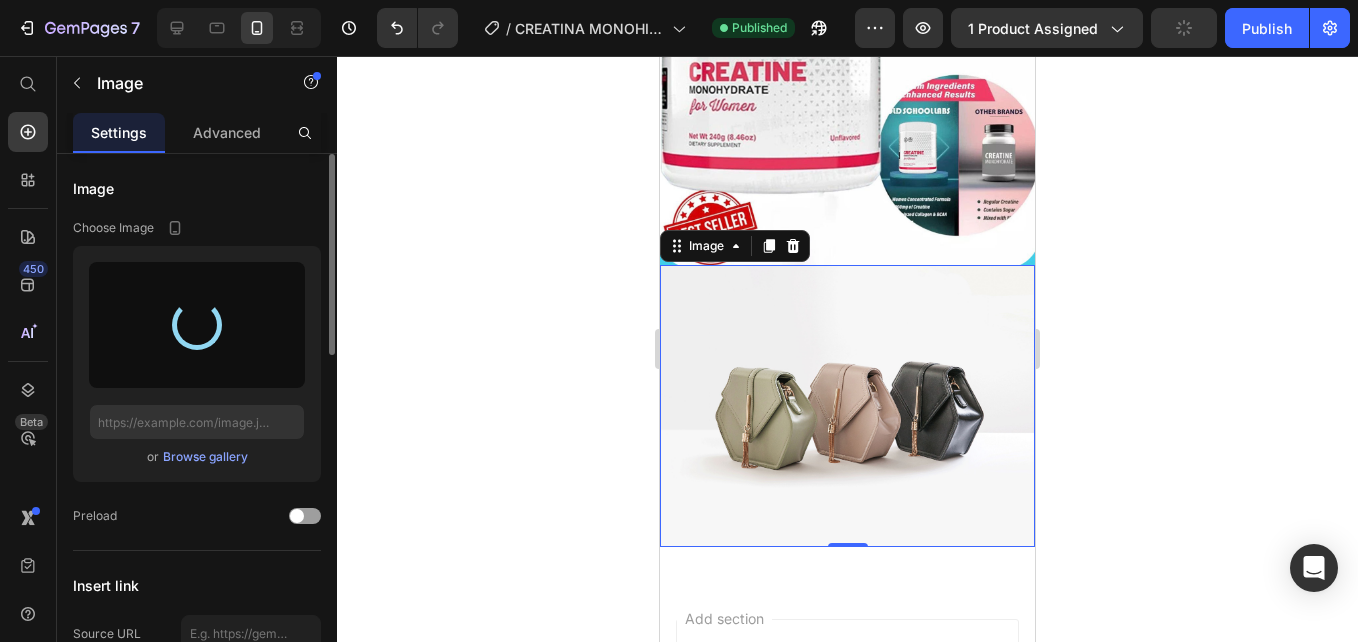 type on "https://cdn.shopify.com/s/files/1/0938/4427/5505/files/gempages_569687052442928352-7609490b-7a34-4b13-8524-5cc2230ee47a.png" 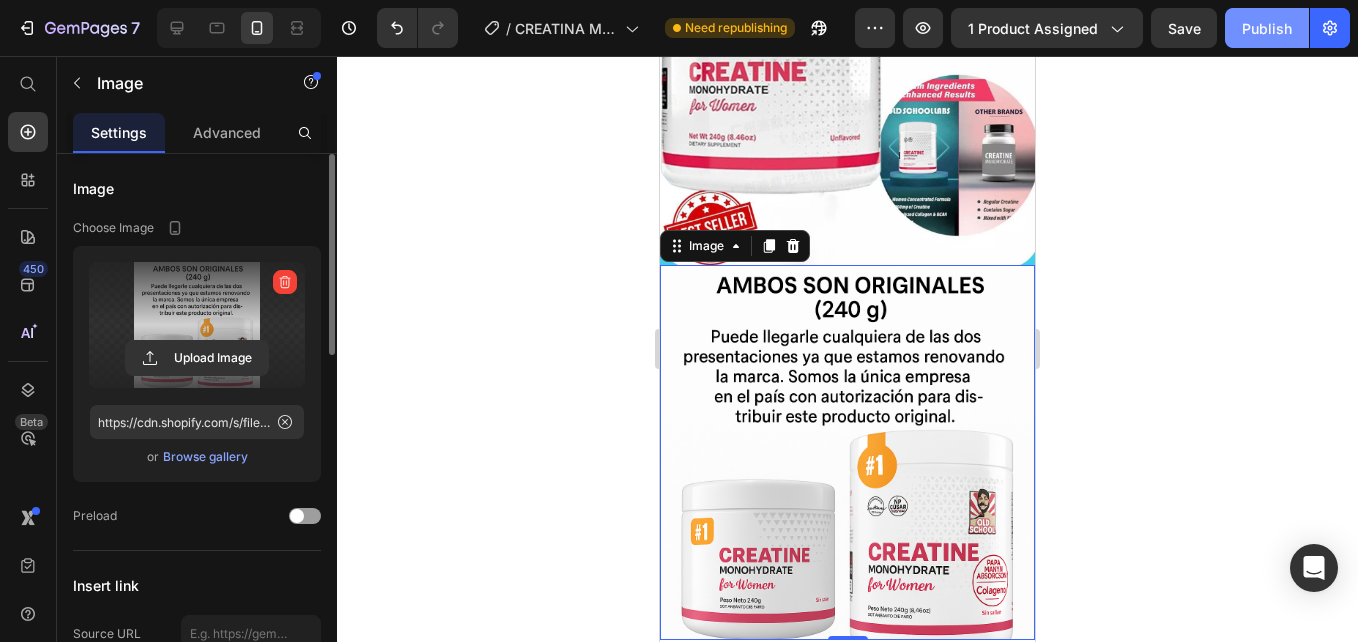 click on "Publish" 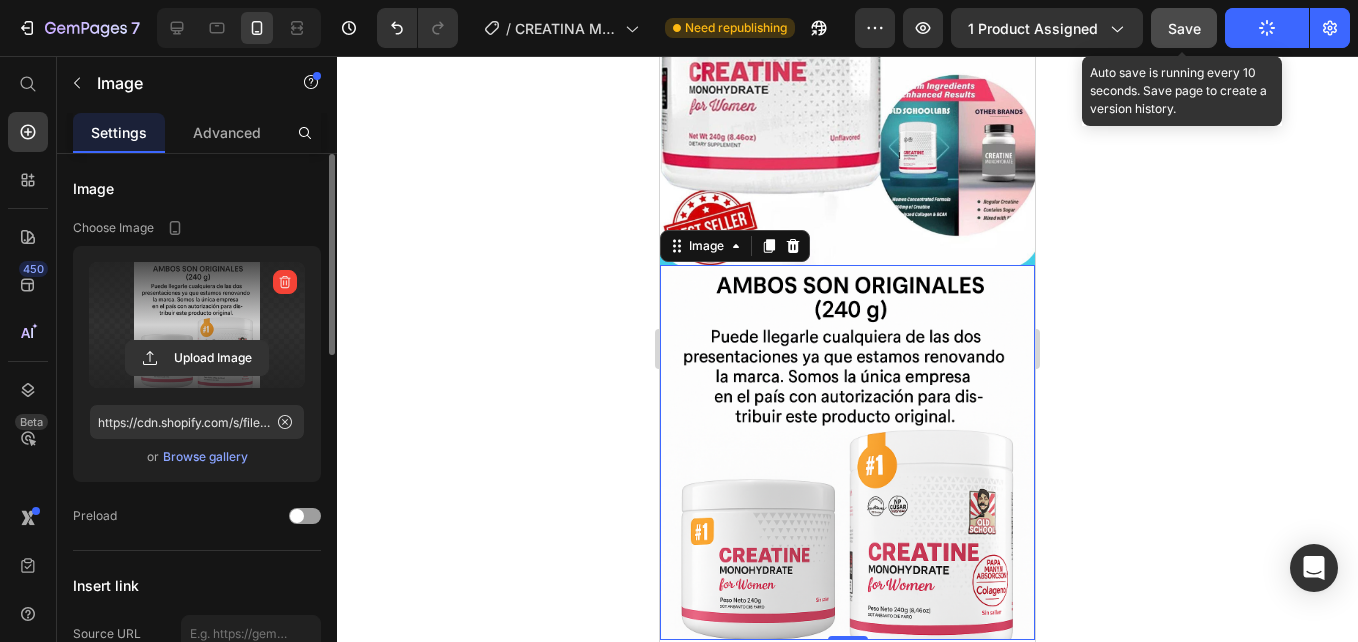 click on "Save" at bounding box center (1184, 28) 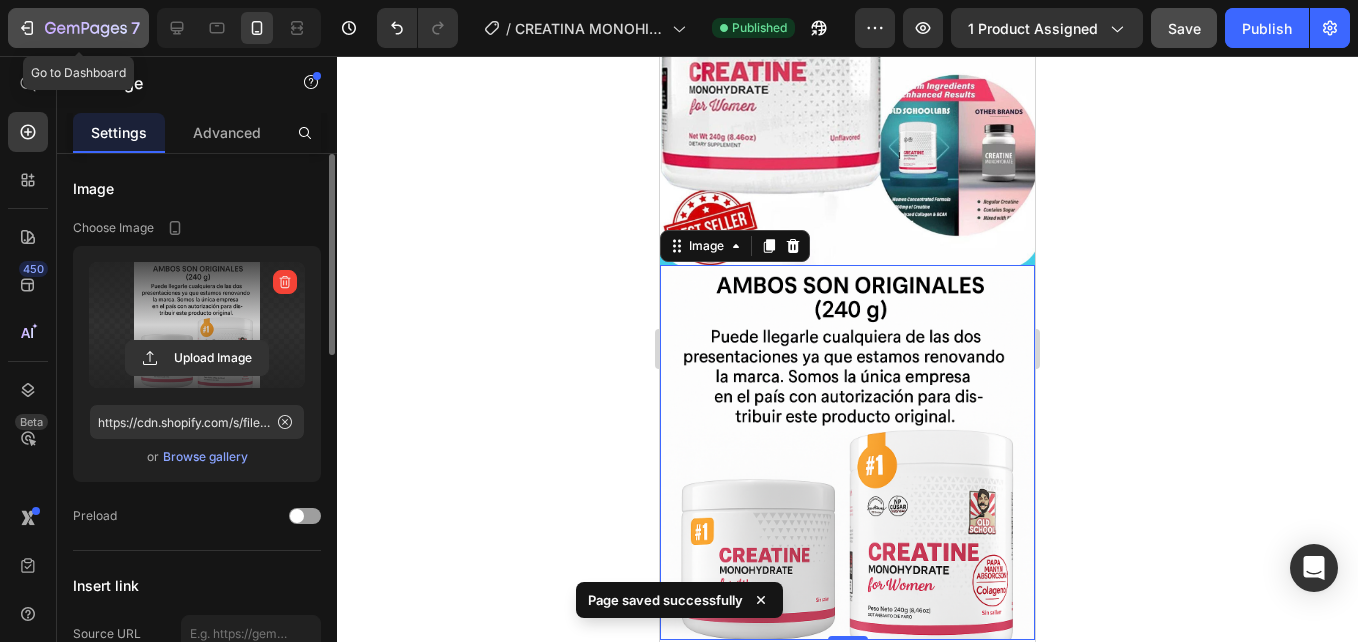 click on "7" at bounding box center [78, 28] 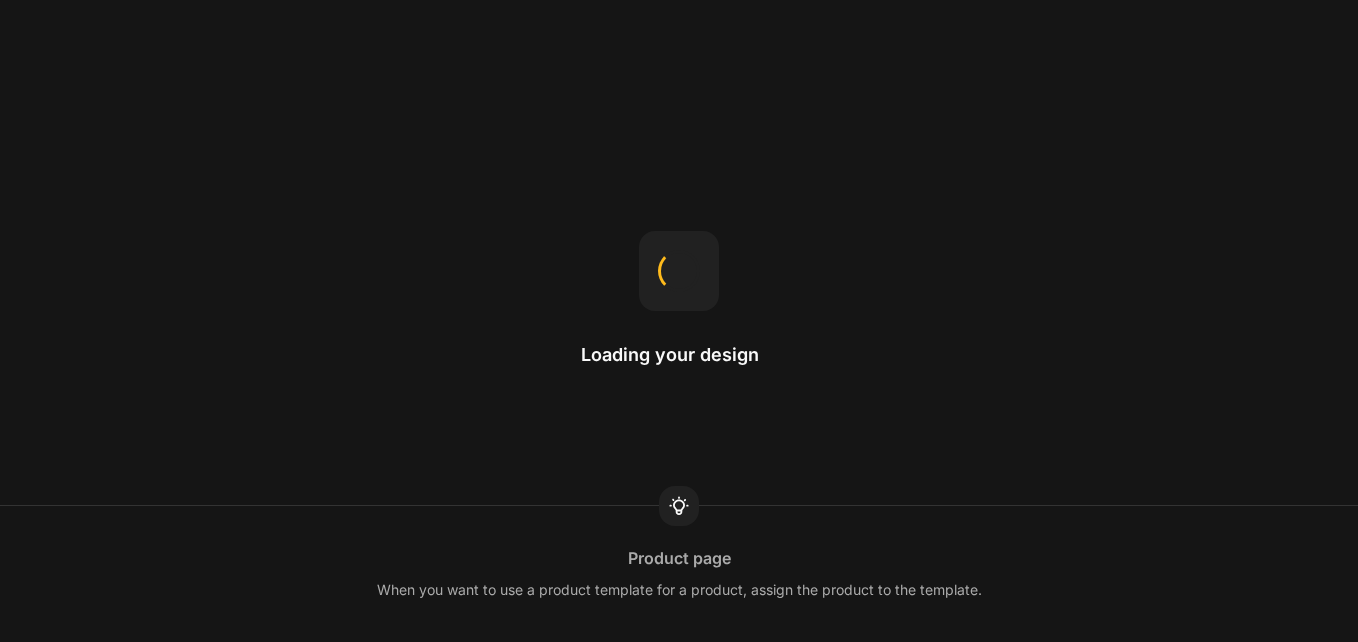 scroll, scrollTop: 0, scrollLeft: 0, axis: both 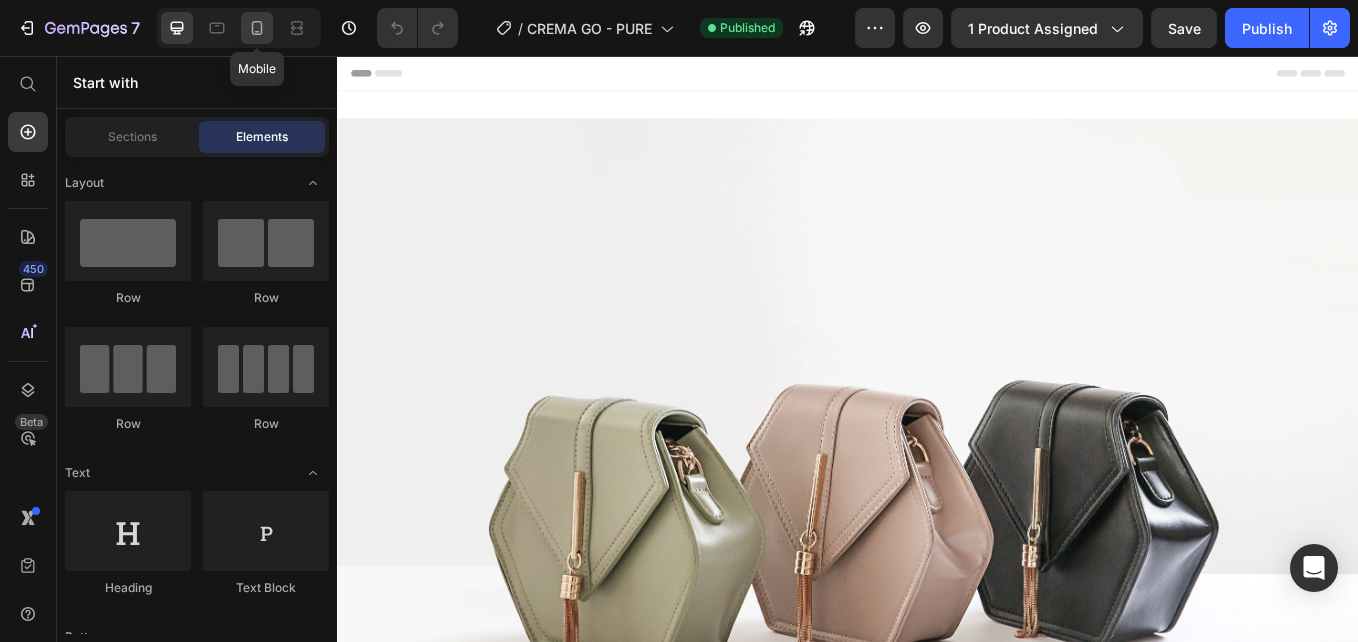 click 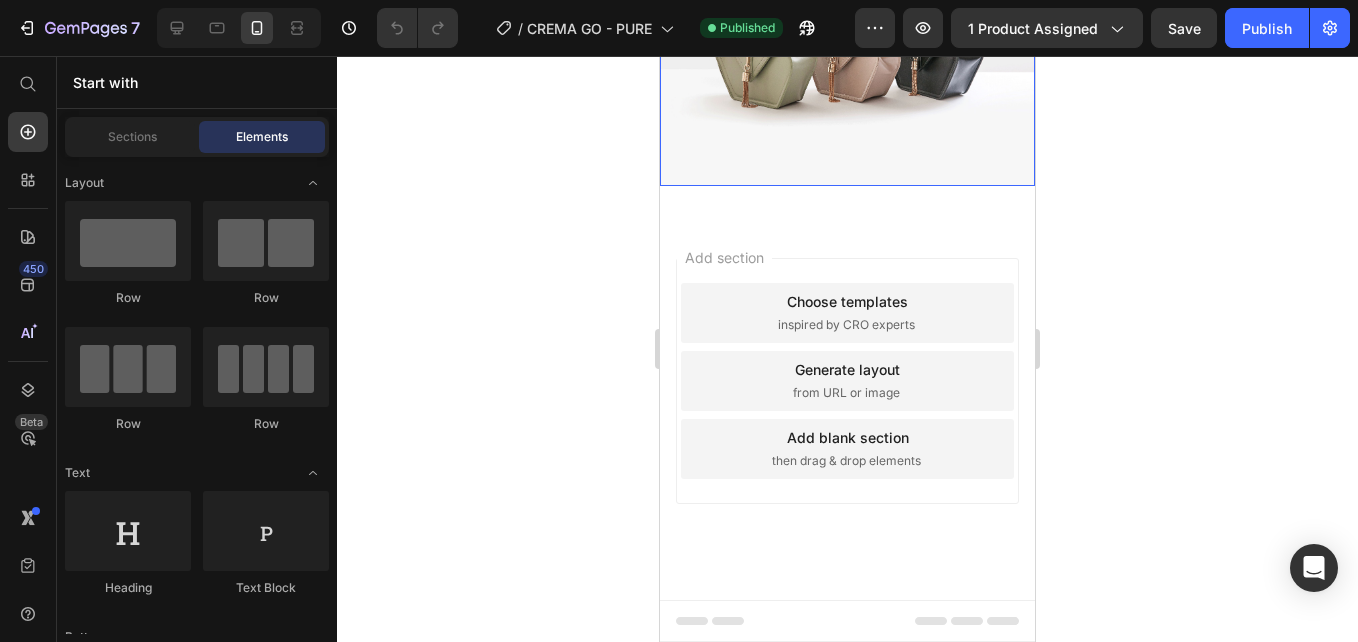 scroll, scrollTop: 3167, scrollLeft: 0, axis: vertical 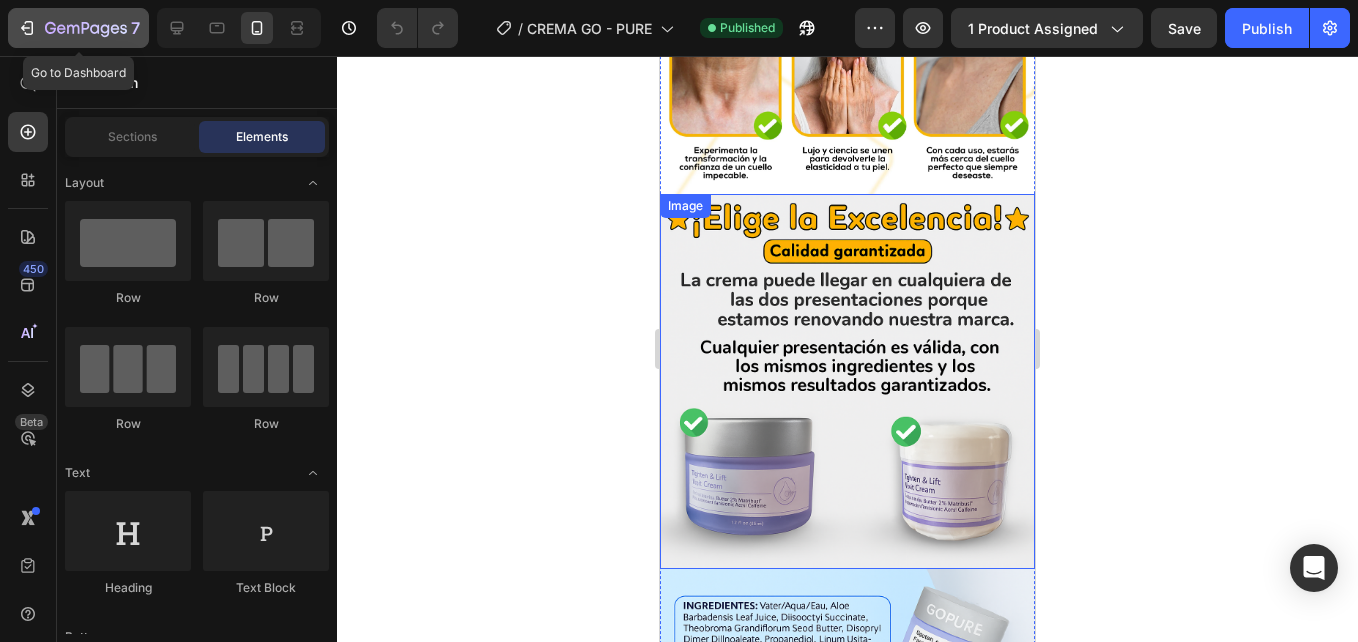 click 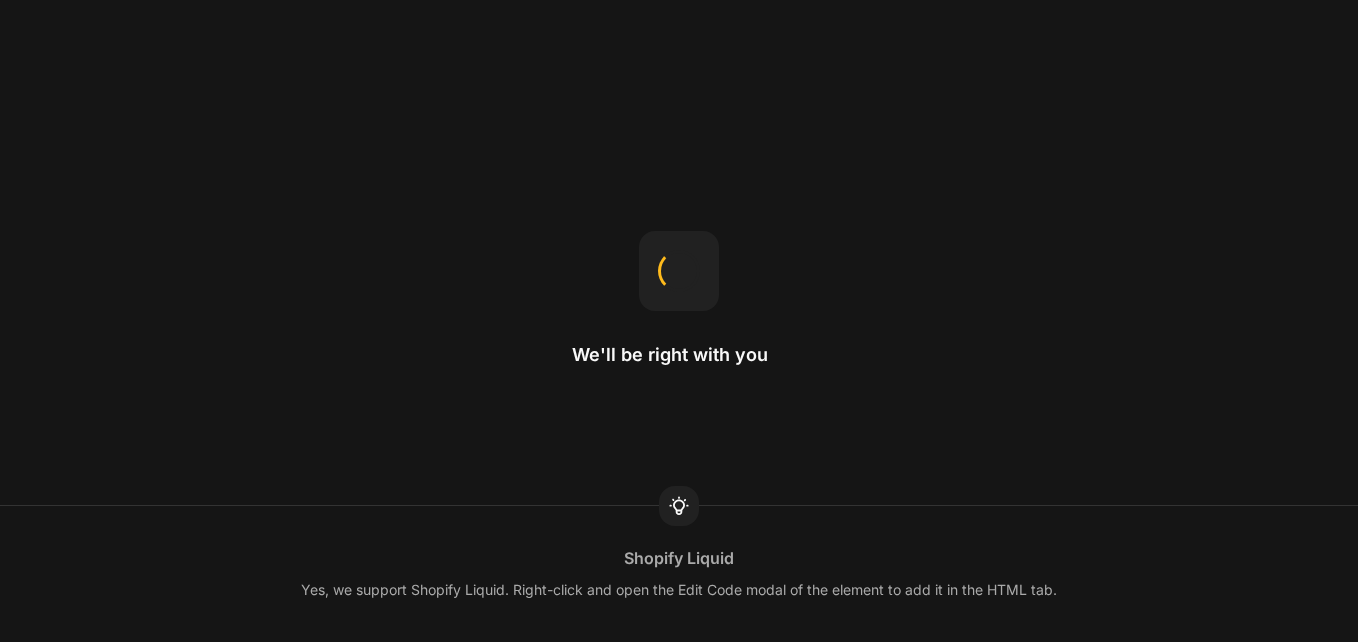 scroll, scrollTop: 0, scrollLeft: 0, axis: both 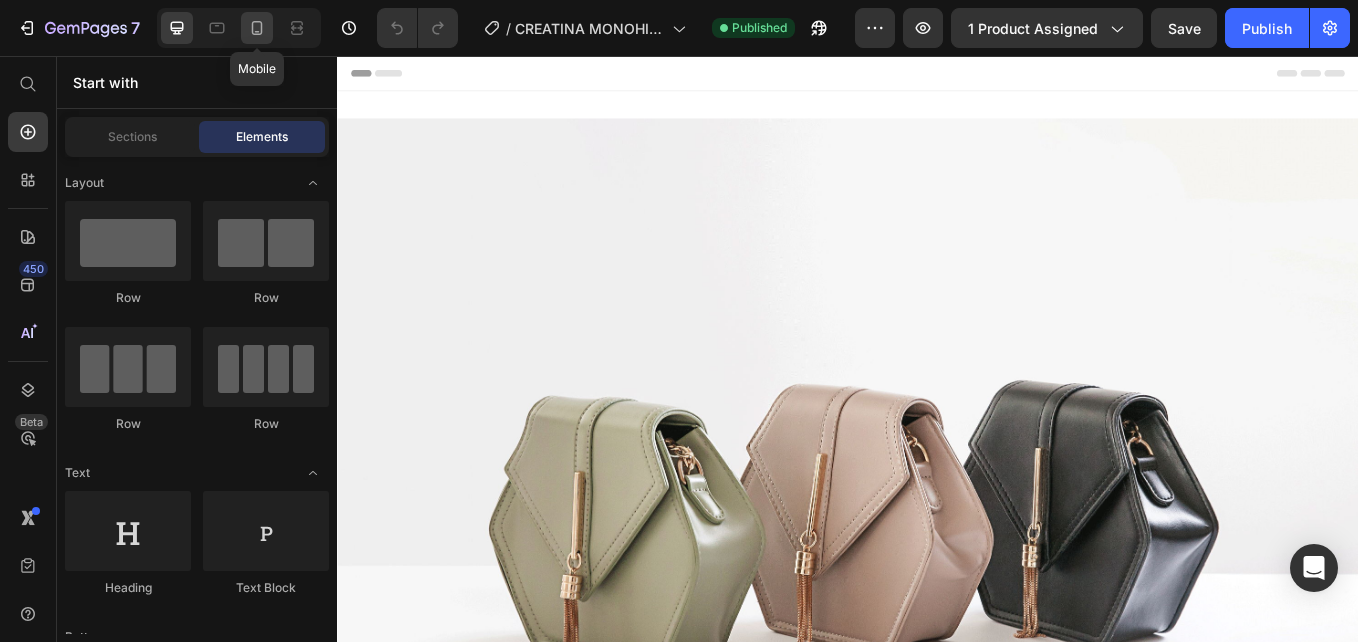 click 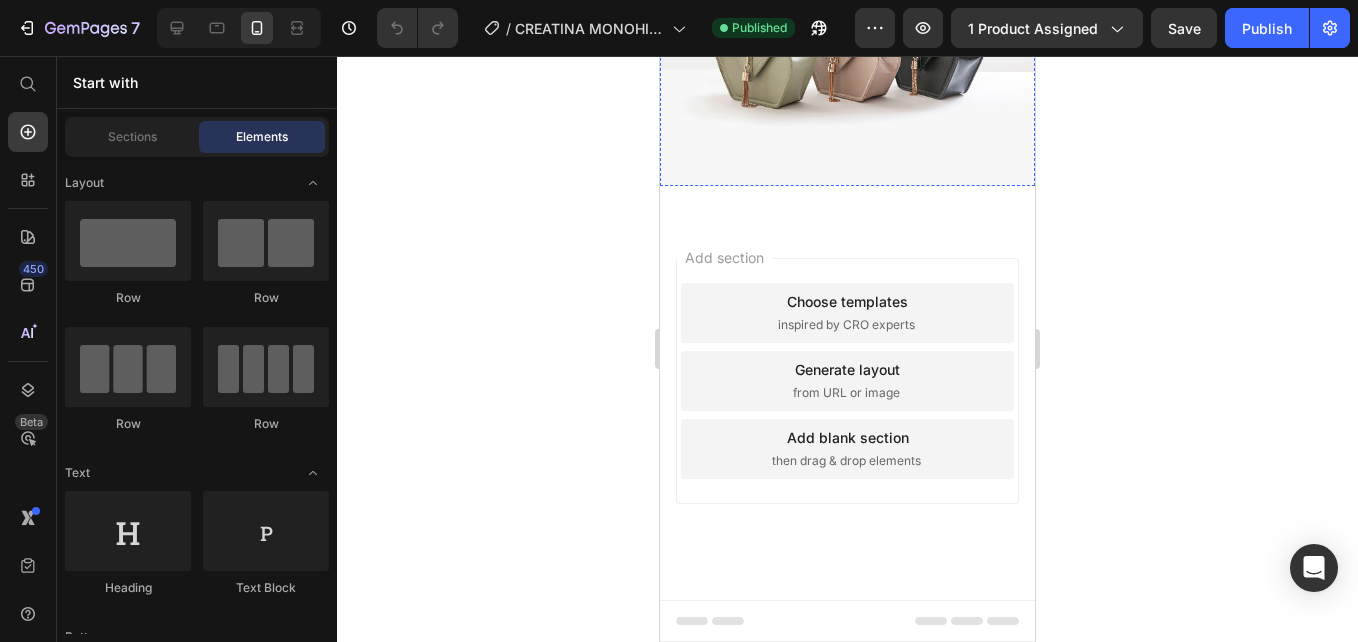 scroll, scrollTop: 3200, scrollLeft: 0, axis: vertical 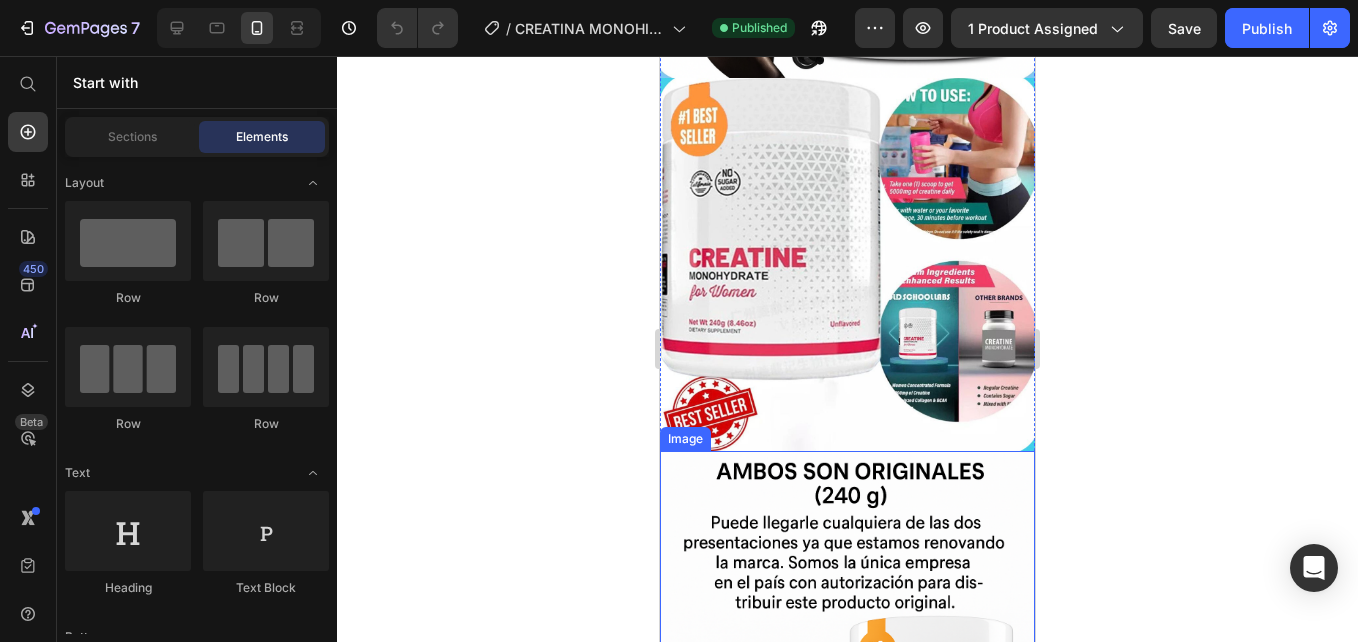 click at bounding box center (847, 638) 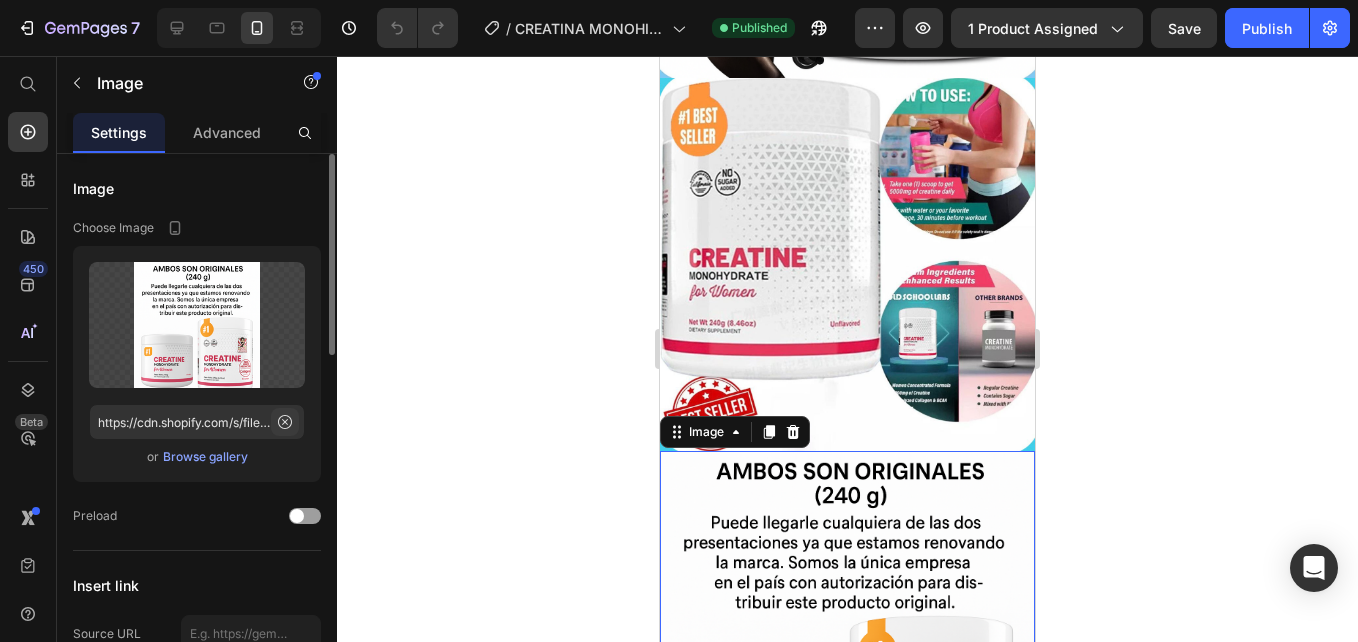 click 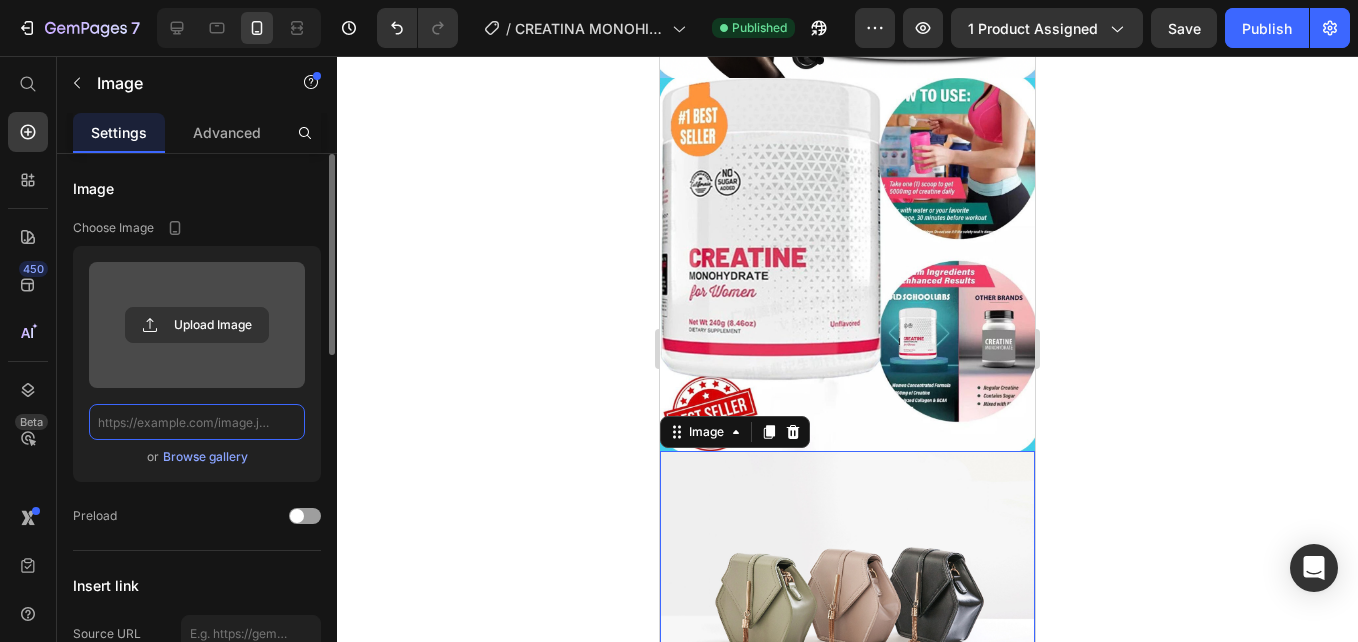 scroll, scrollTop: 0, scrollLeft: 0, axis: both 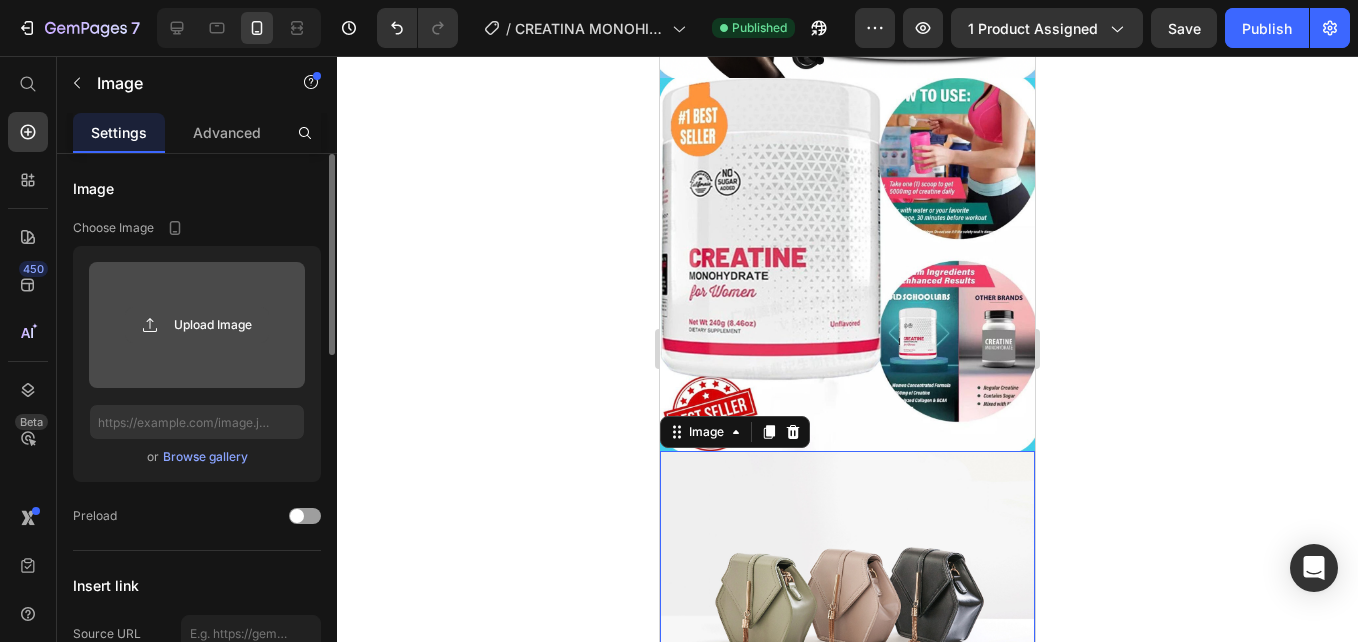 click 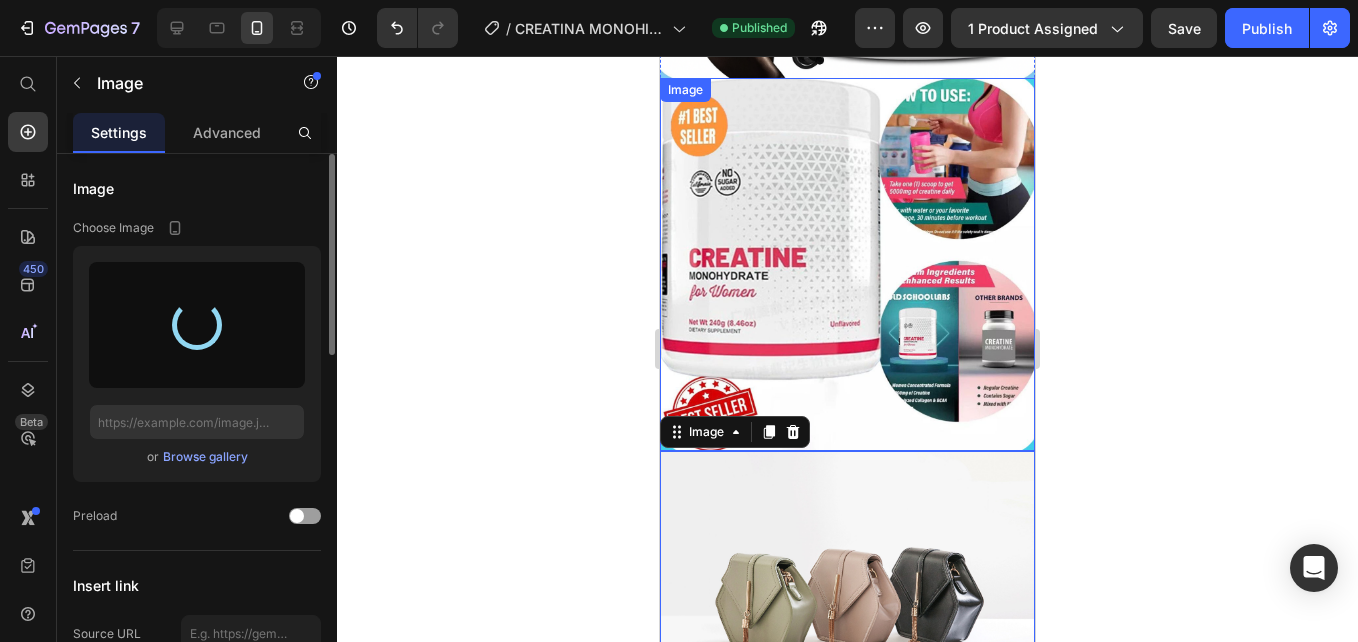 type on "https://cdn.shopify.com/s/files/1/0938/4427/5505/files/gempages_569687052442928352-c6bb5b74-aac4-4cd1-8590-5490ecf0c74a.png" 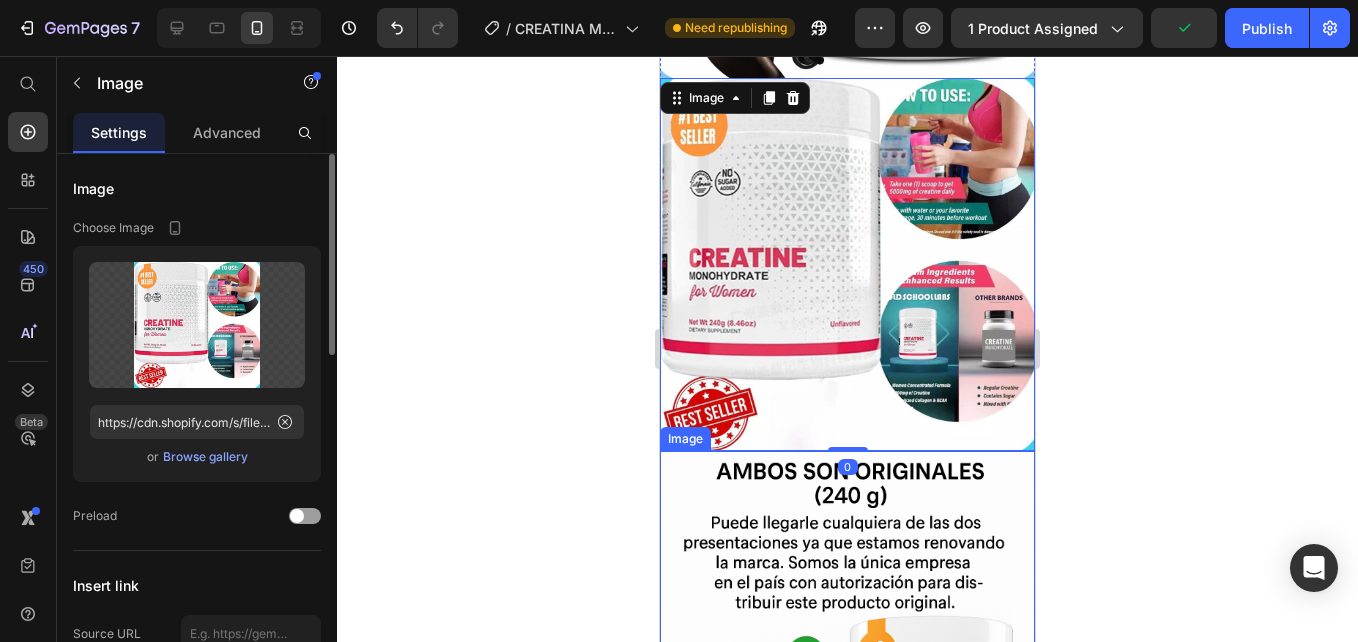 drag, startPoint x: 868, startPoint y: 262, endPoint x: 866, endPoint y: 405, distance: 143.01399 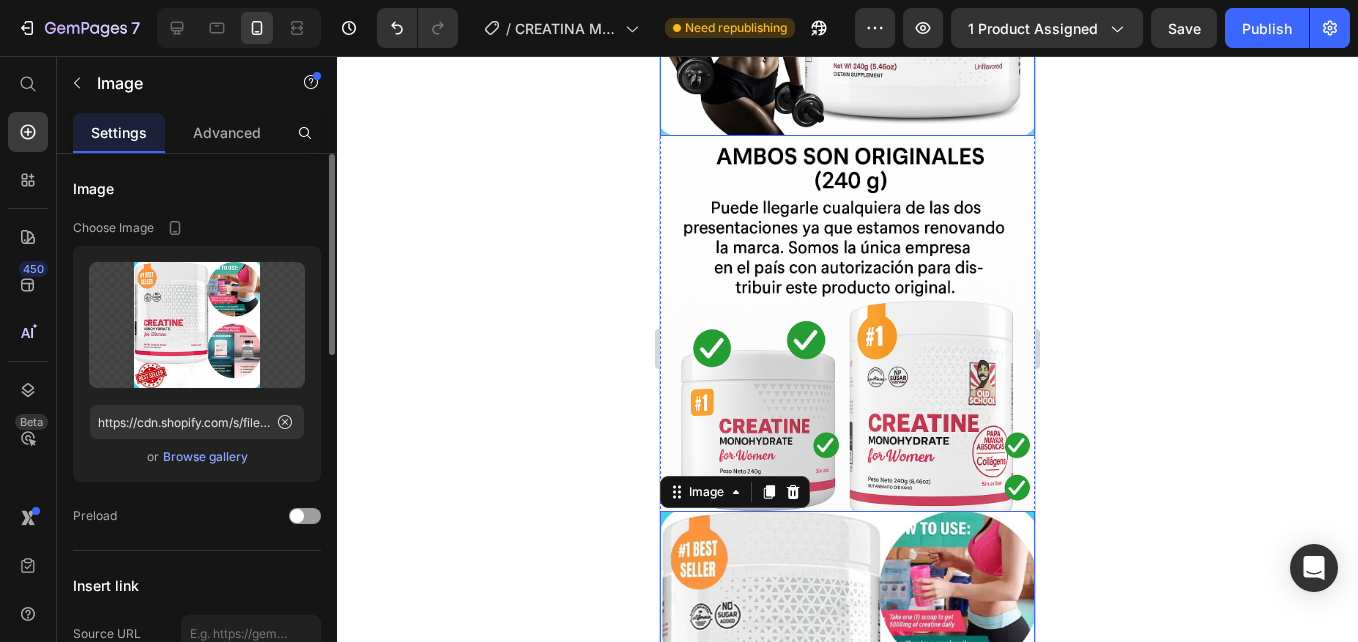 scroll, scrollTop: 3242, scrollLeft: 0, axis: vertical 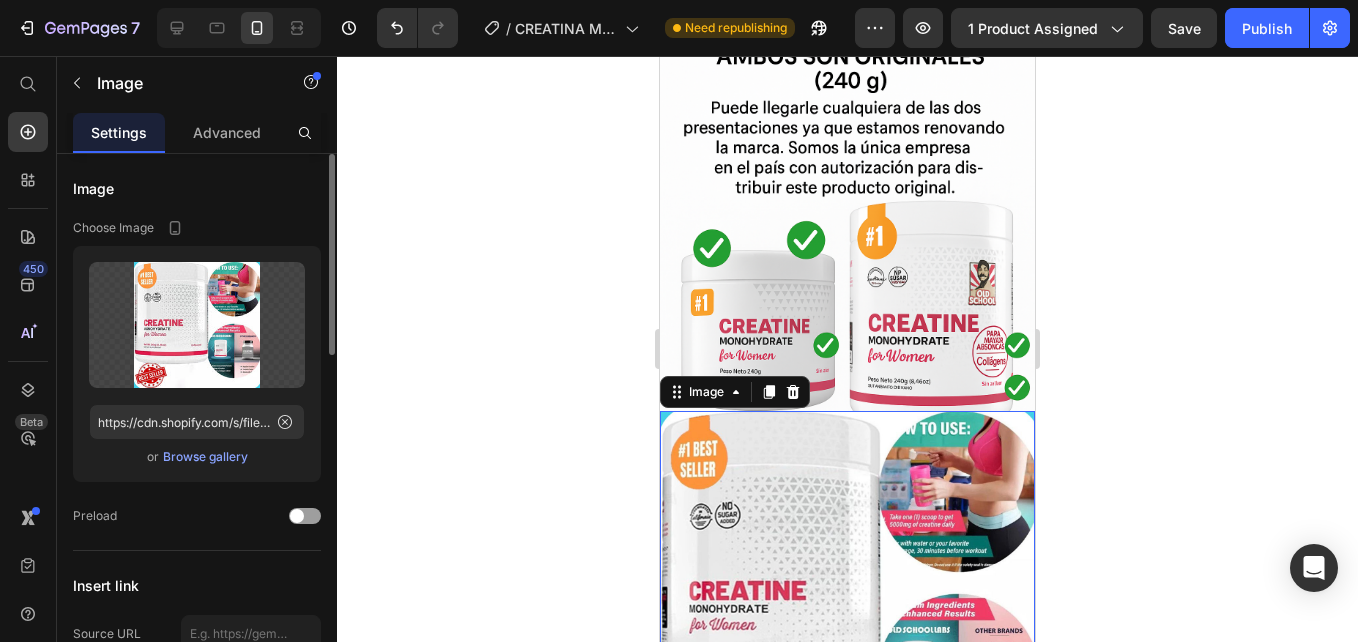 click 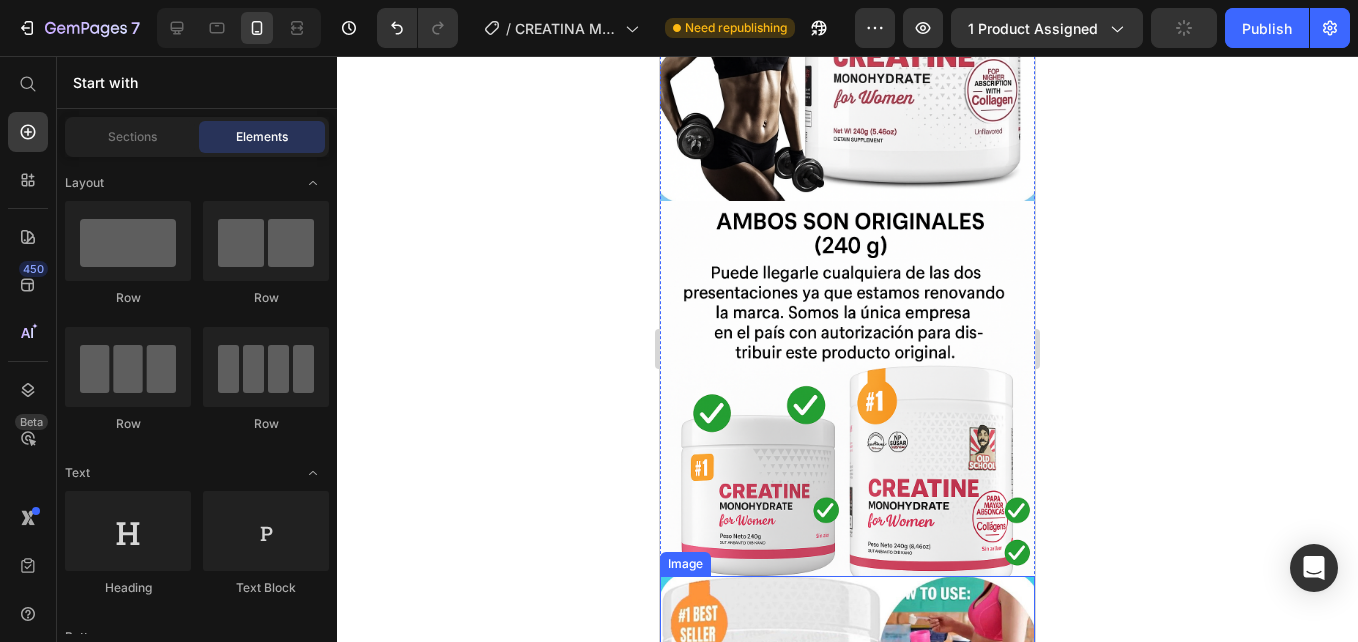 scroll, scrollTop: 3042, scrollLeft: 0, axis: vertical 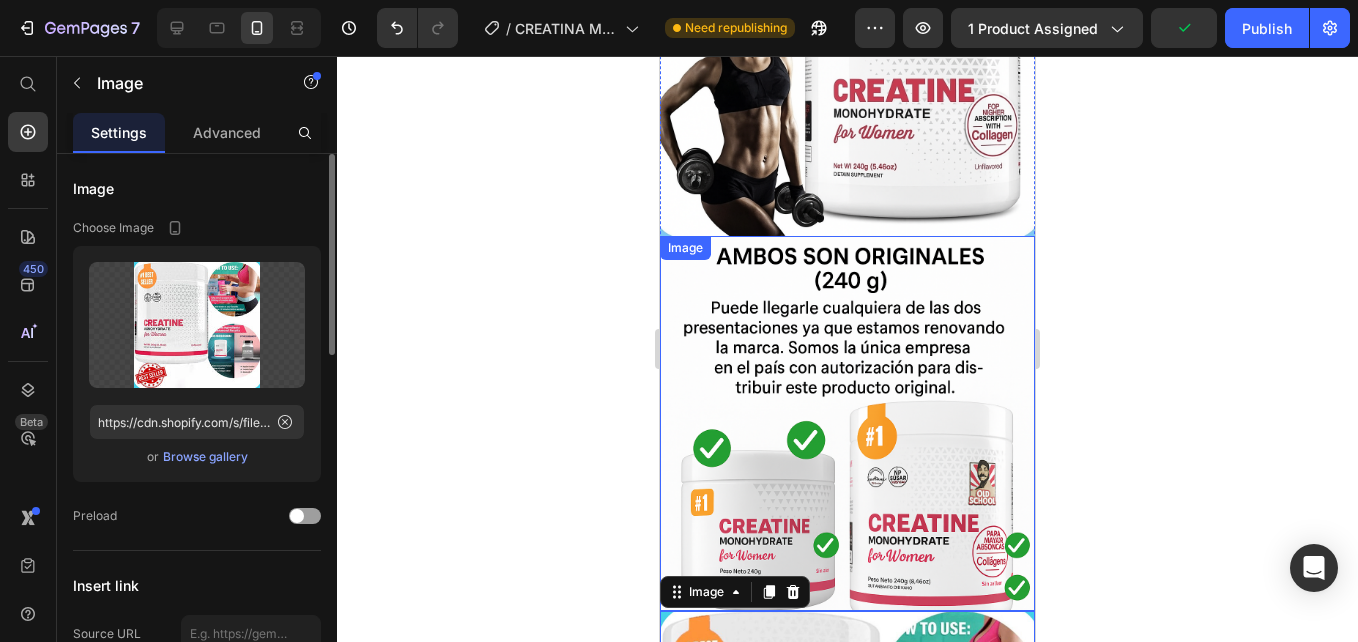 drag, startPoint x: 867, startPoint y: 423, endPoint x: 866, endPoint y: 403, distance: 20.024984 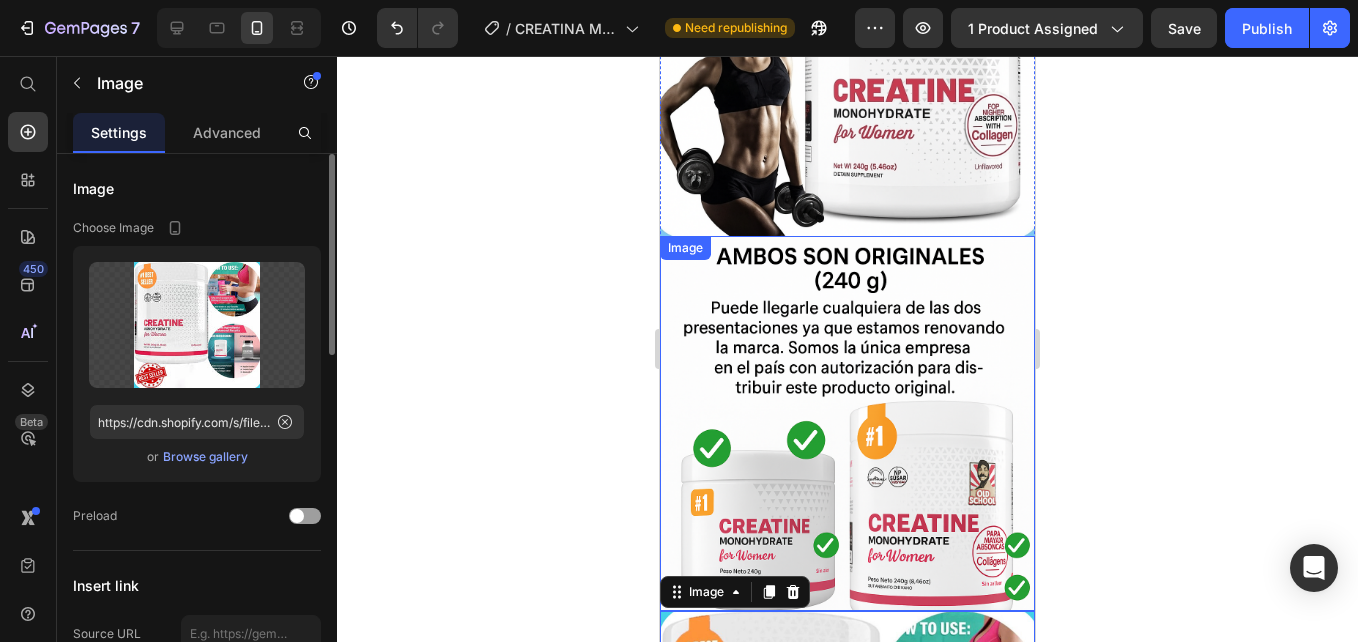 scroll, scrollTop: 3142, scrollLeft: 0, axis: vertical 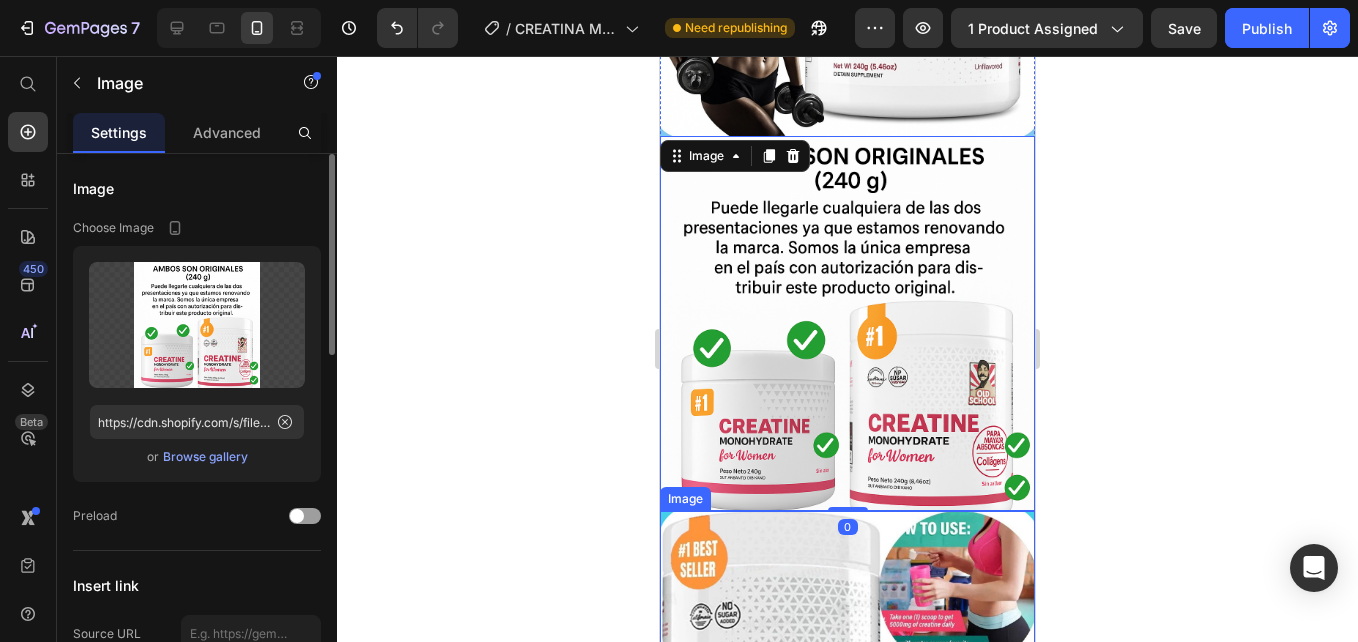 drag, startPoint x: 885, startPoint y: 424, endPoint x: 884, endPoint y: 456, distance: 32.01562 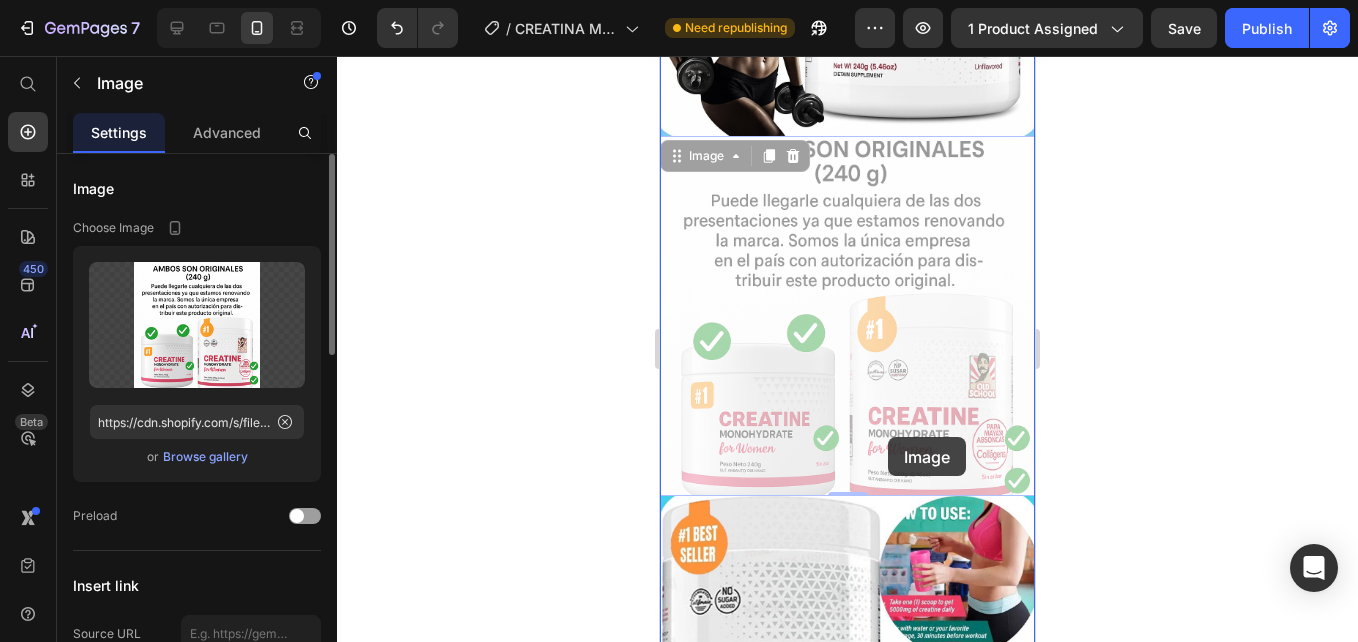 drag, startPoint x: 883, startPoint y: 288, endPoint x: 888, endPoint y: 437, distance: 149.08386 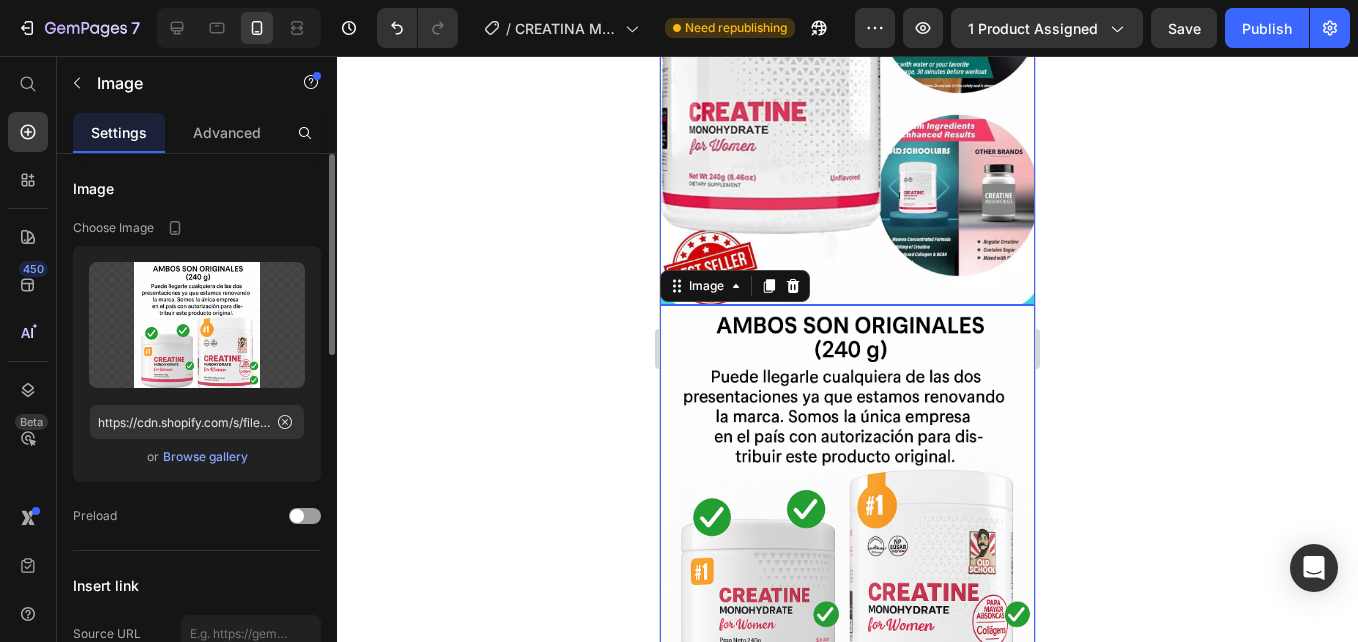 scroll, scrollTop: 3382, scrollLeft: 0, axis: vertical 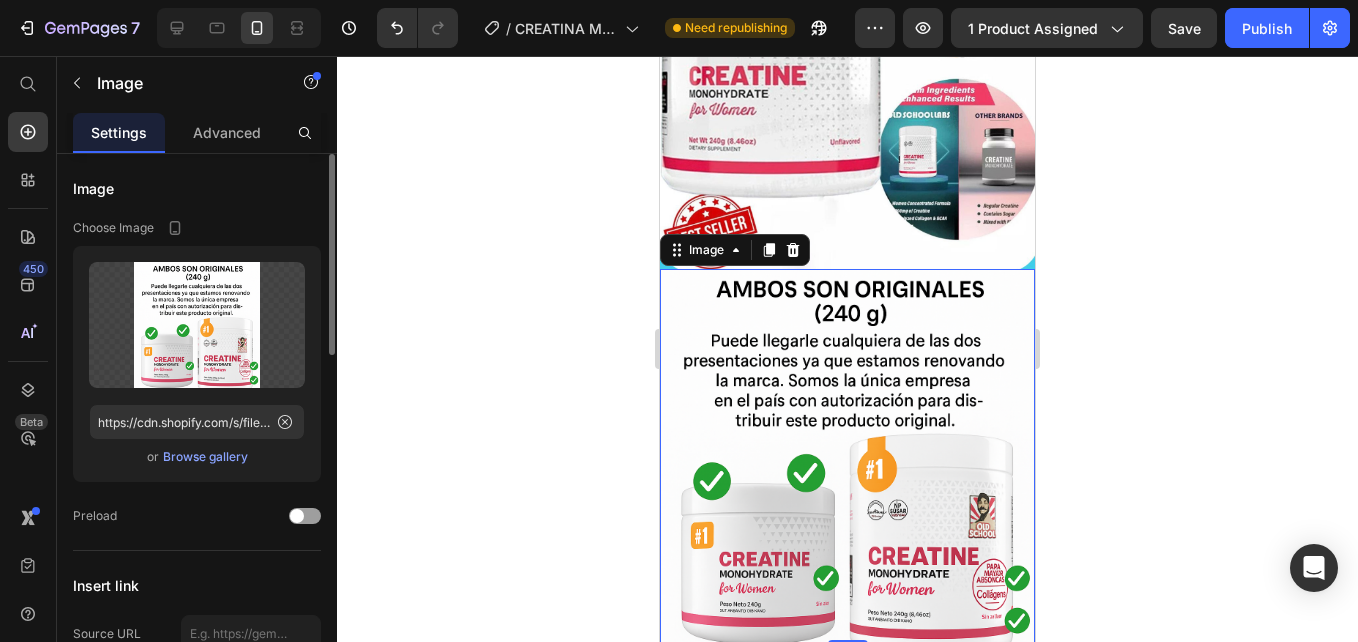 click 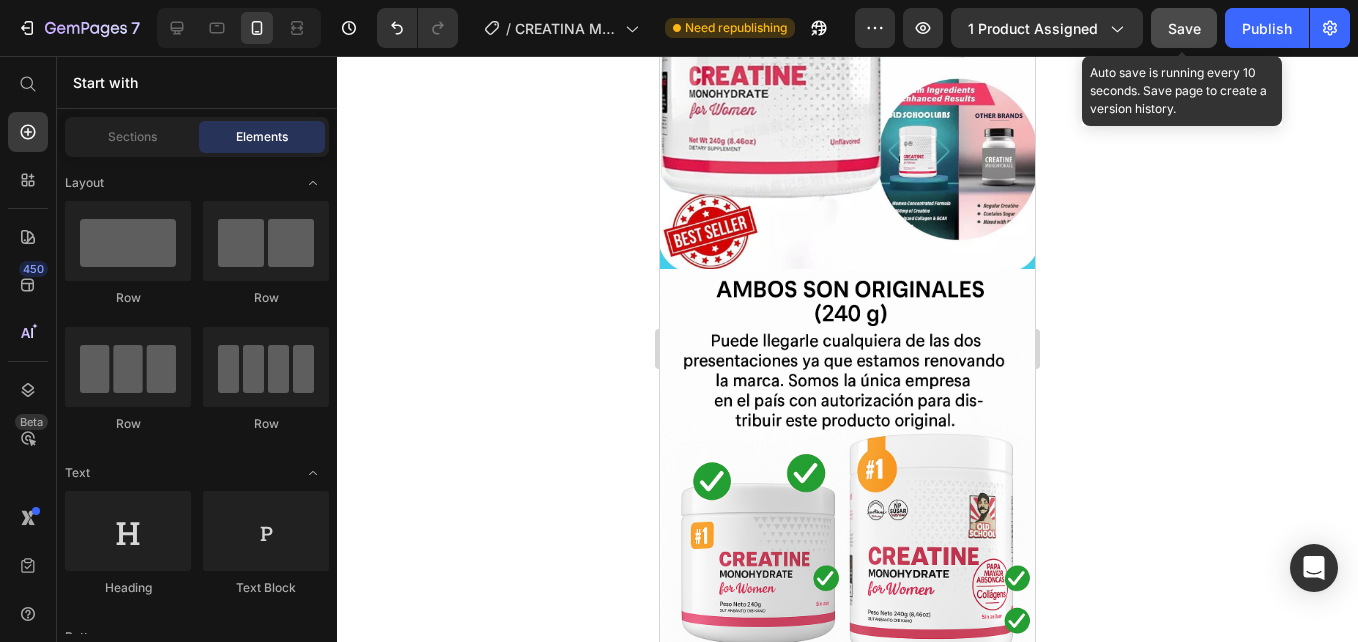 click on "Save" at bounding box center (1184, 28) 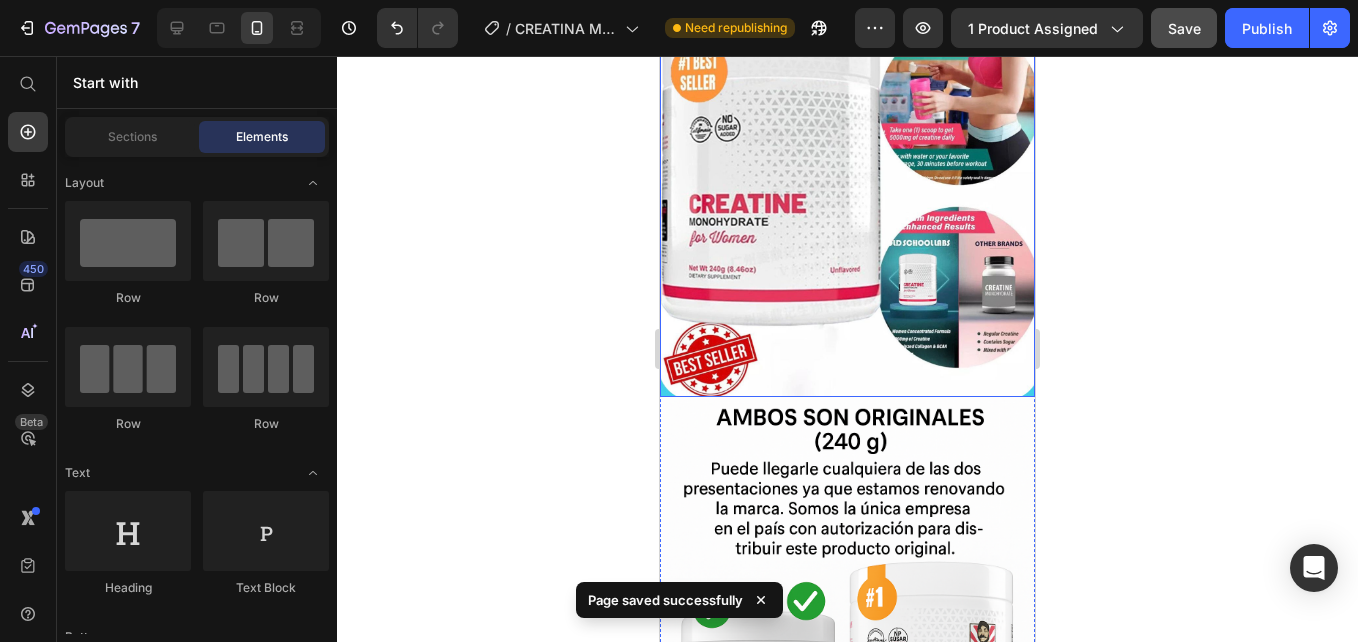 scroll, scrollTop: 3382, scrollLeft: 0, axis: vertical 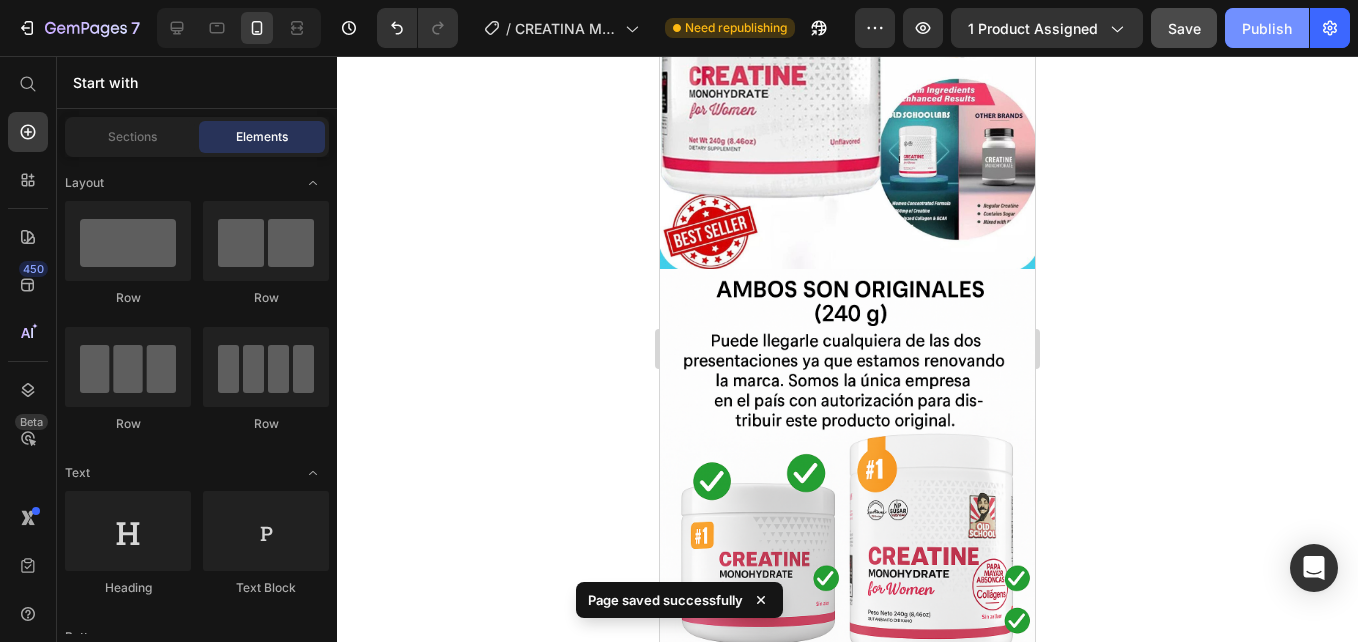click on "Publish" at bounding box center [1267, 28] 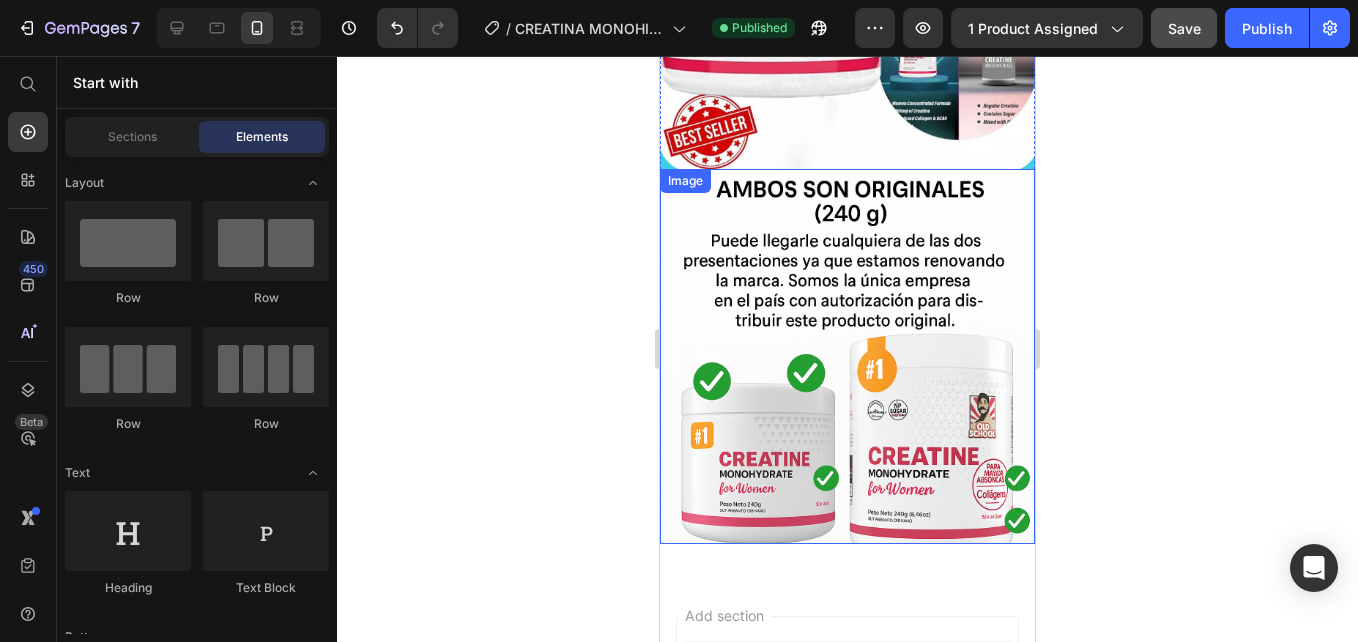 scroll, scrollTop: 3382, scrollLeft: 0, axis: vertical 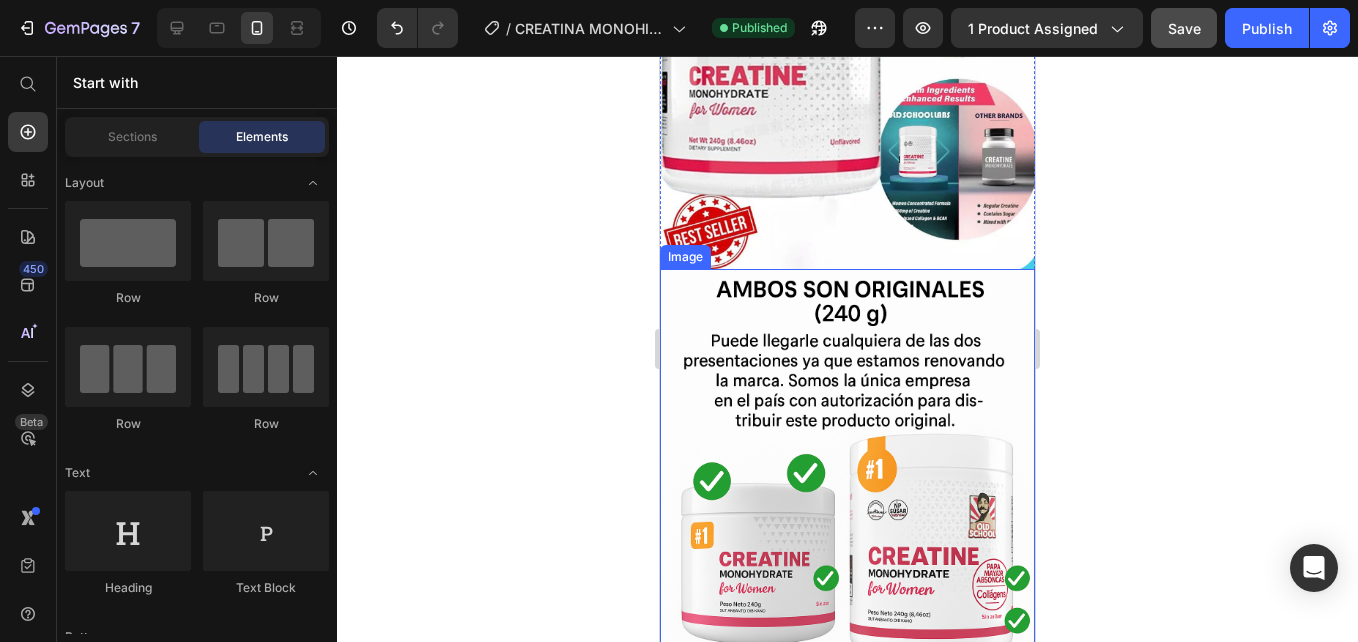 click at bounding box center (847, 456) 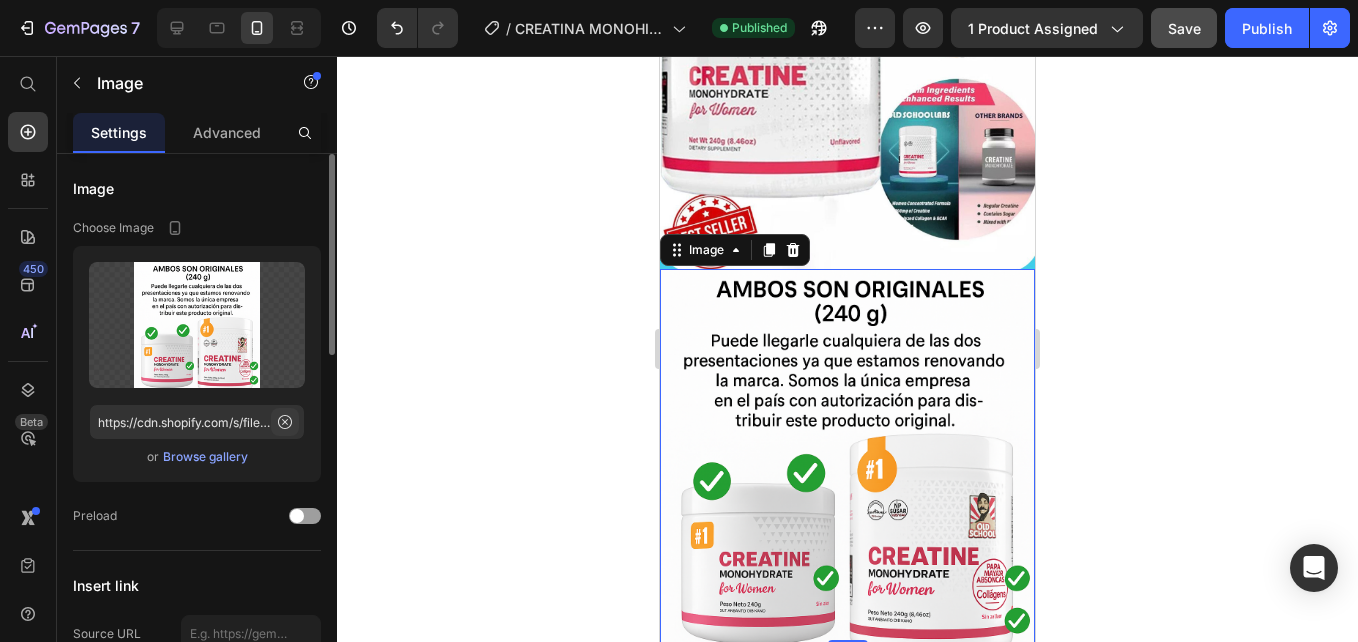 click 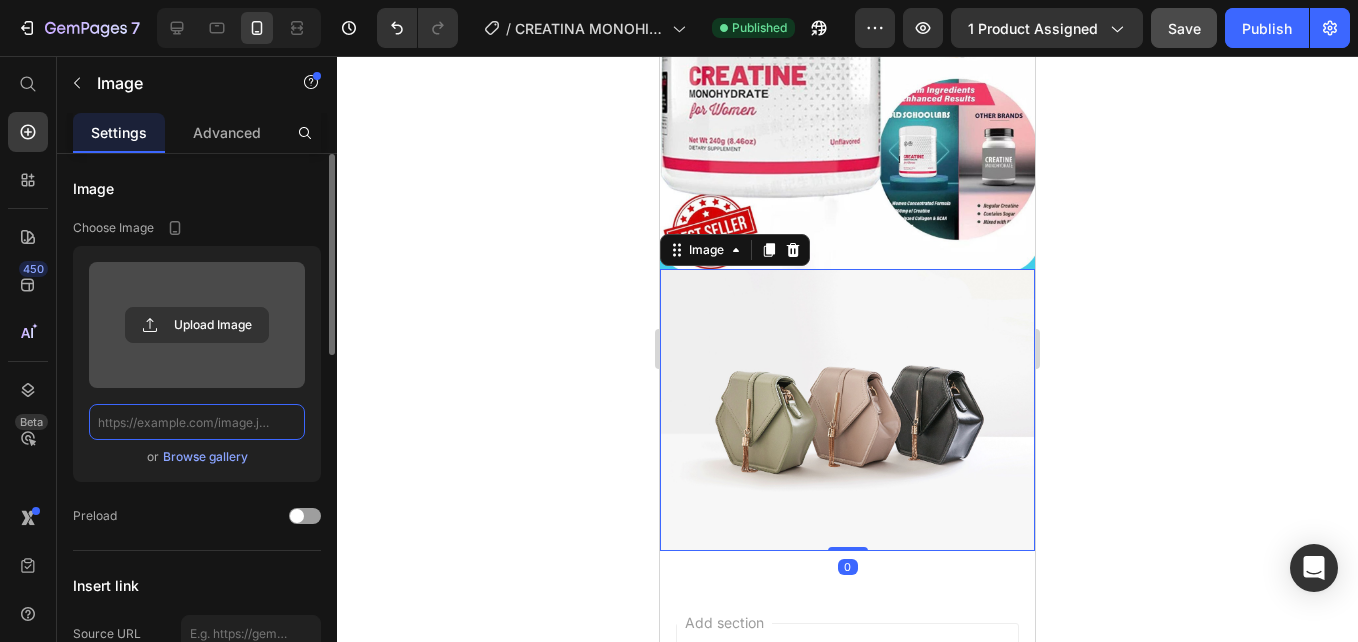 scroll, scrollTop: 0, scrollLeft: 0, axis: both 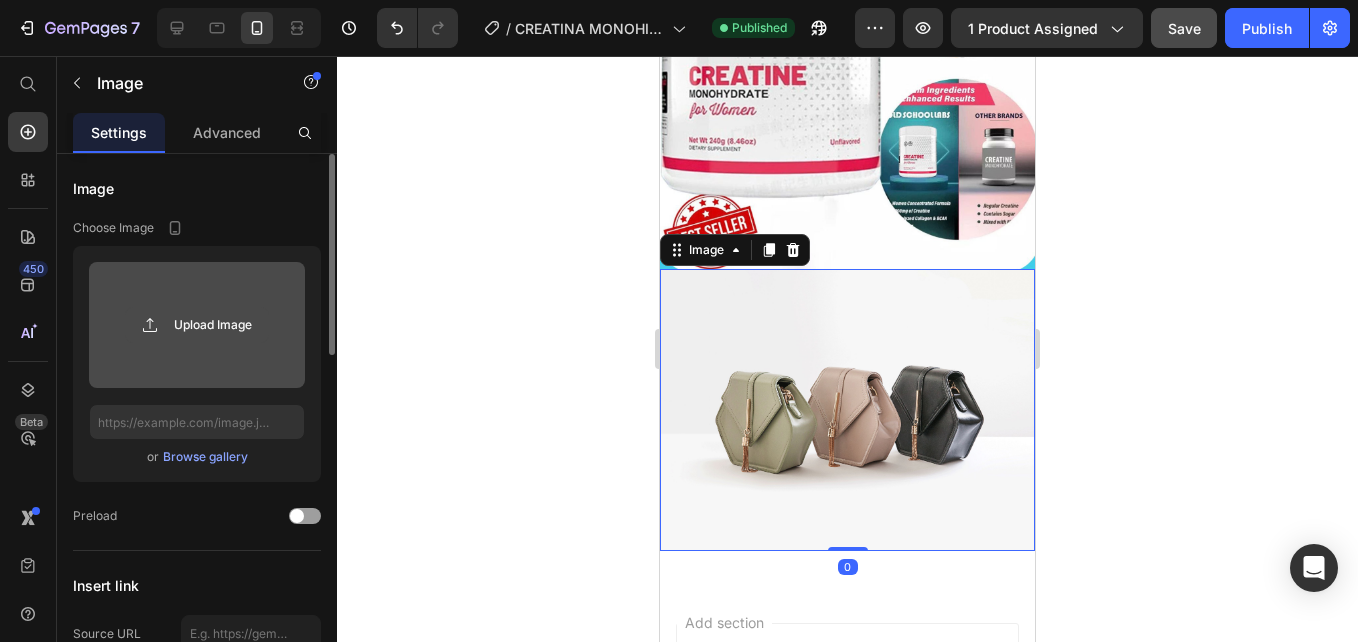 click 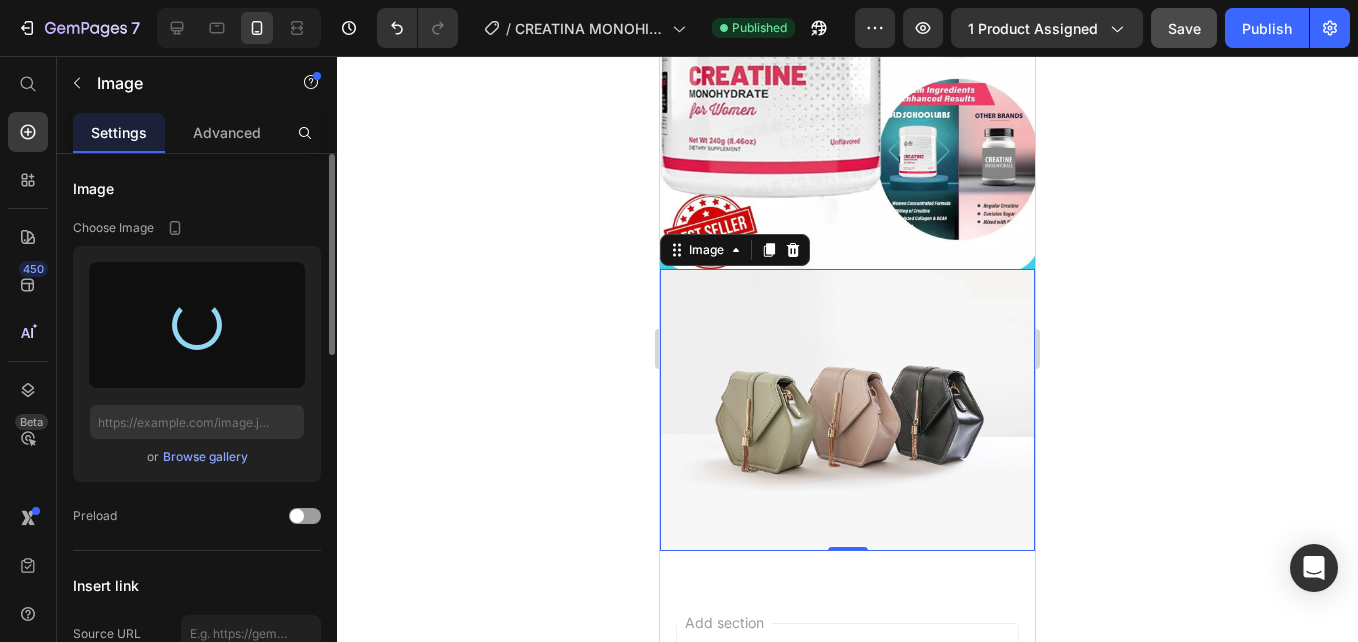 type on "https://cdn.shopify.com/s/files/1/0938/4427/5505/files/gempages_569687052442928352-9193b3ea-d9e2-4e55-86d4-9e7df73c3df0.png" 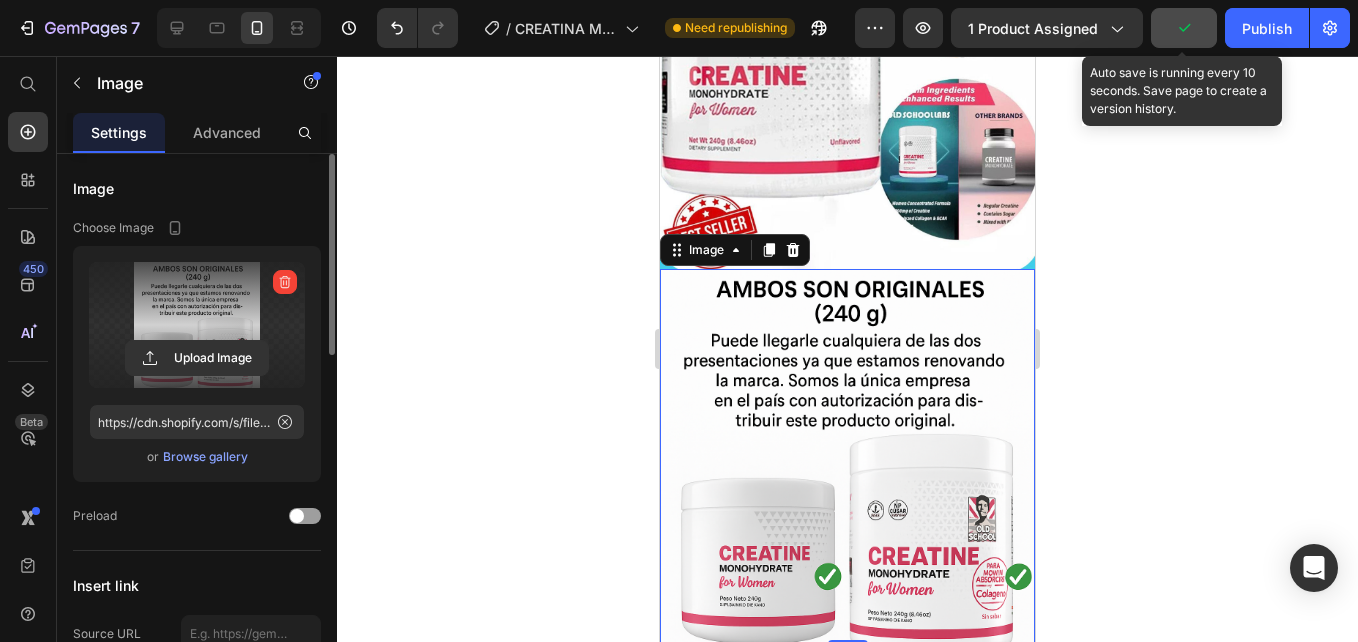 click 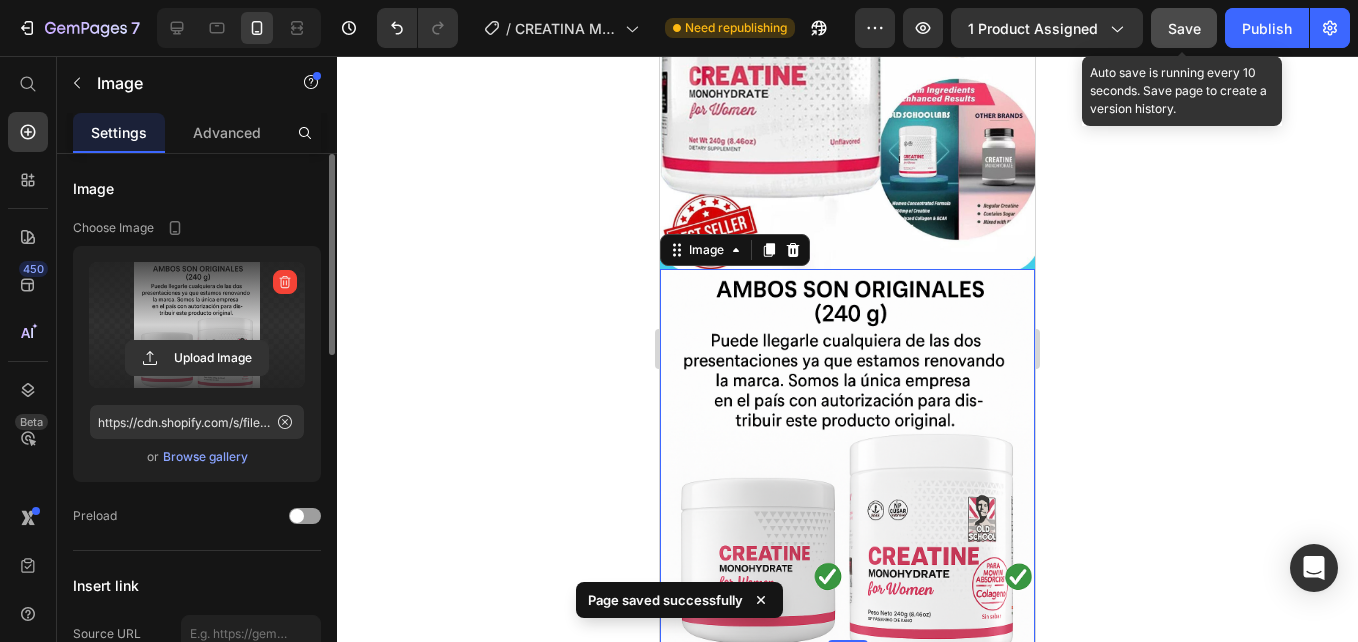 click on "Save" 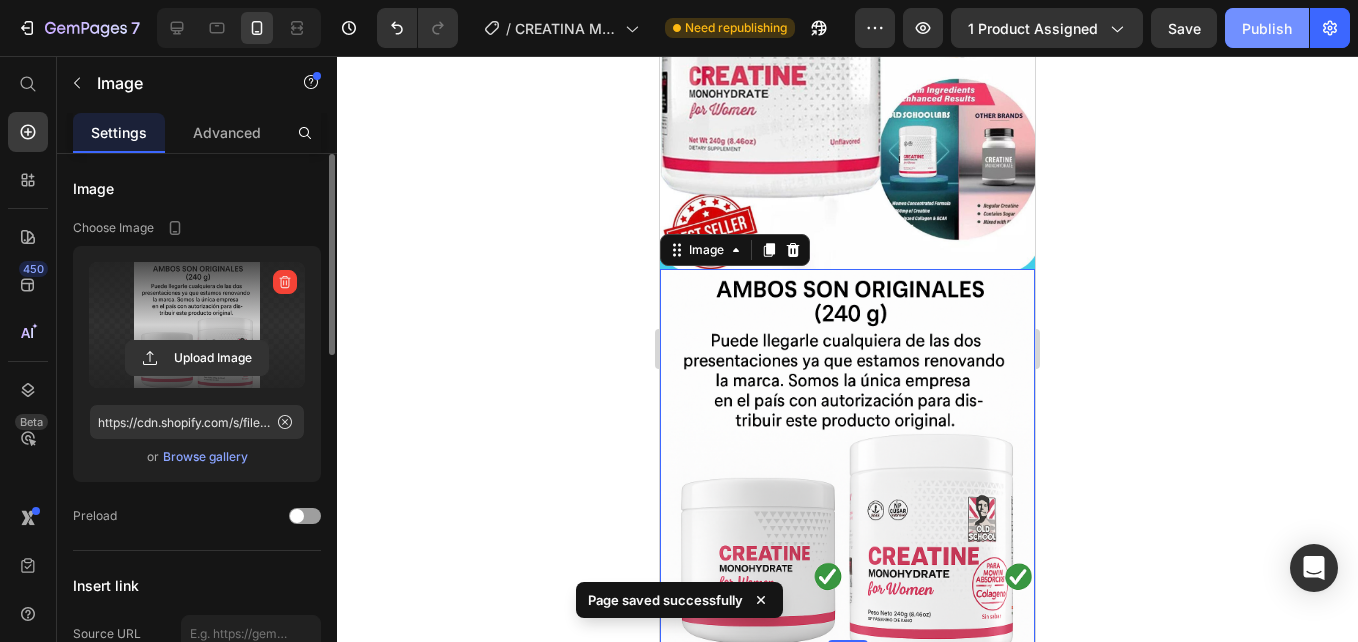 click on "Publish" at bounding box center (1267, 28) 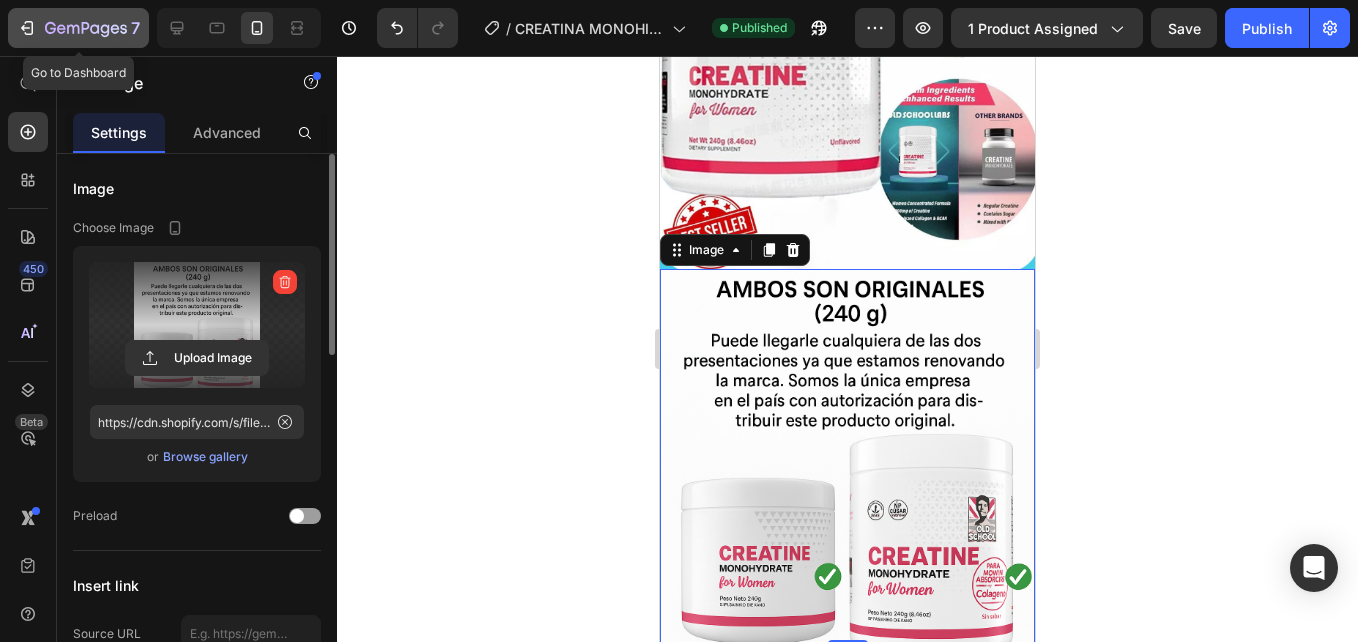 click 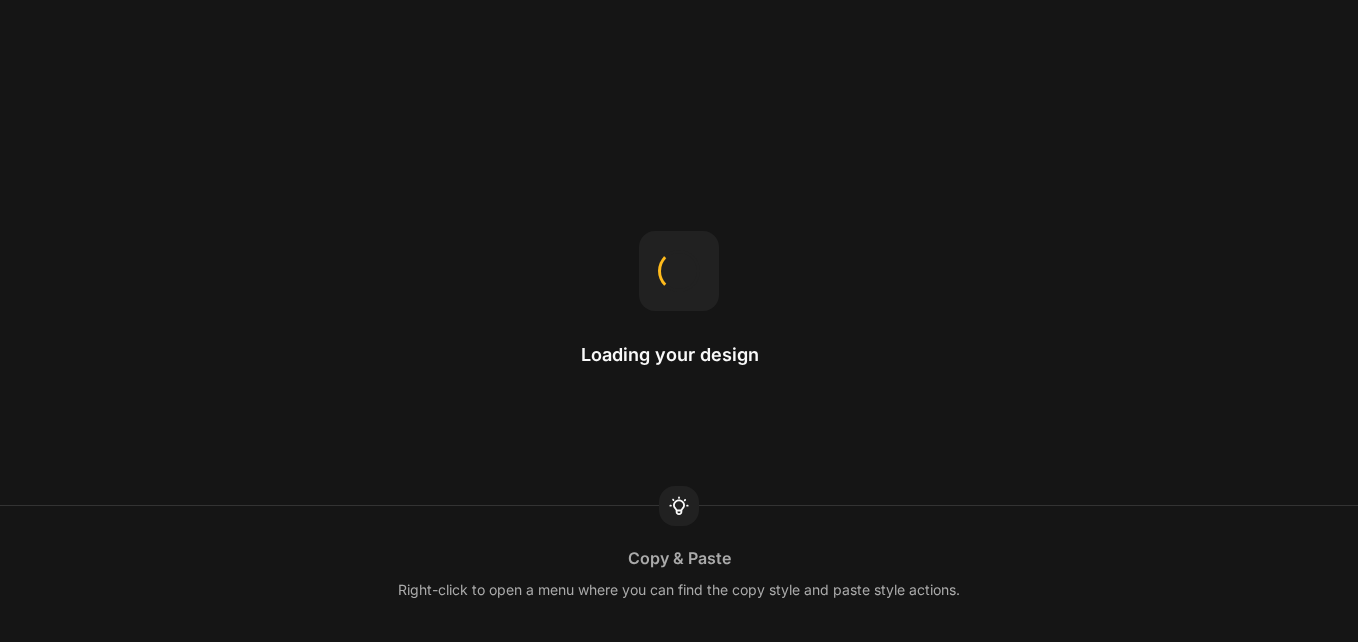 scroll, scrollTop: 0, scrollLeft: 0, axis: both 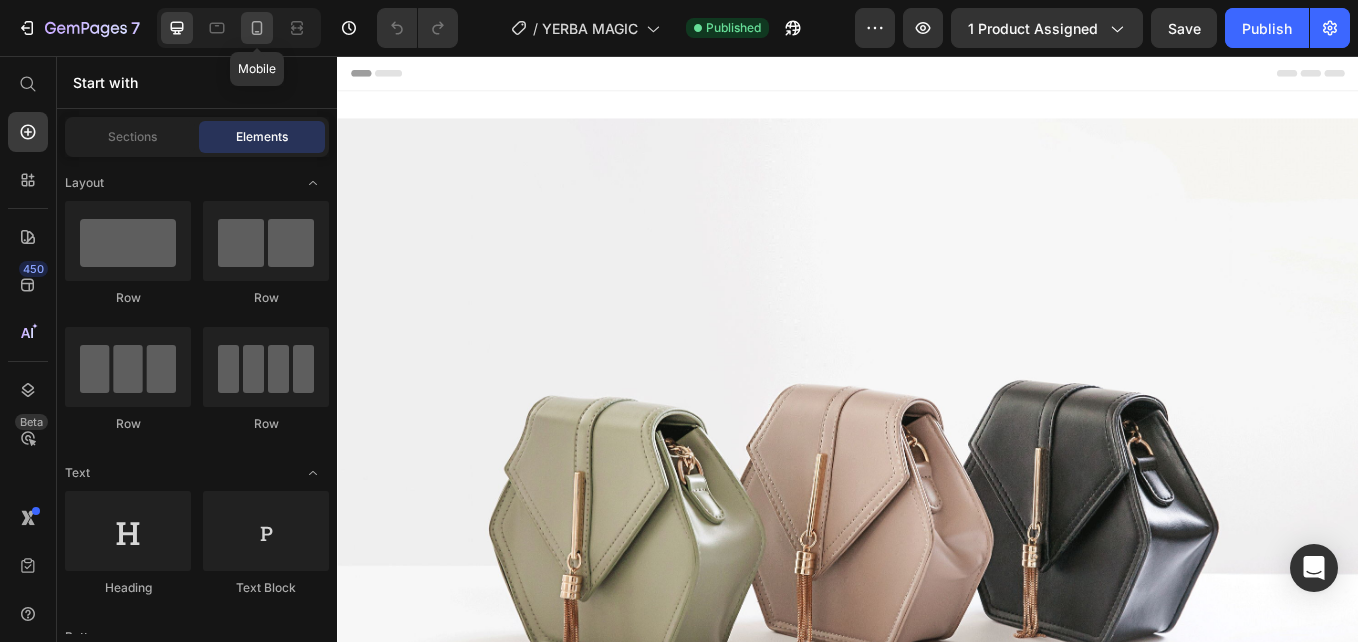 click 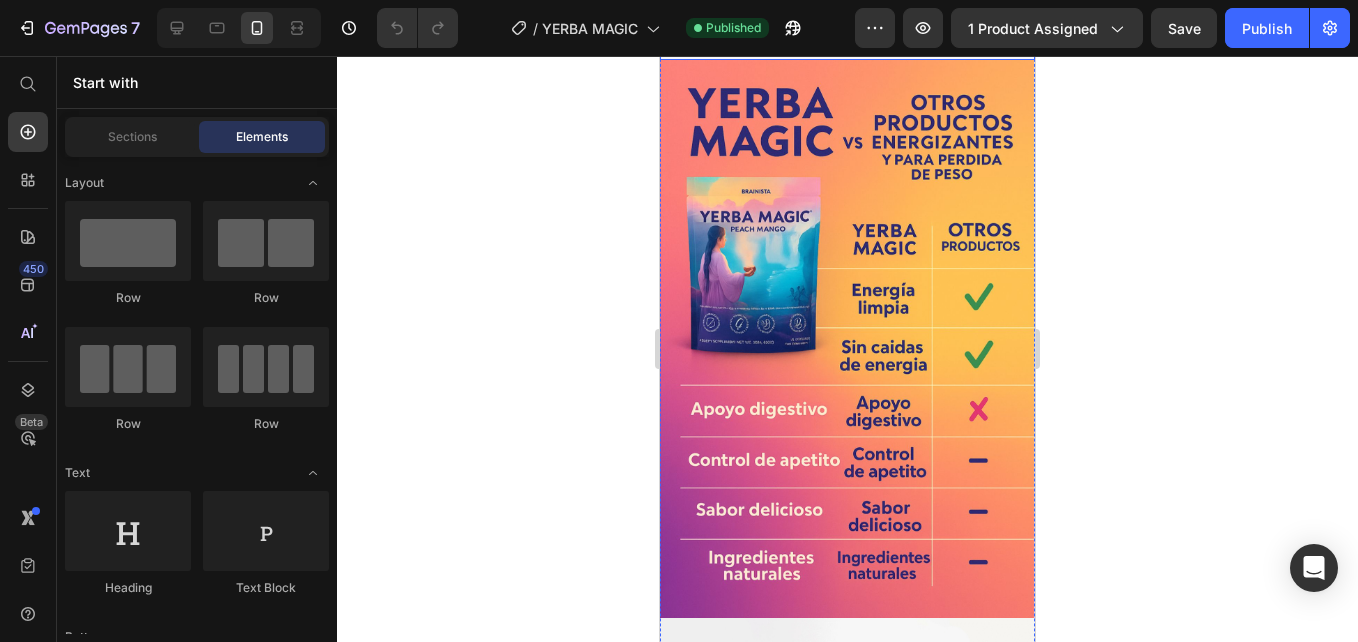 scroll, scrollTop: 2200, scrollLeft: 0, axis: vertical 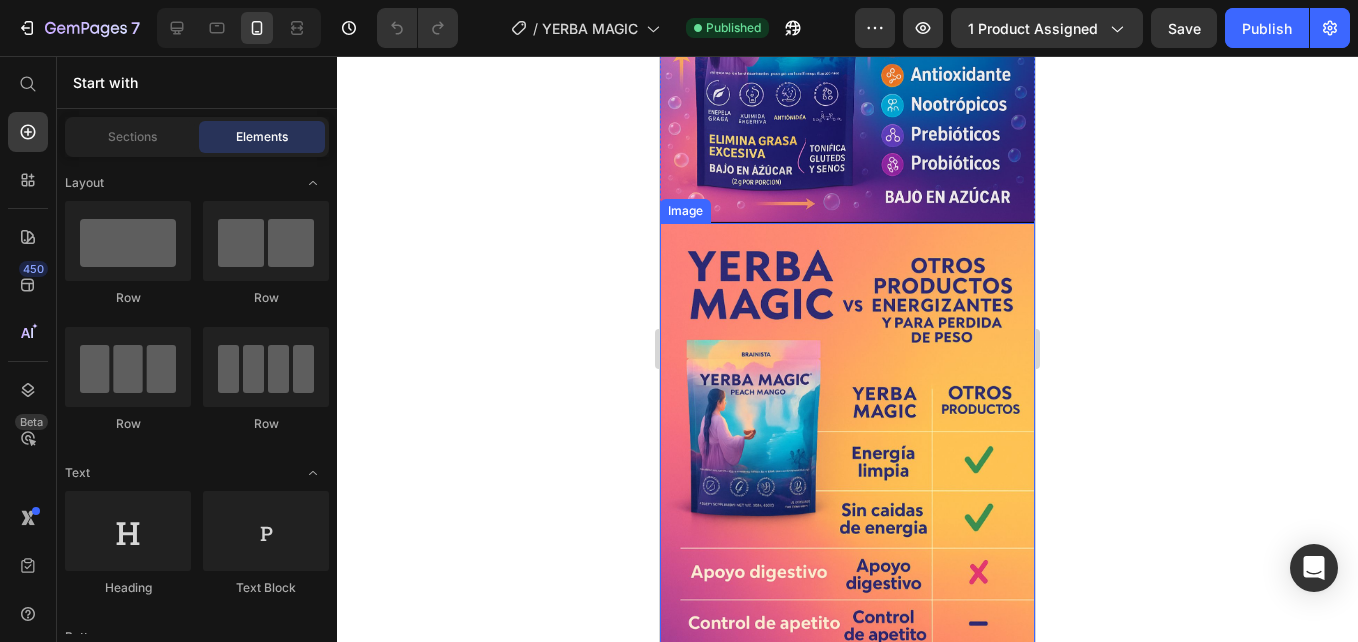 click at bounding box center [847, 502] 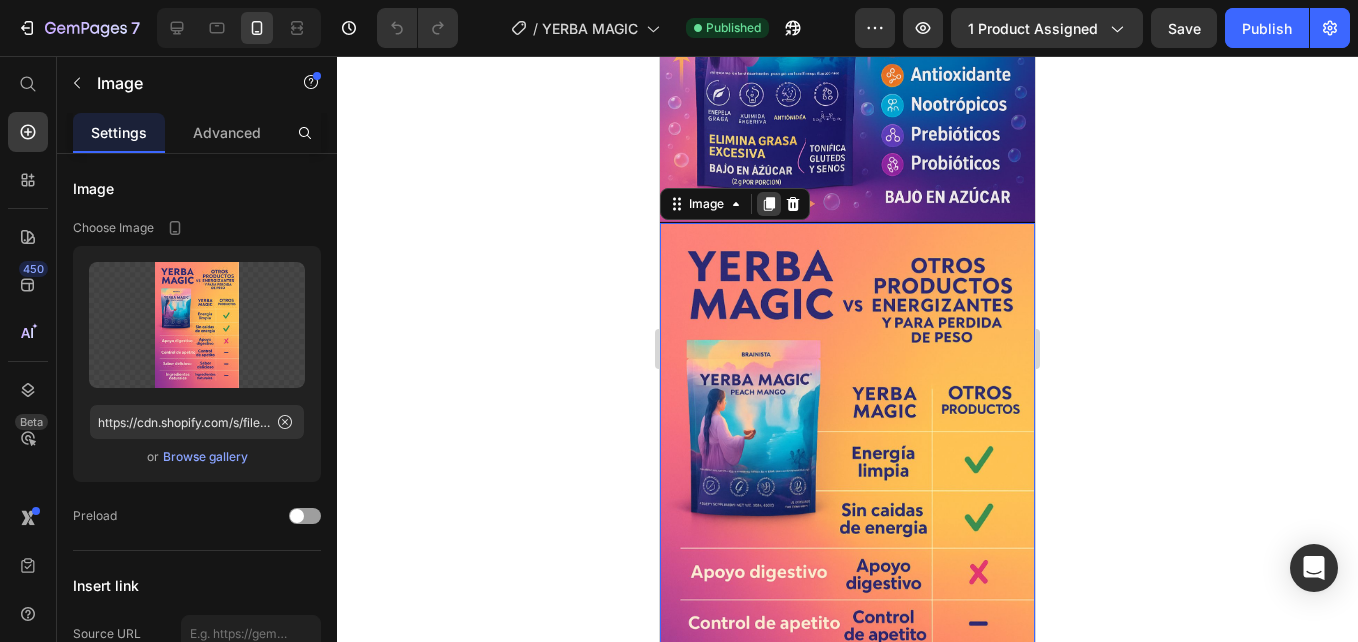 click 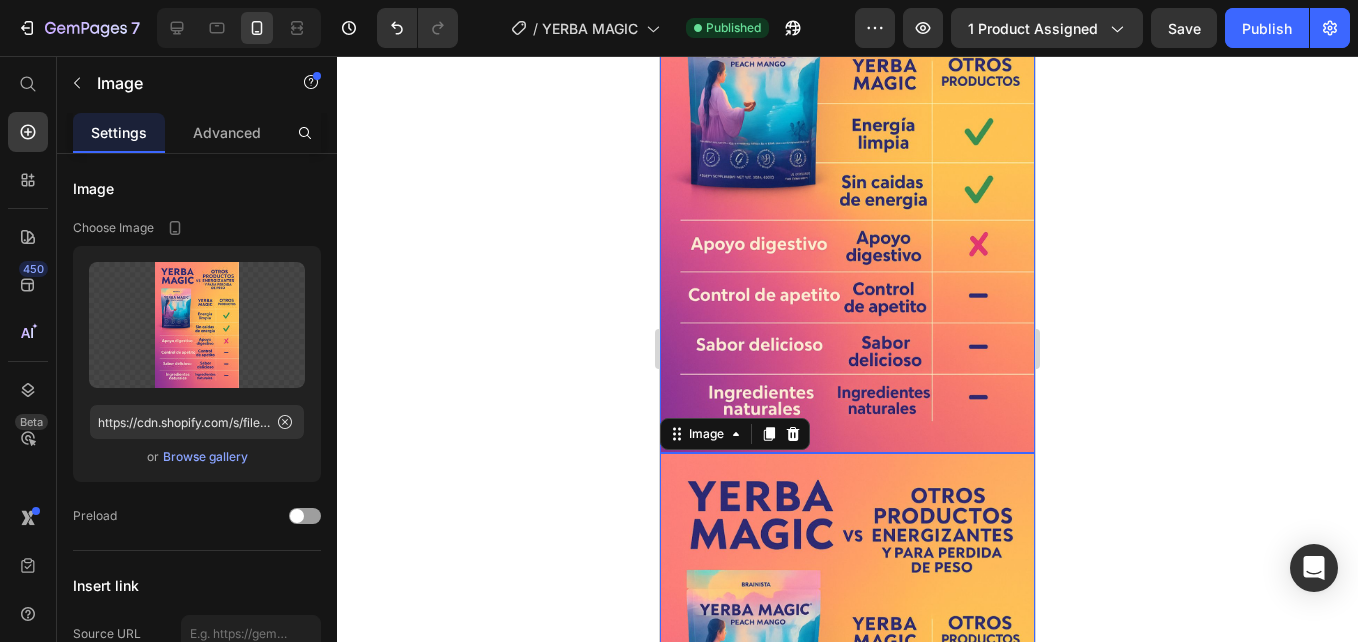 scroll, scrollTop: 2342, scrollLeft: 0, axis: vertical 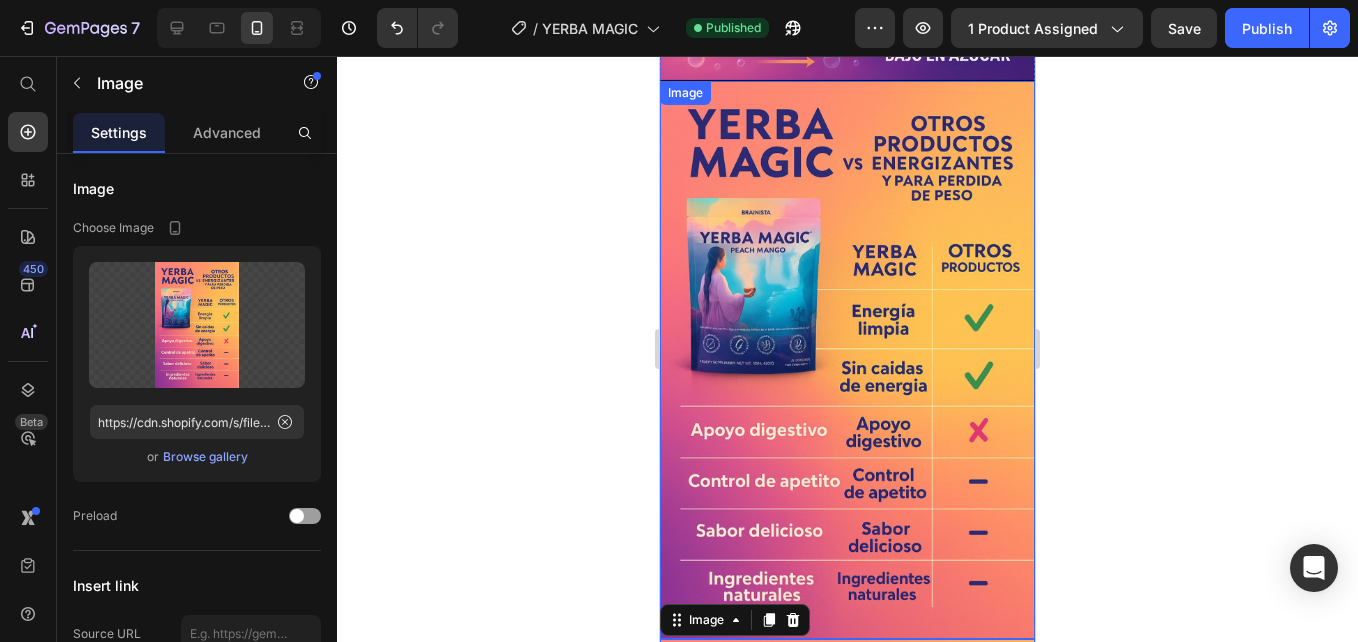 click at bounding box center (847, 360) 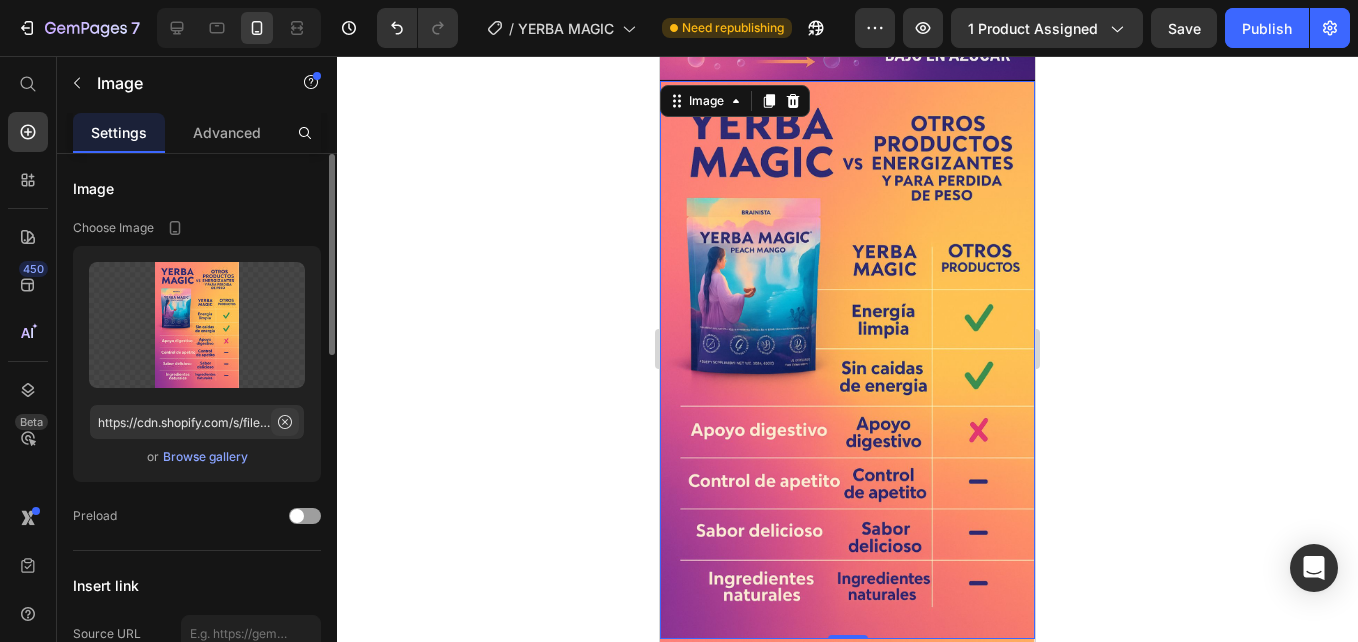 click 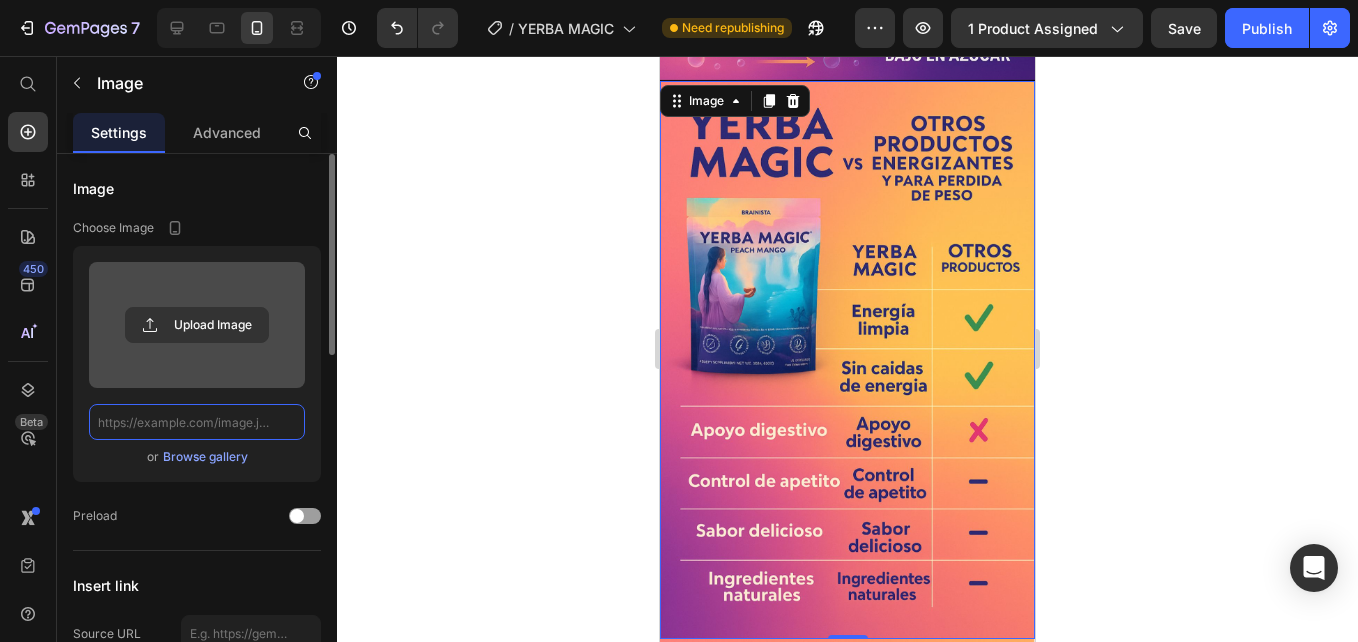 scroll, scrollTop: 0, scrollLeft: 0, axis: both 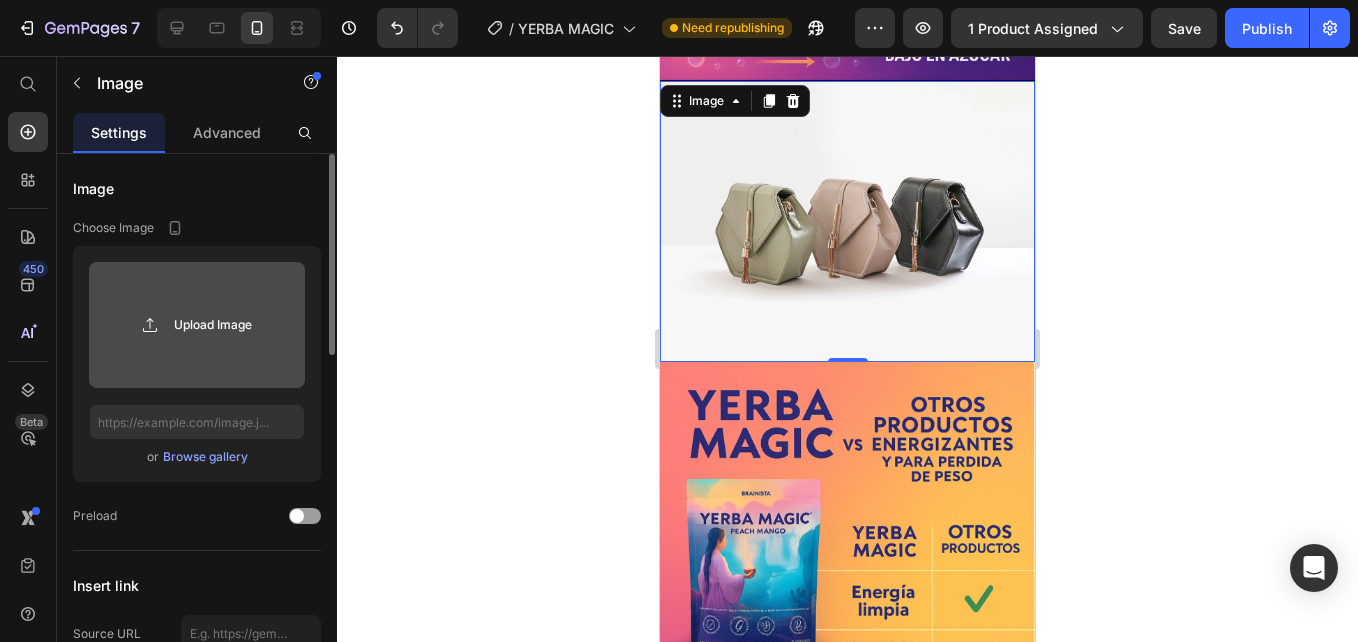 click 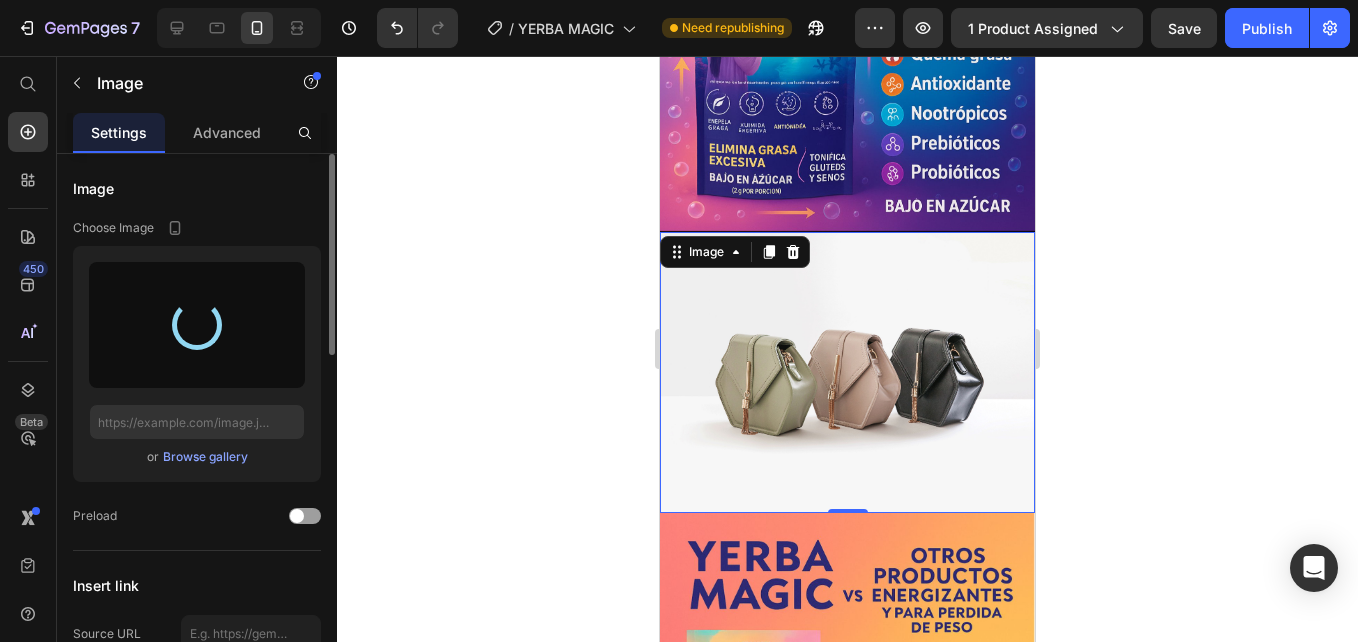 scroll, scrollTop: 2142, scrollLeft: 0, axis: vertical 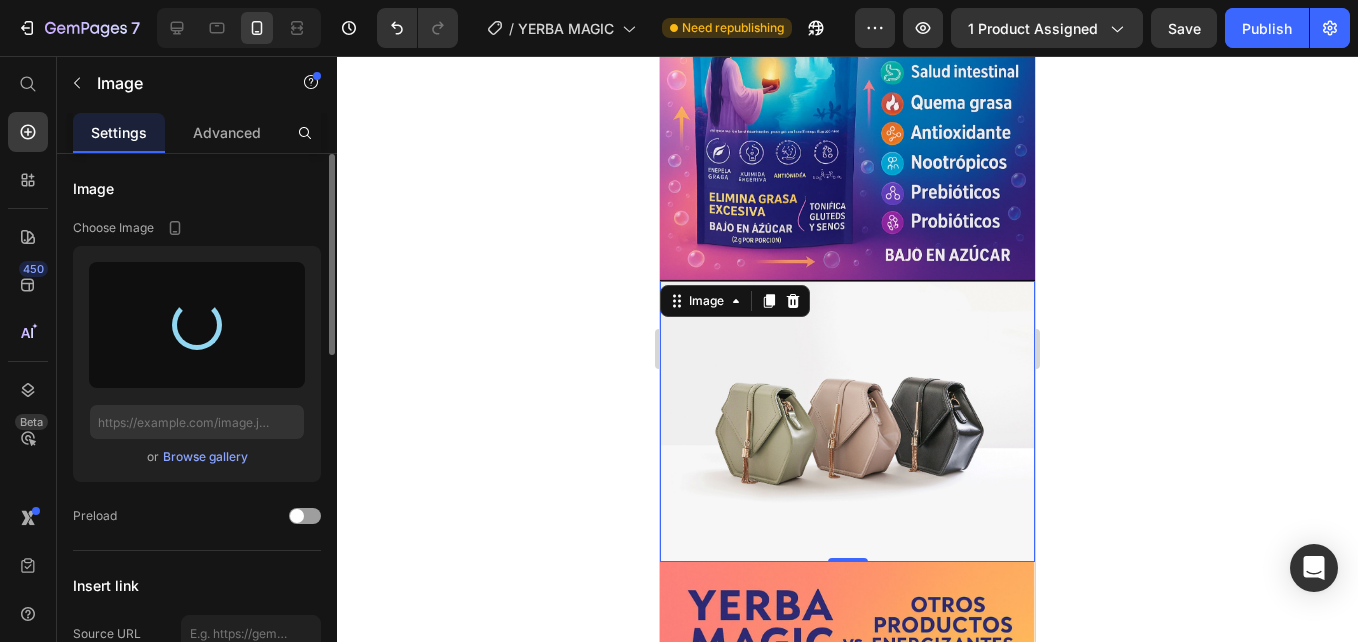 type on "https://cdn.shopify.com/s/files/1/0938/4427/5505/files/gempages_569687052442928352-ab6ad602-da24-40a6-a813-2b58d193176e.jpg" 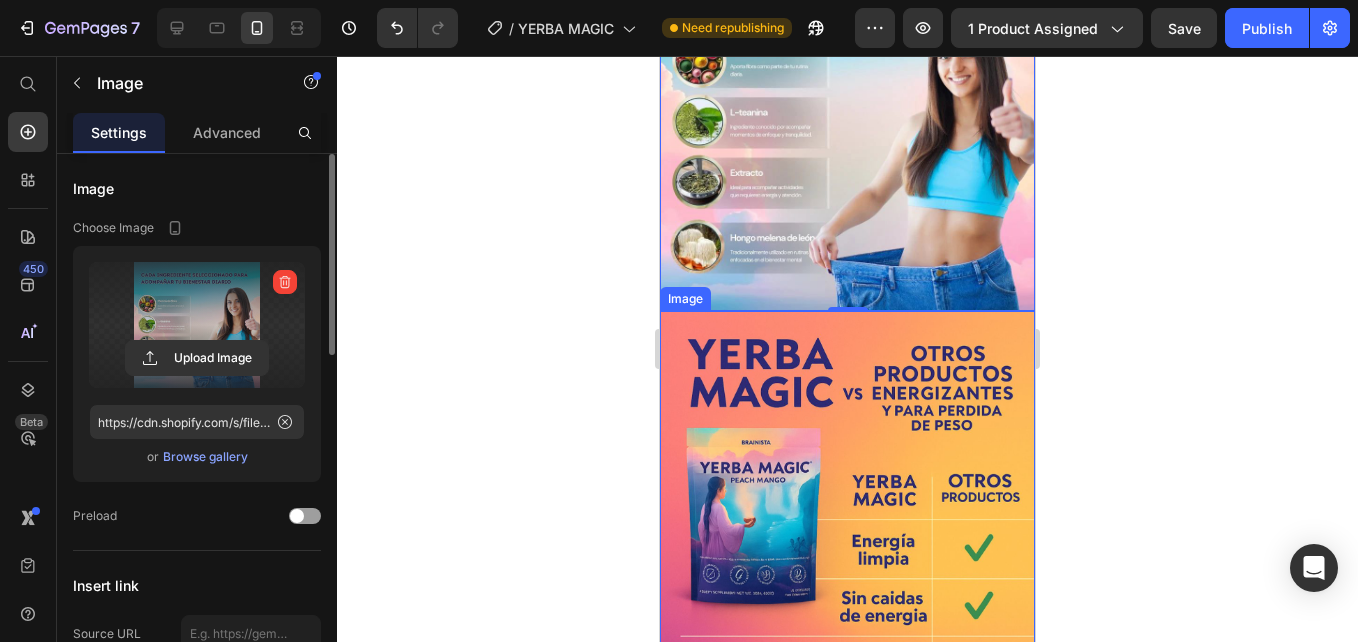 scroll, scrollTop: 2442, scrollLeft: 0, axis: vertical 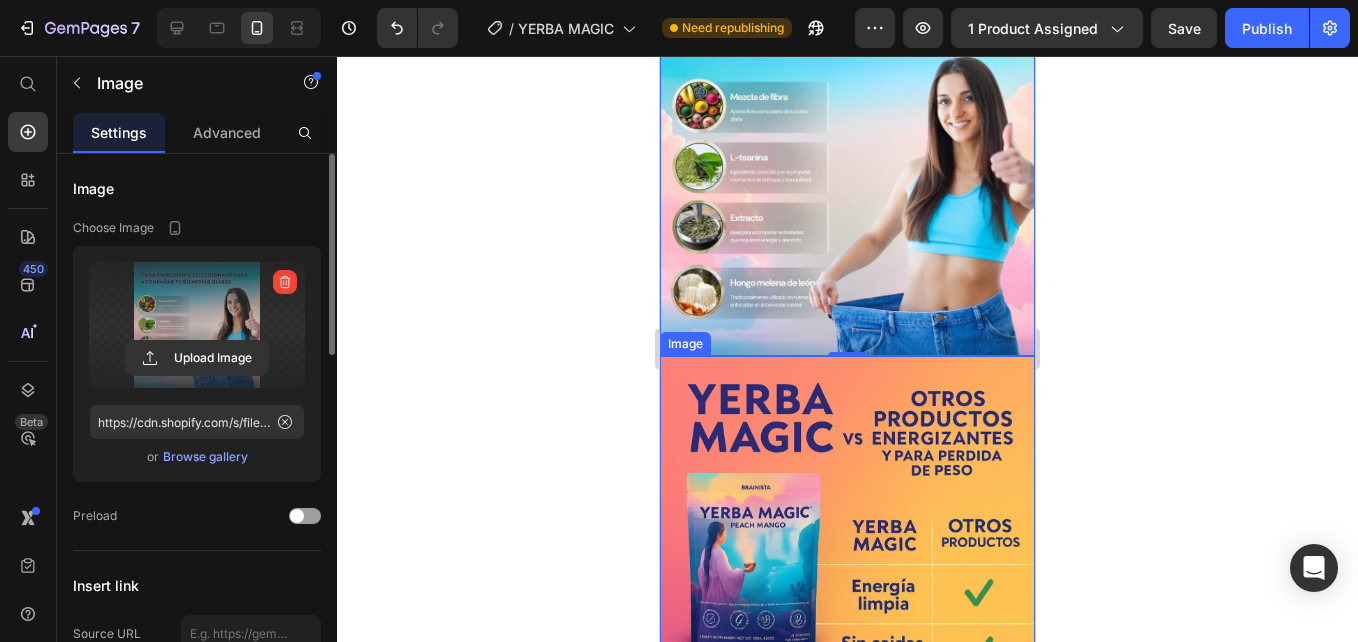 click at bounding box center (847, 635) 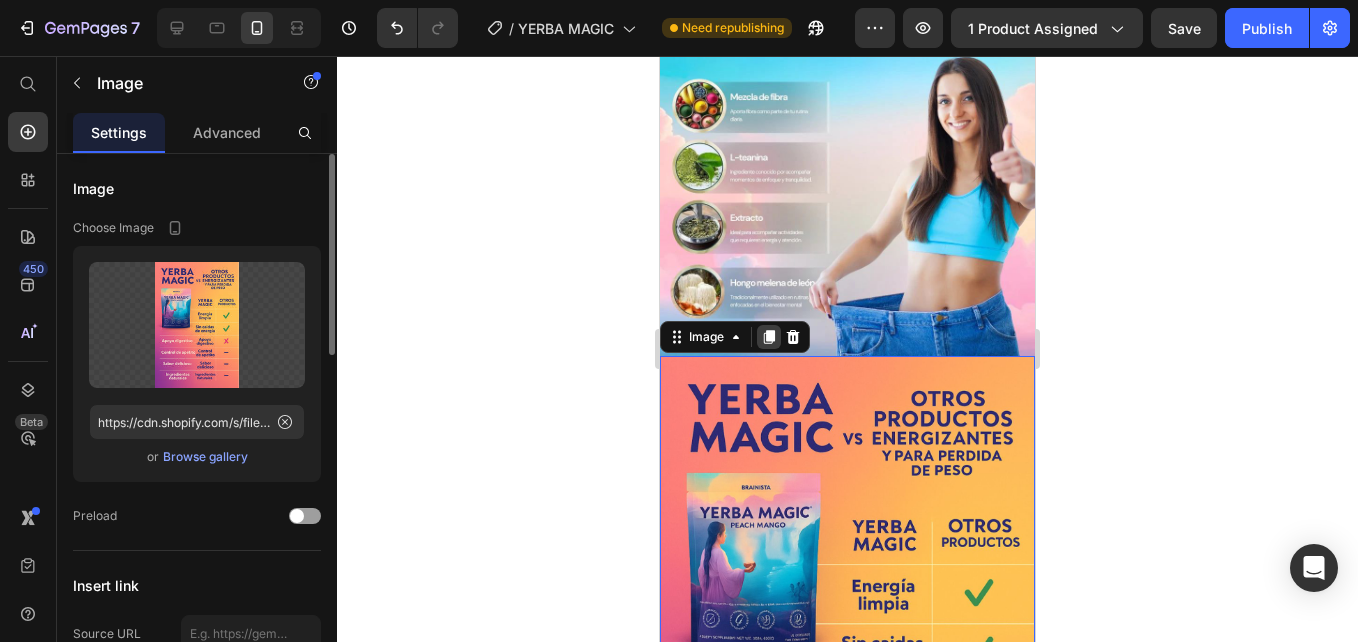 click 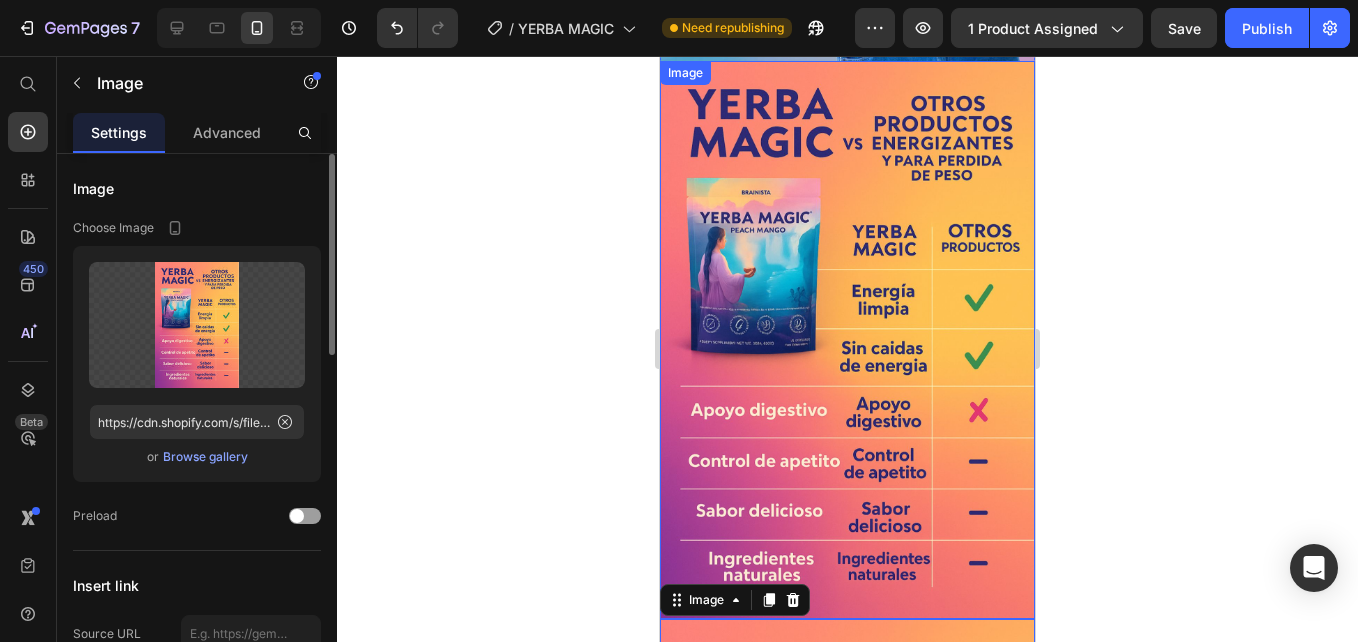 scroll, scrollTop: 2702, scrollLeft: 0, axis: vertical 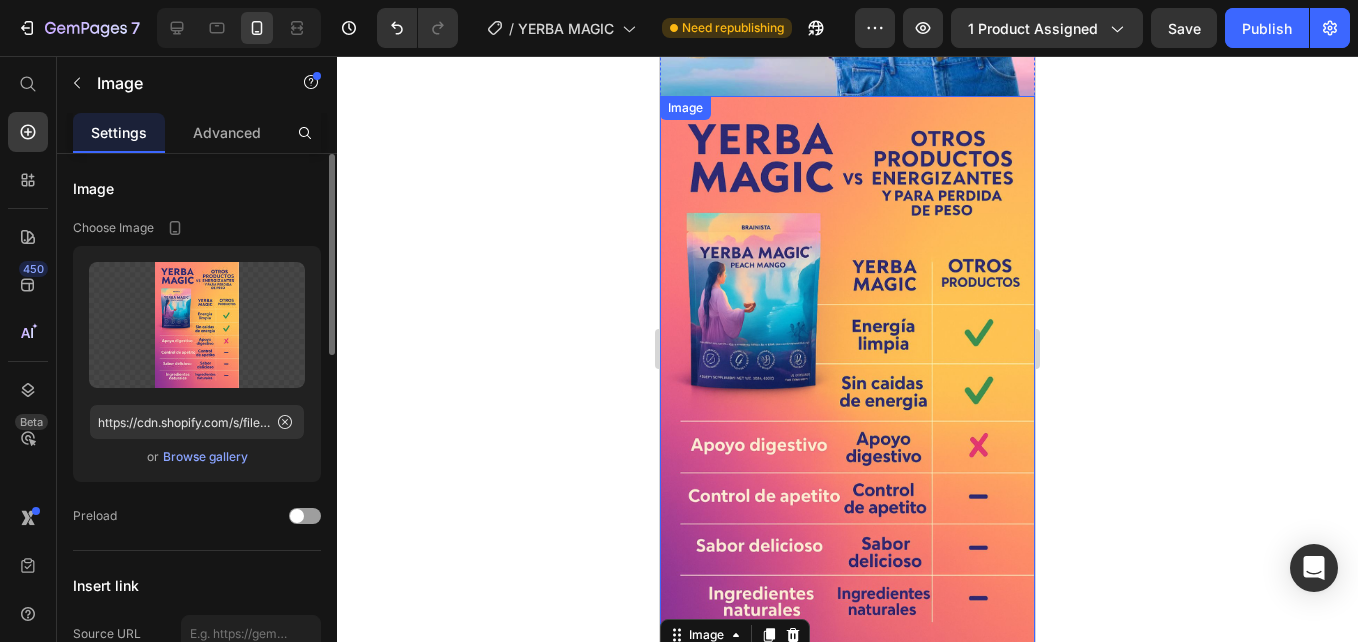 click at bounding box center (847, 375) 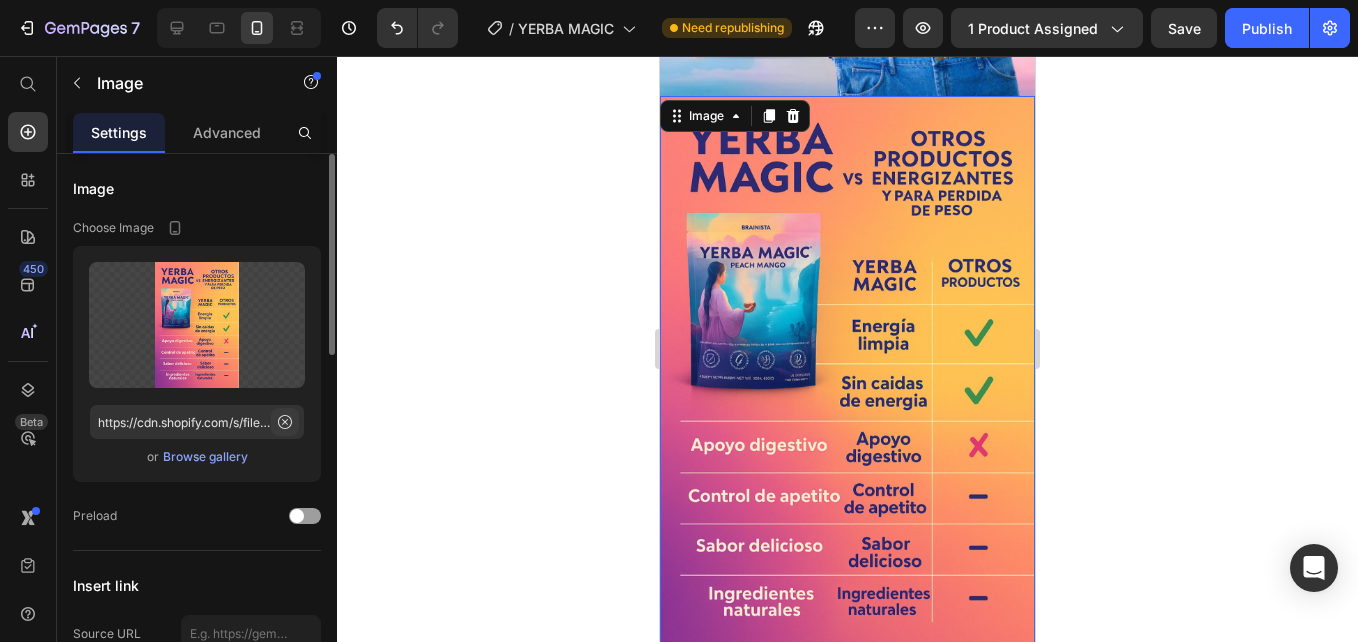 click 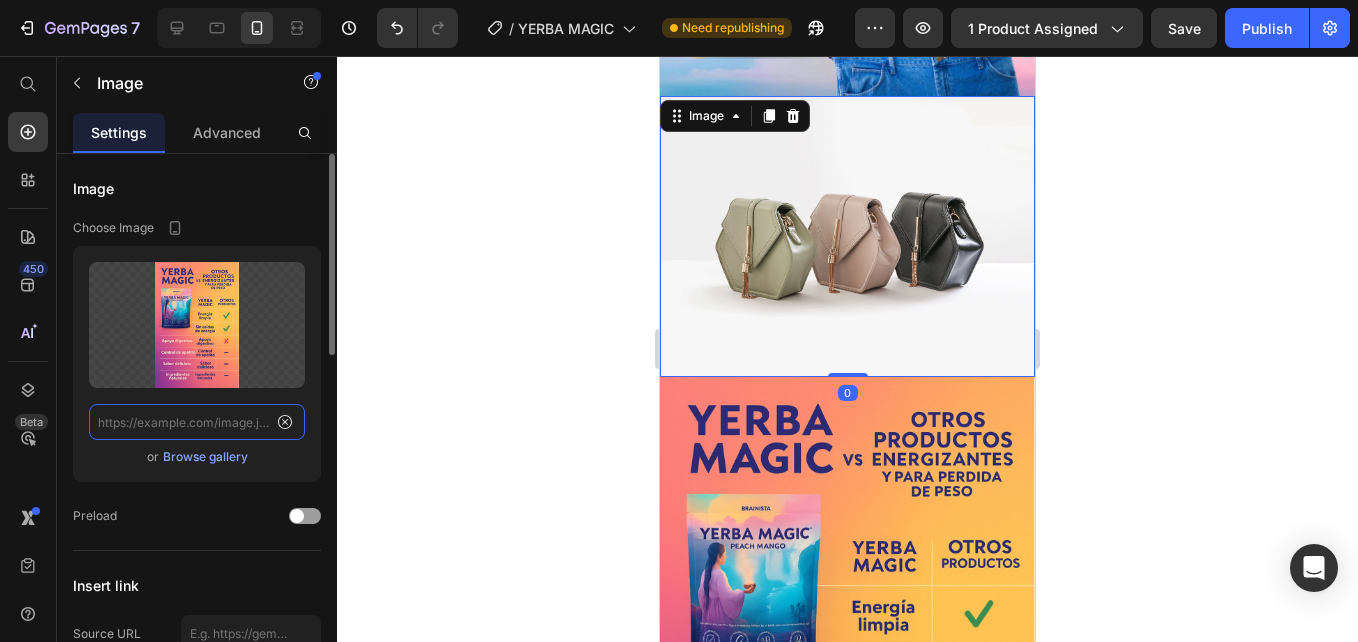 scroll, scrollTop: 0, scrollLeft: 0, axis: both 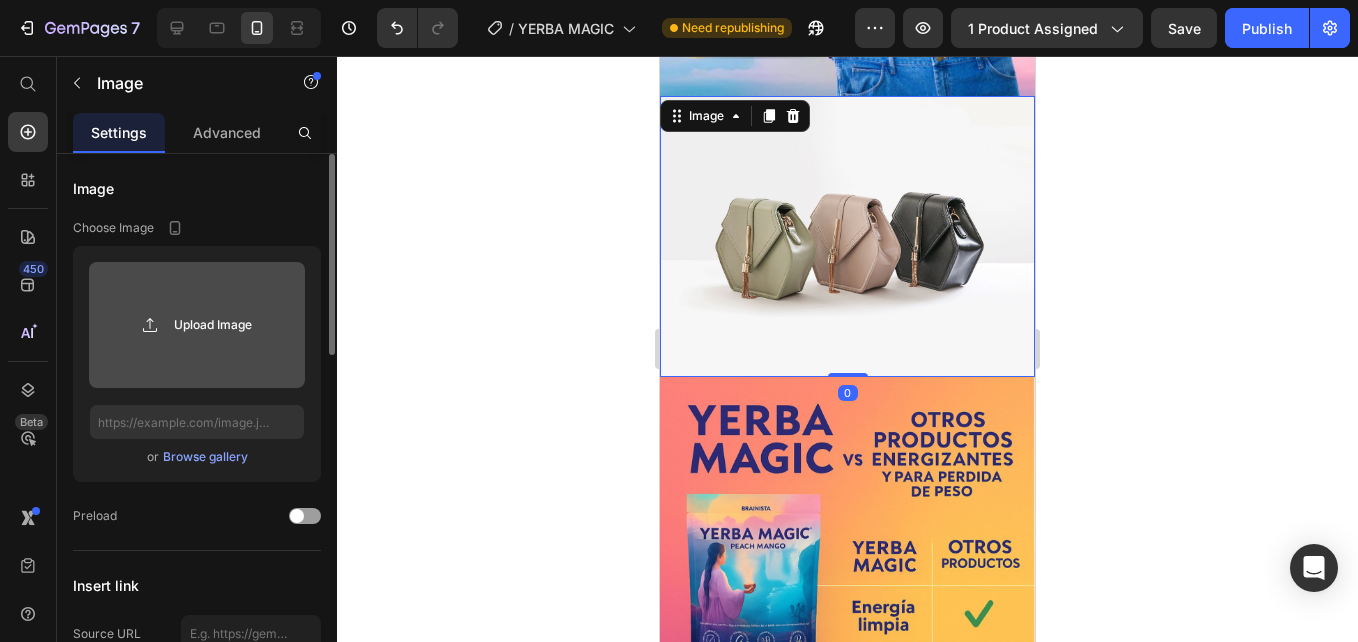 click 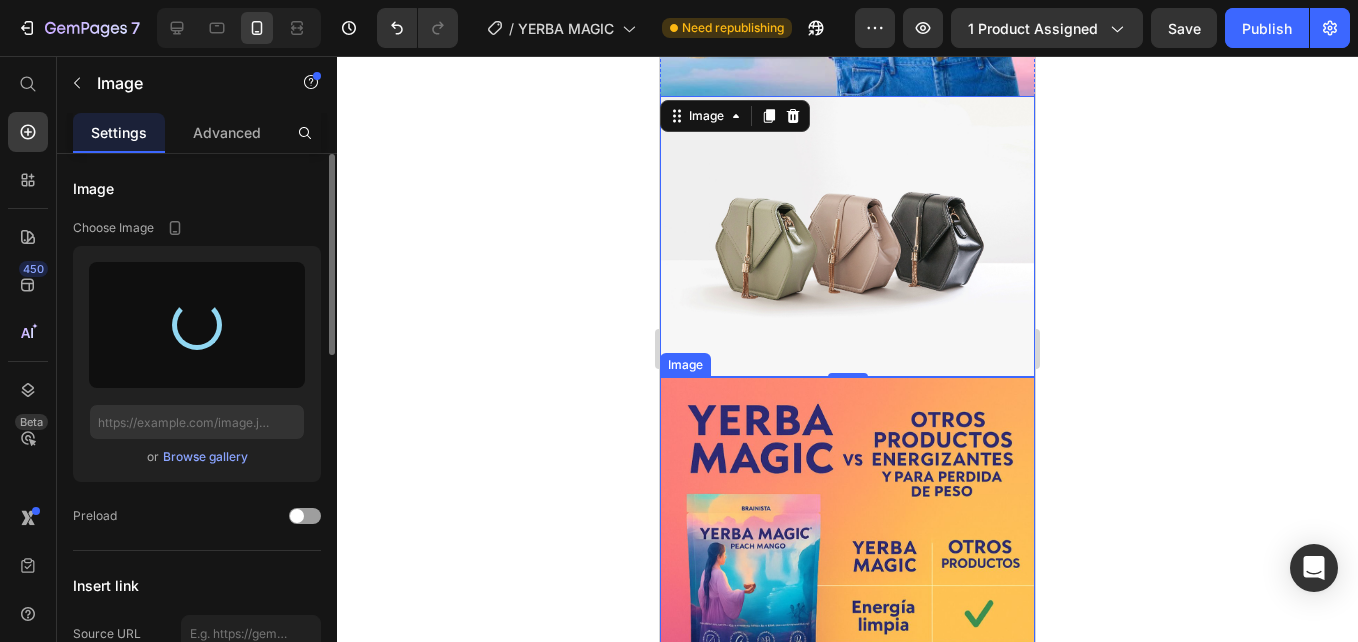 type on "https://cdn.shopify.com/s/files/1/0938/4427/5505/files/gempages_569687052442928352-21ad22bc-6fc3-4eca-8c79-92a4fa25a39d.jpg" 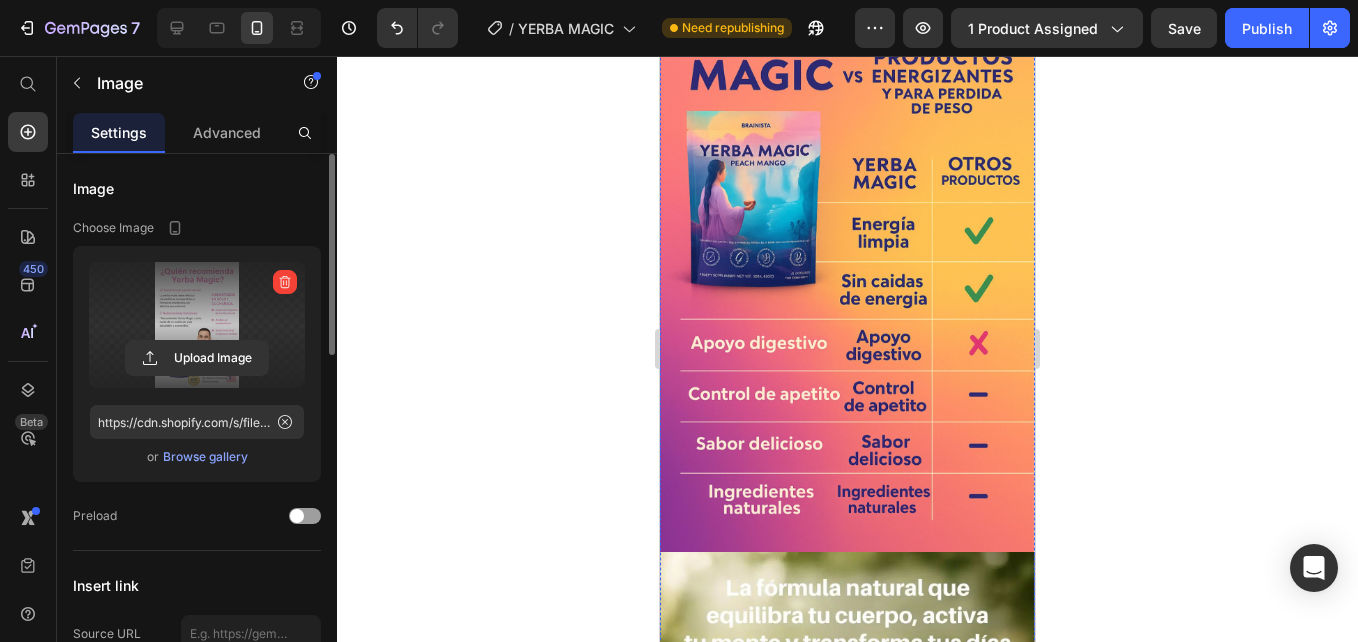 scroll, scrollTop: 3402, scrollLeft: 0, axis: vertical 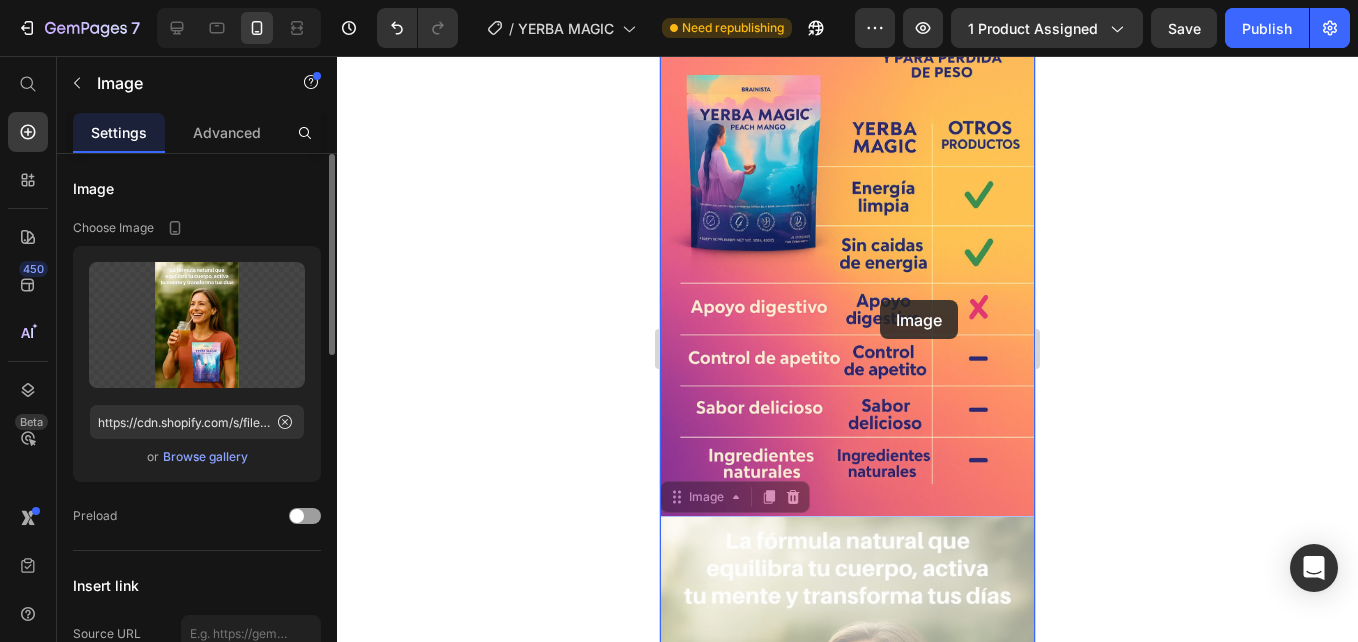 drag, startPoint x: 871, startPoint y: 456, endPoint x: 883, endPoint y: 284, distance: 172.41809 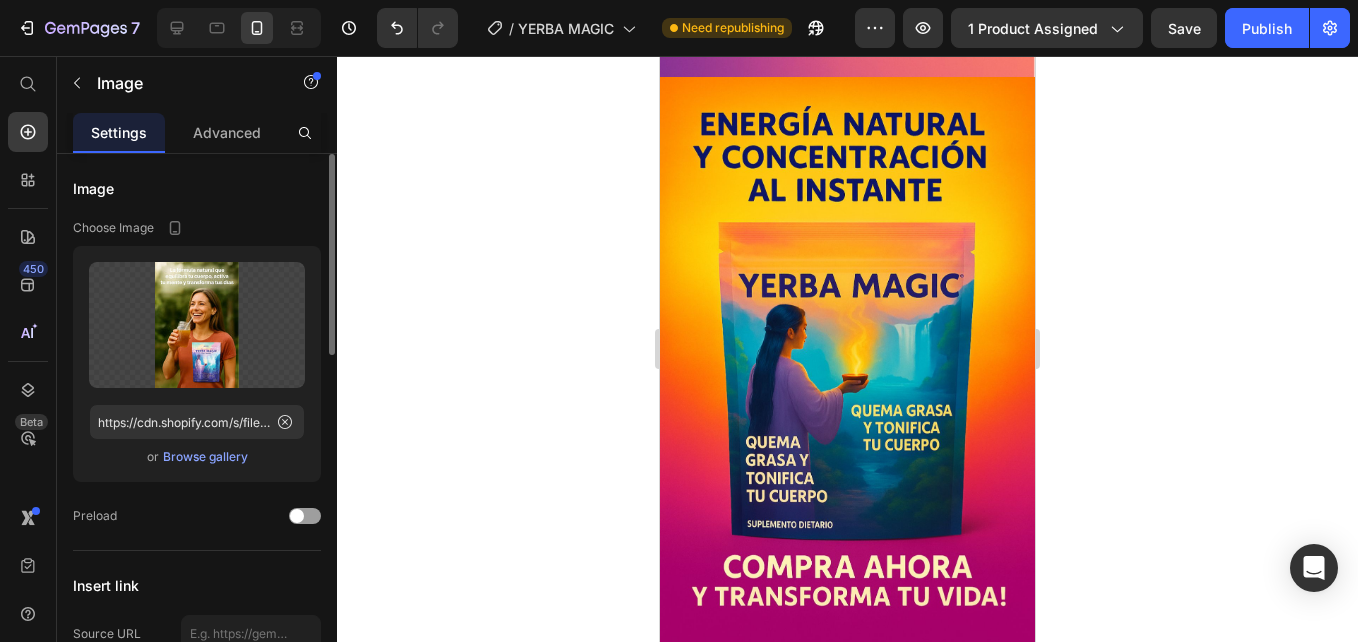 scroll, scrollTop: 4502, scrollLeft: 0, axis: vertical 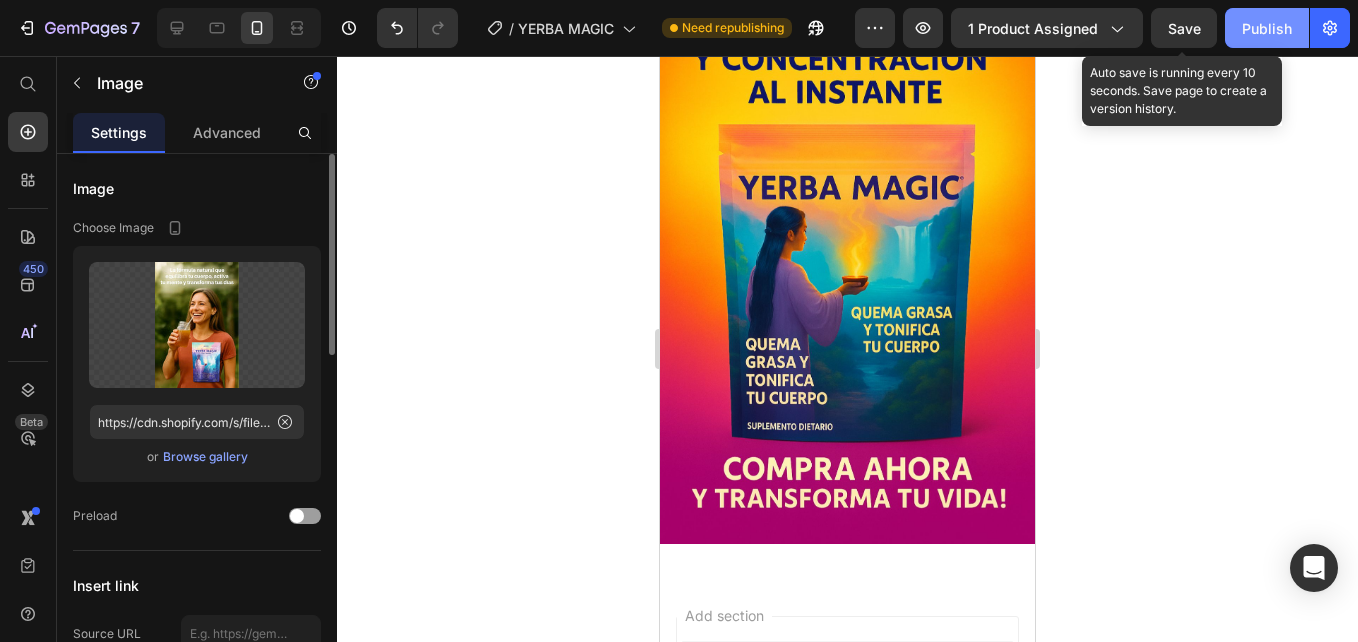 drag, startPoint x: 1190, startPoint y: 40, endPoint x: 1238, endPoint y: 44, distance: 48.166378 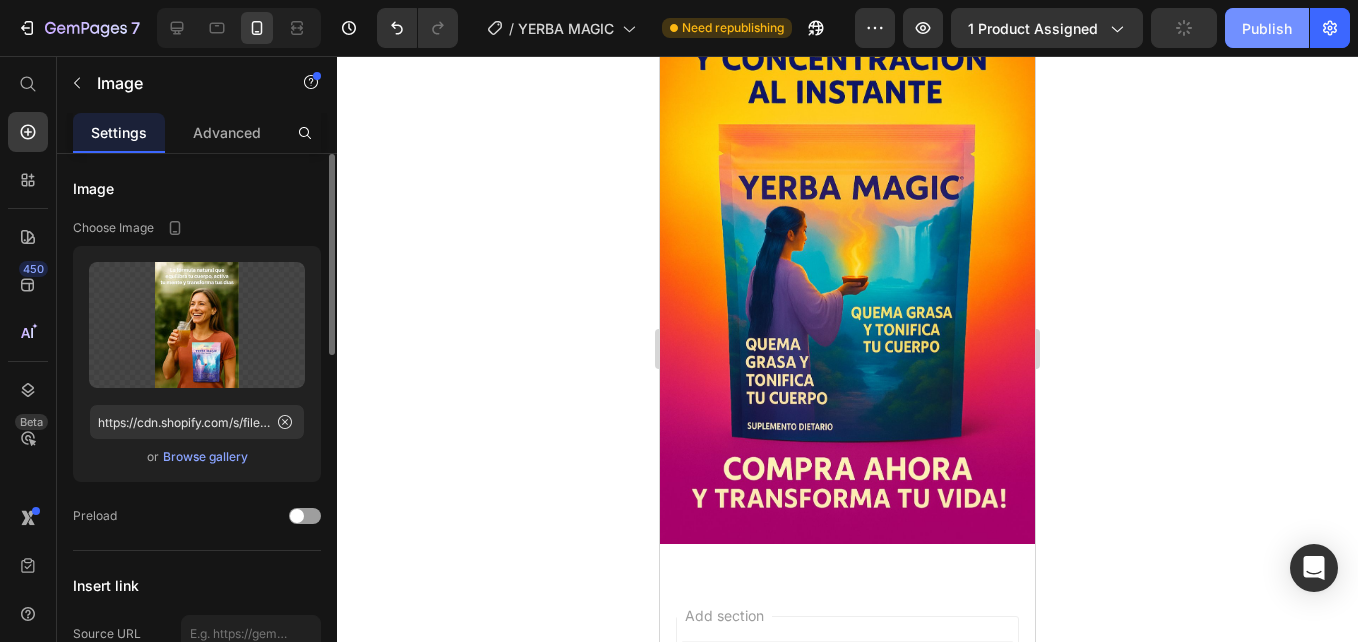 click on "Publish" 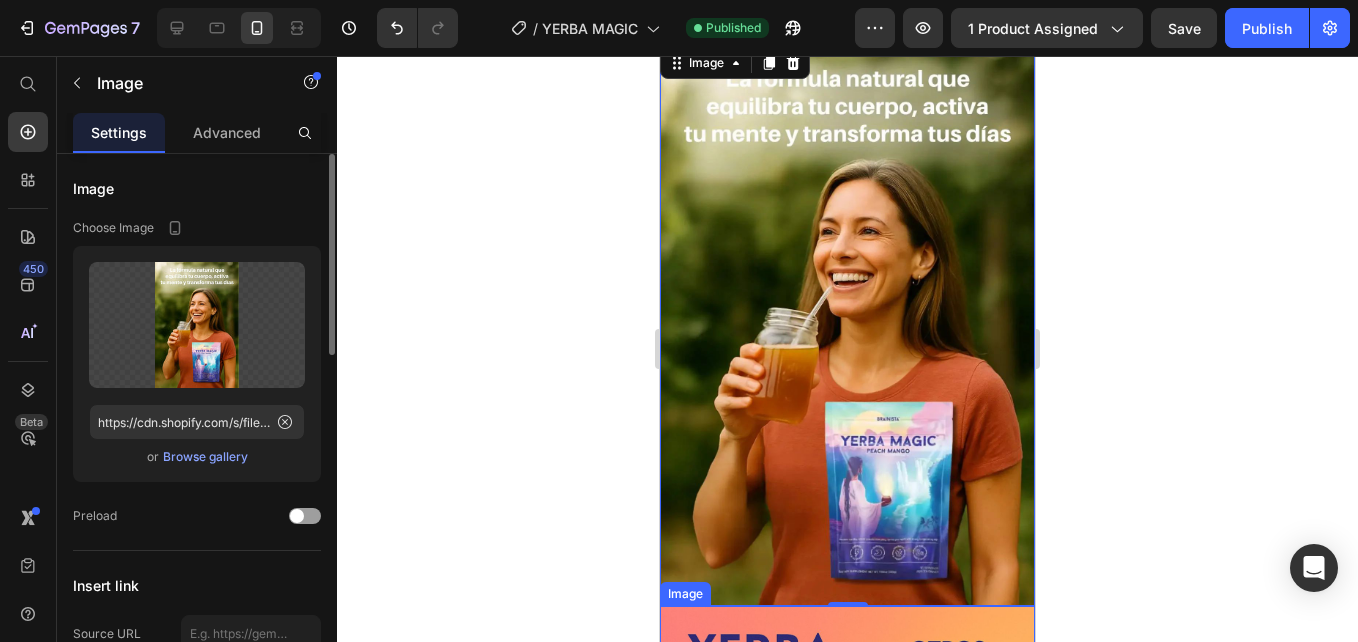 scroll, scrollTop: 3502, scrollLeft: 0, axis: vertical 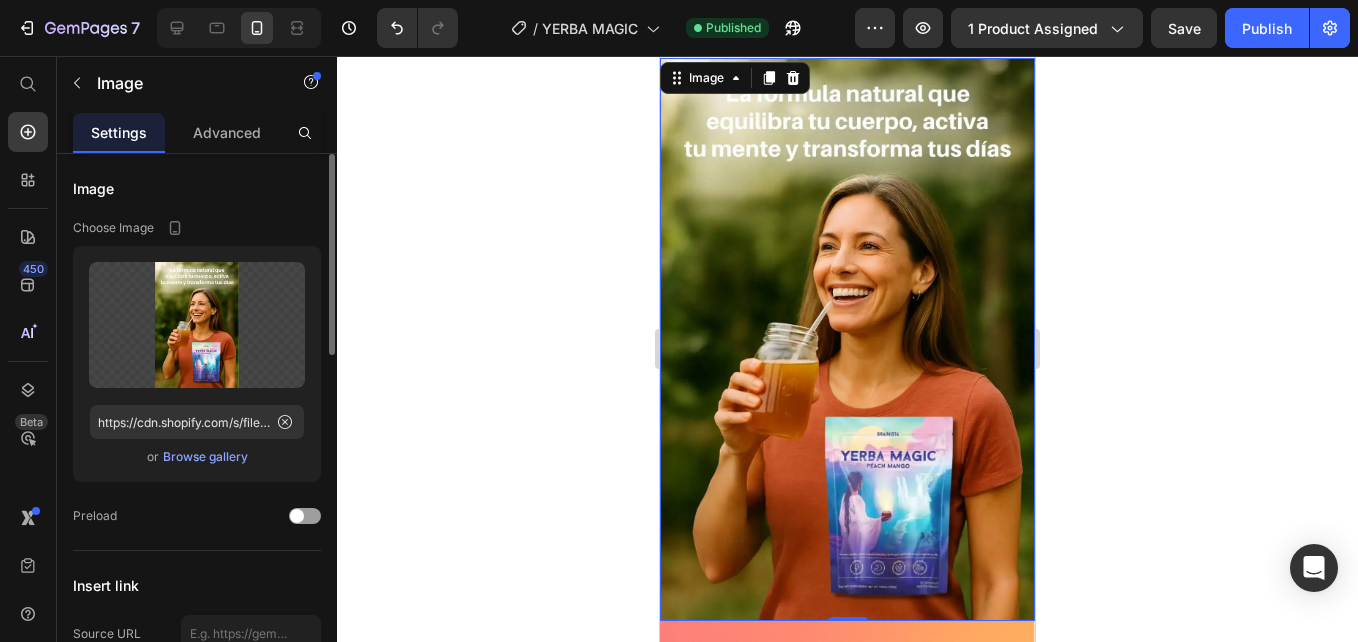 click at bounding box center [847, 339] 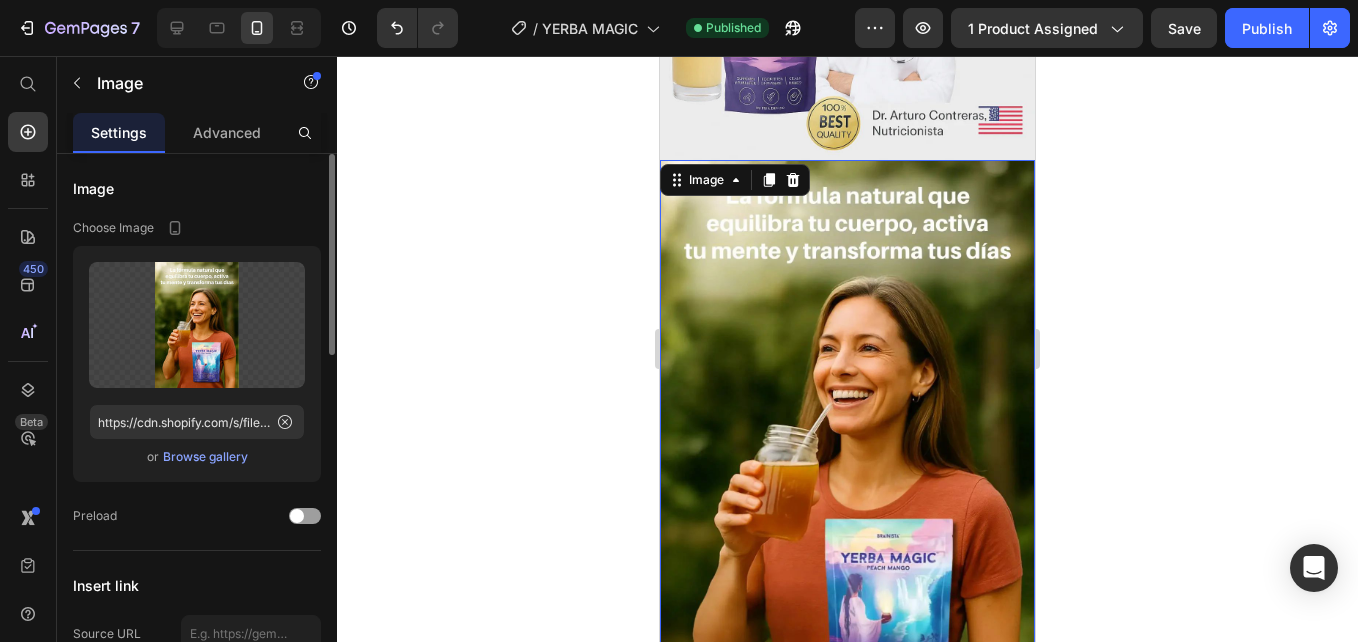 scroll, scrollTop: 3102, scrollLeft: 0, axis: vertical 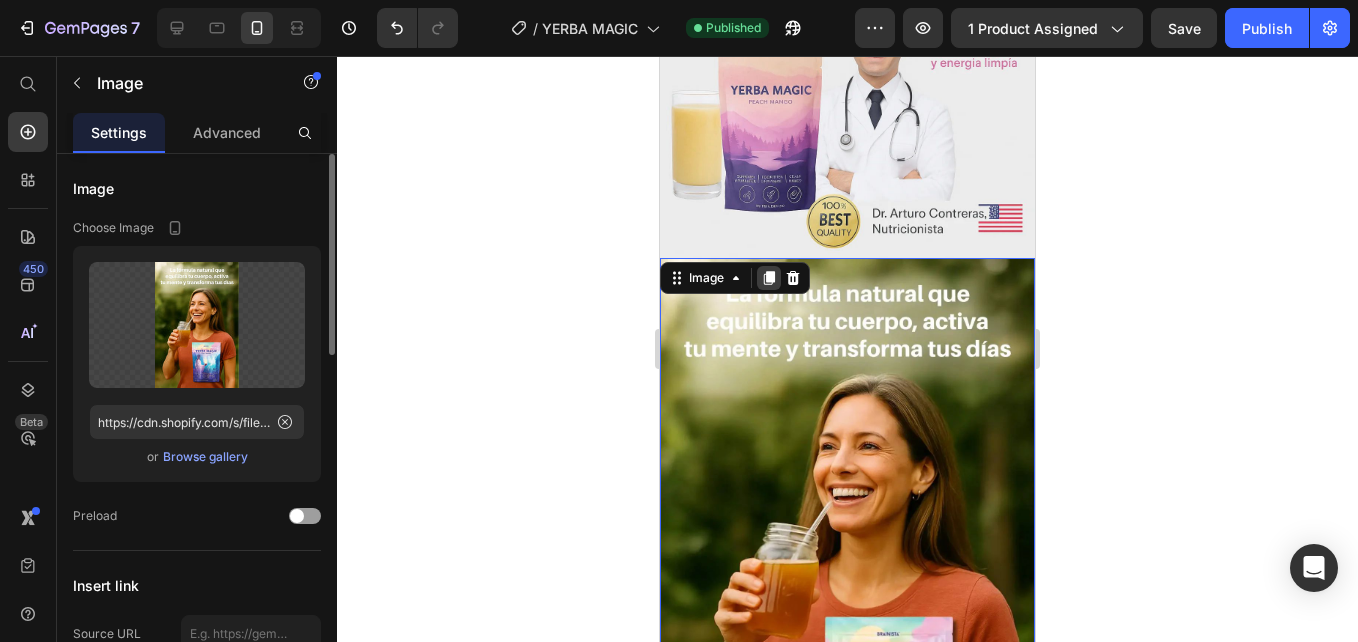 click 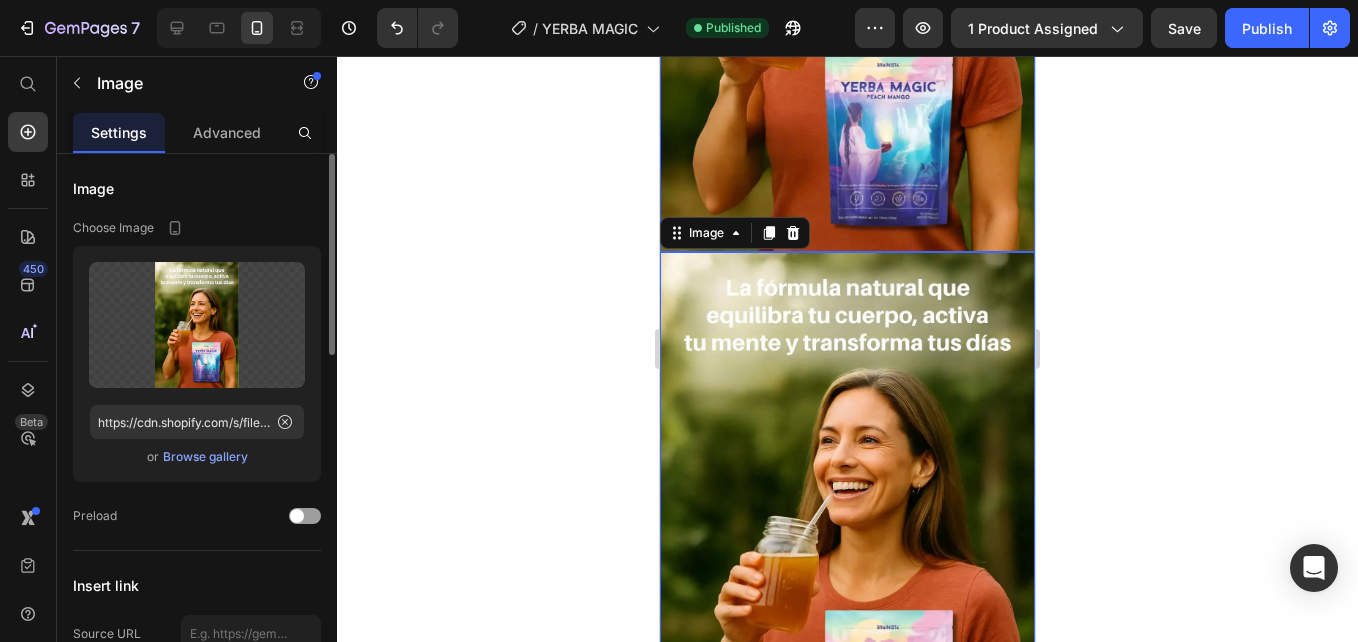 scroll, scrollTop: 3689, scrollLeft: 0, axis: vertical 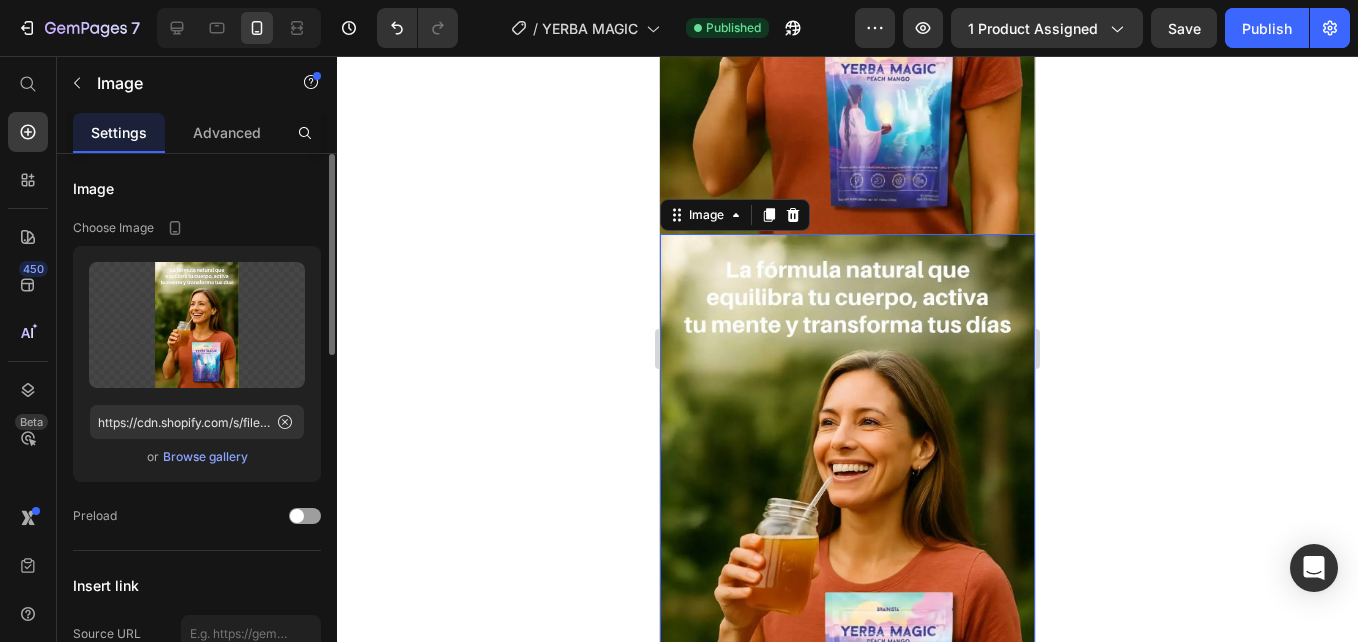 click at bounding box center (847, 515) 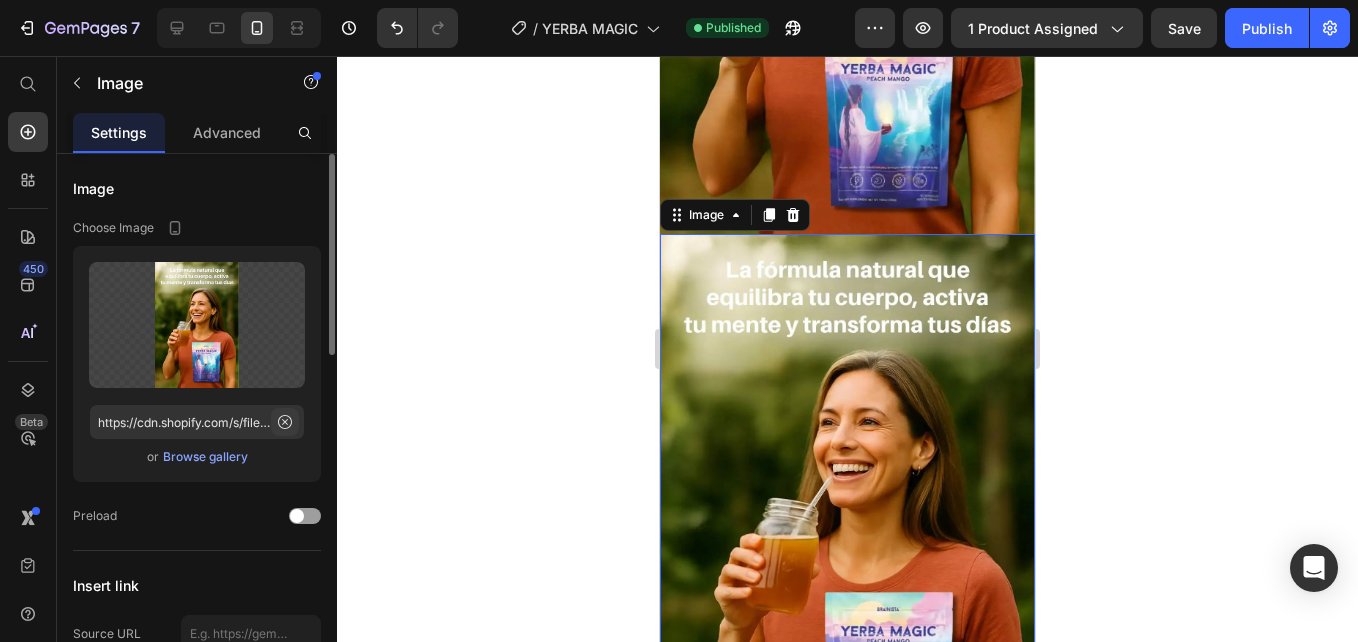 click 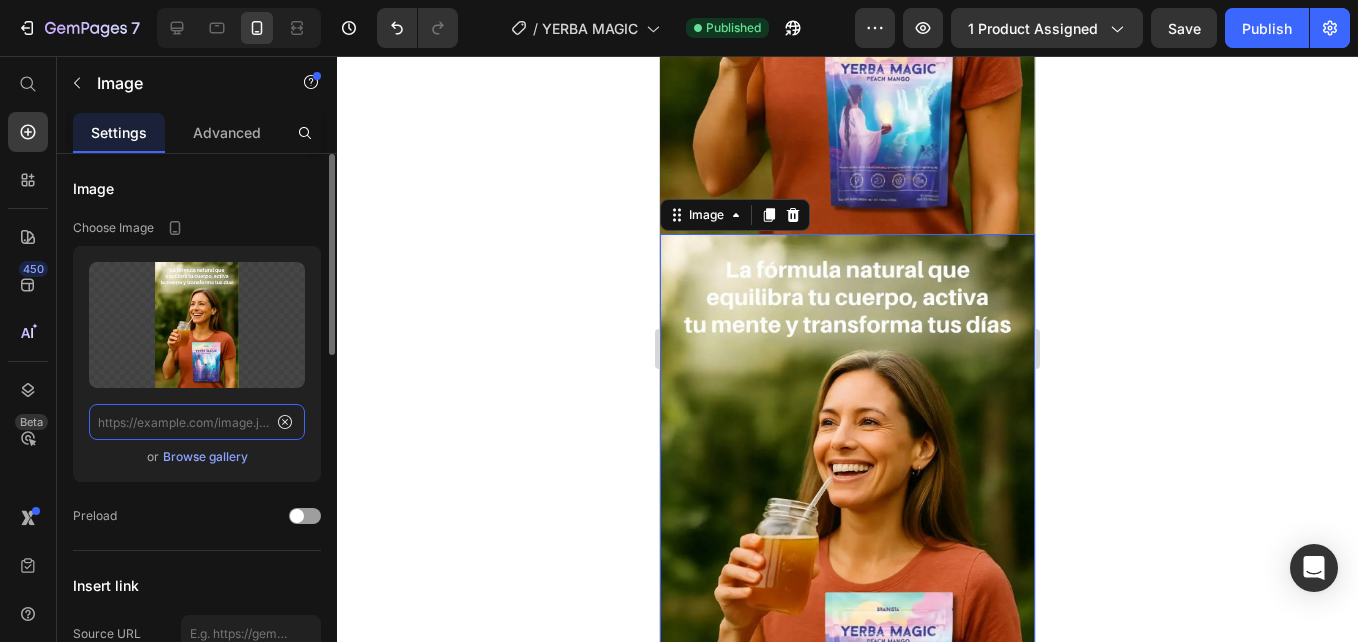 scroll, scrollTop: 0, scrollLeft: 0, axis: both 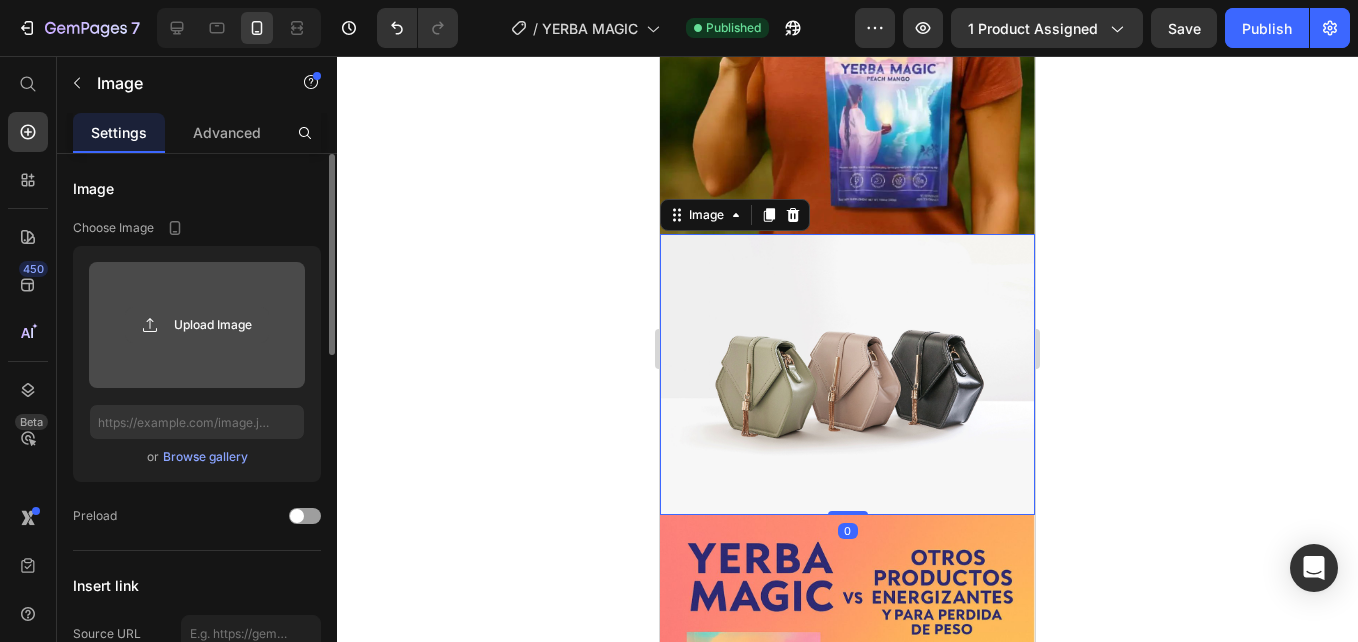 click 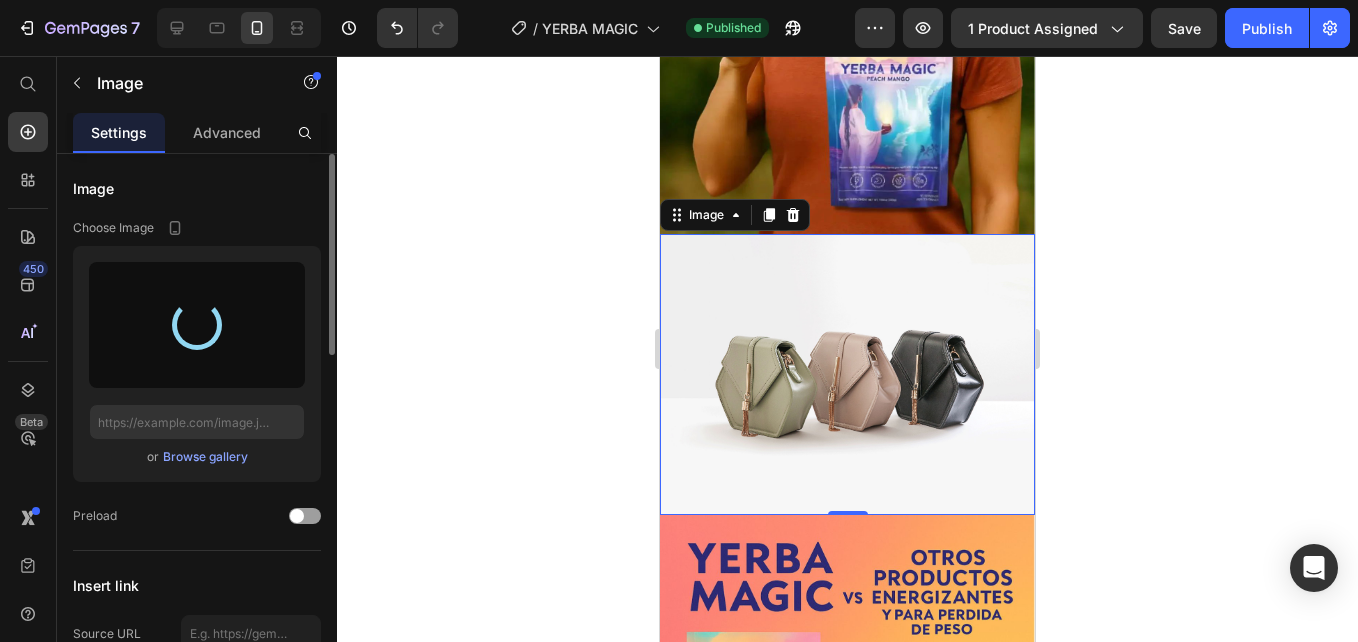 type on "https://cdn.shopify.com/s/files/1/0938/4427/5505/files/gempages_569687052442928352-089e4acc-6a96-48e2-befa-823442a8b447.jpg" 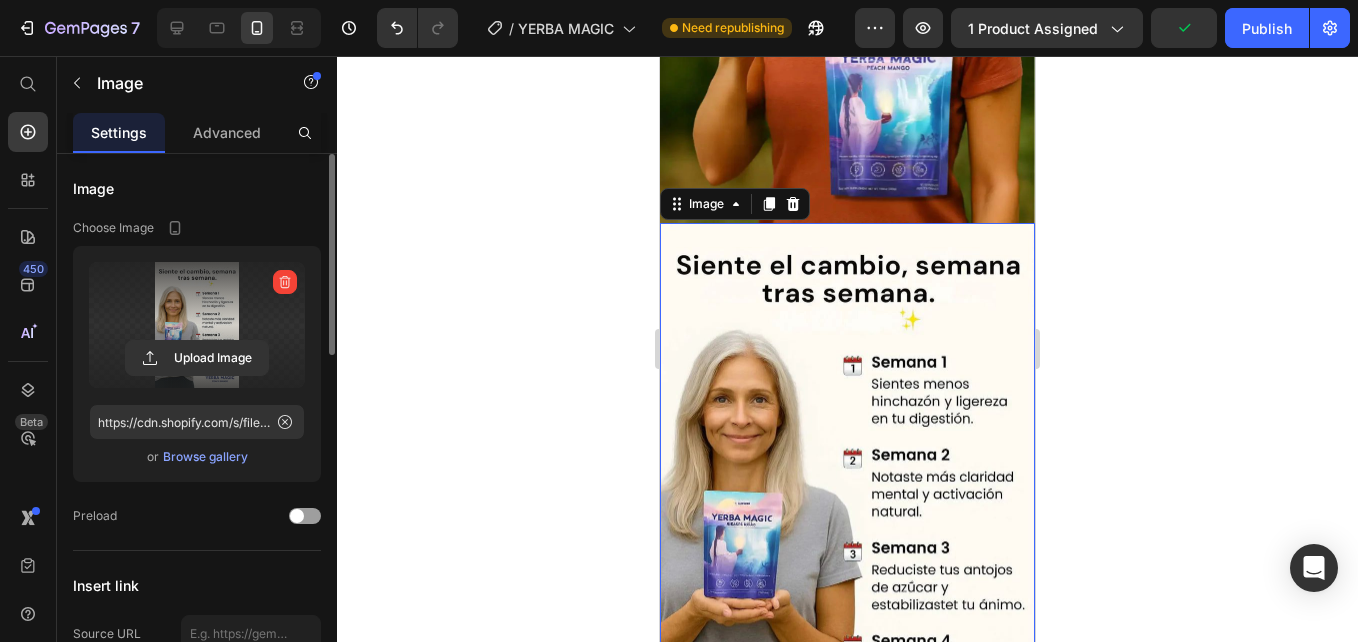 scroll, scrollTop: 3689, scrollLeft: 0, axis: vertical 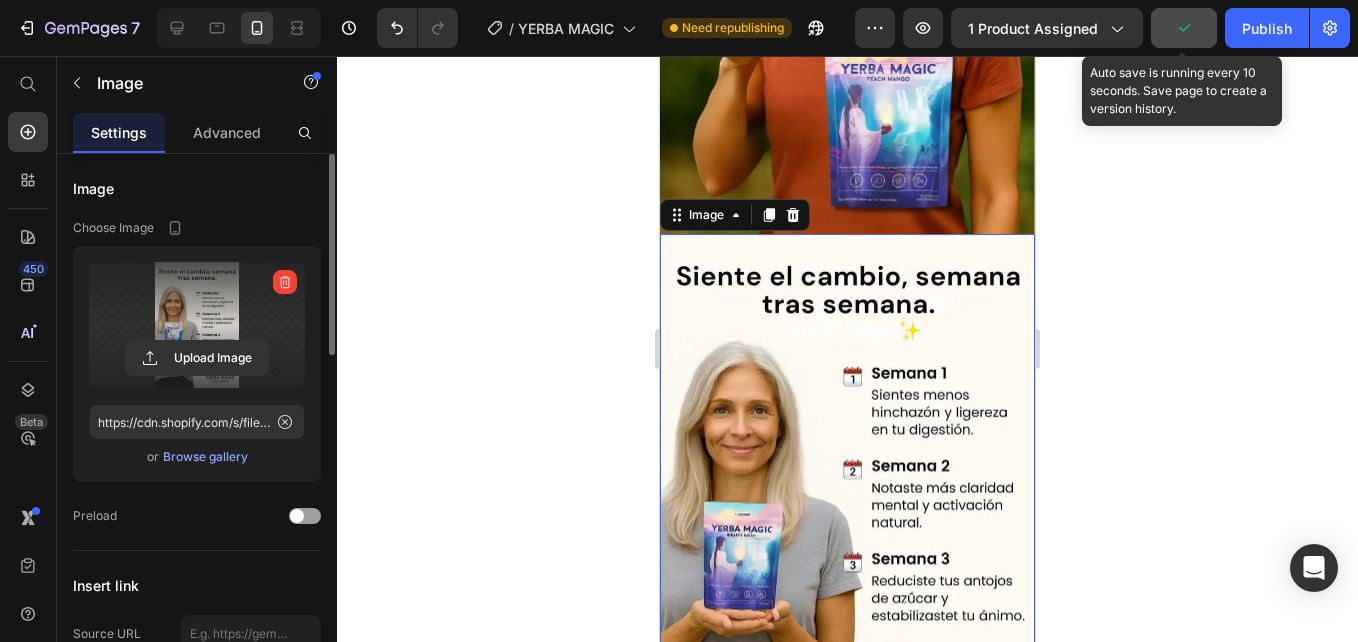 click 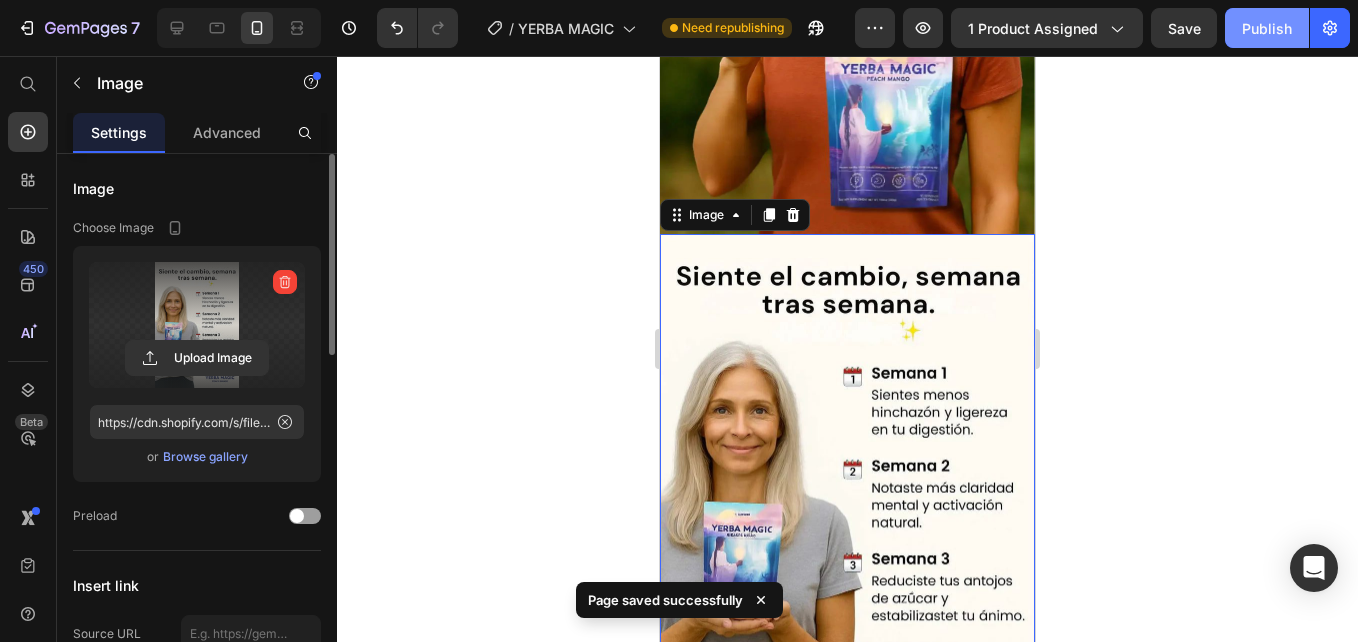 click on "Publish" at bounding box center (1267, 28) 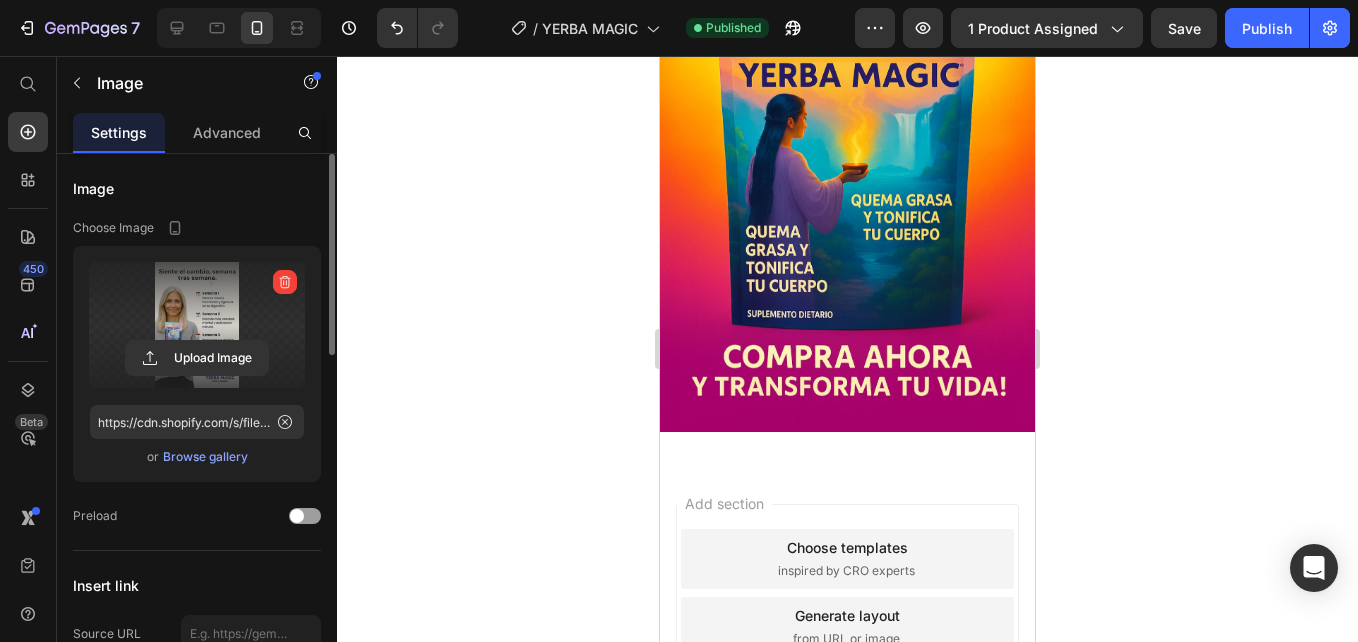 scroll, scrollTop: 5205, scrollLeft: 0, axis: vertical 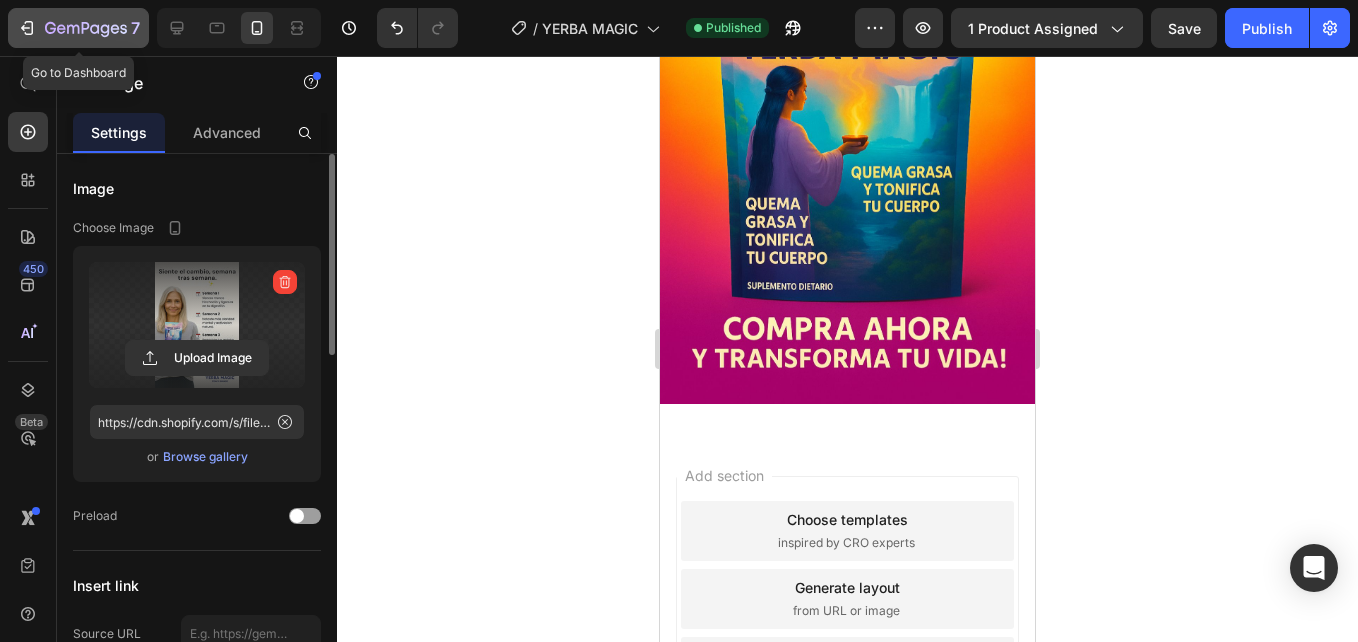 click 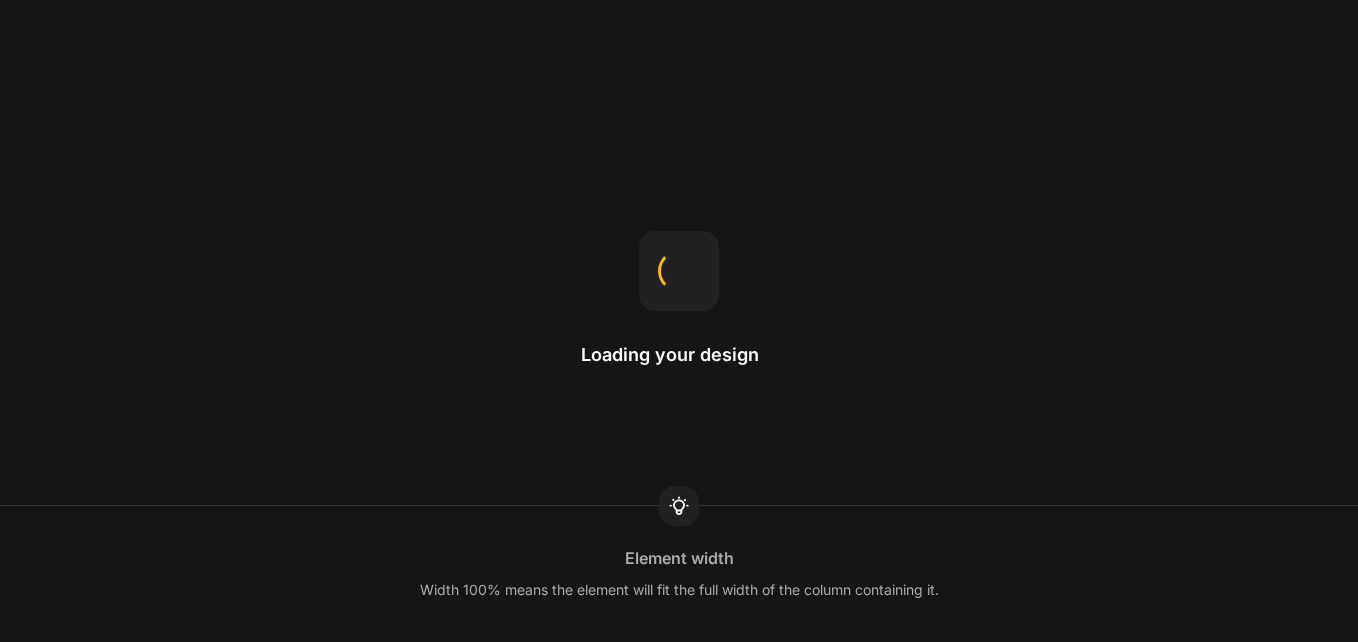 scroll, scrollTop: 0, scrollLeft: 0, axis: both 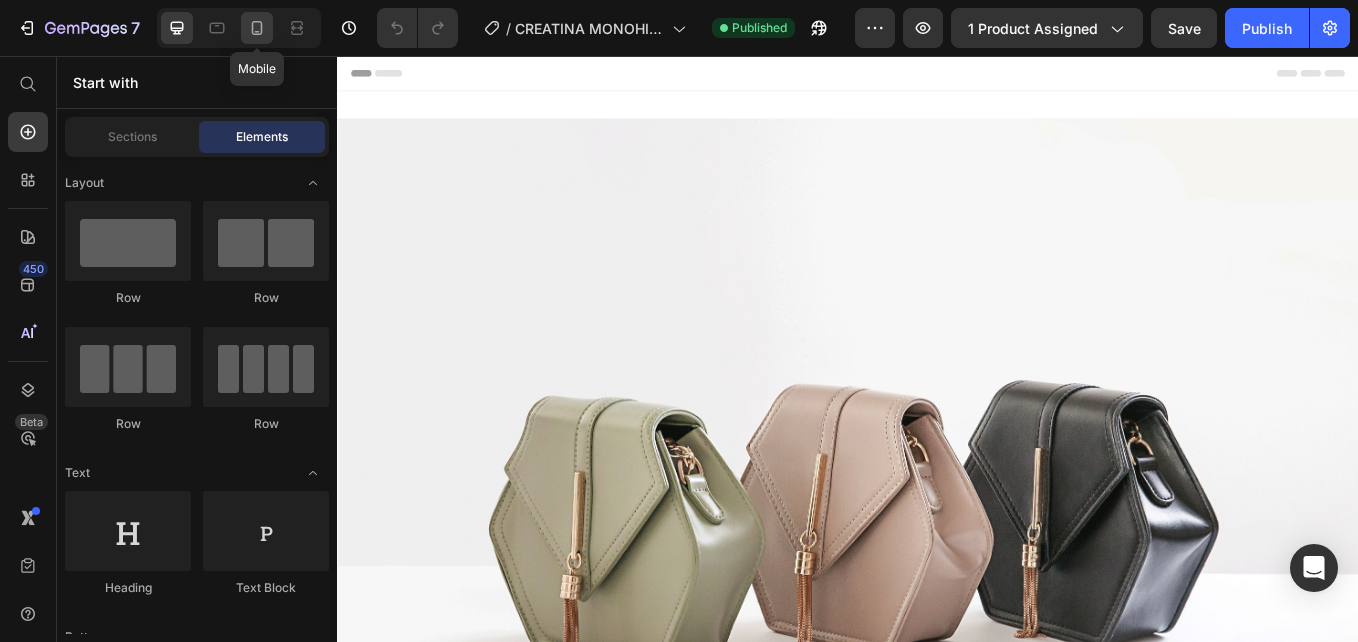 click 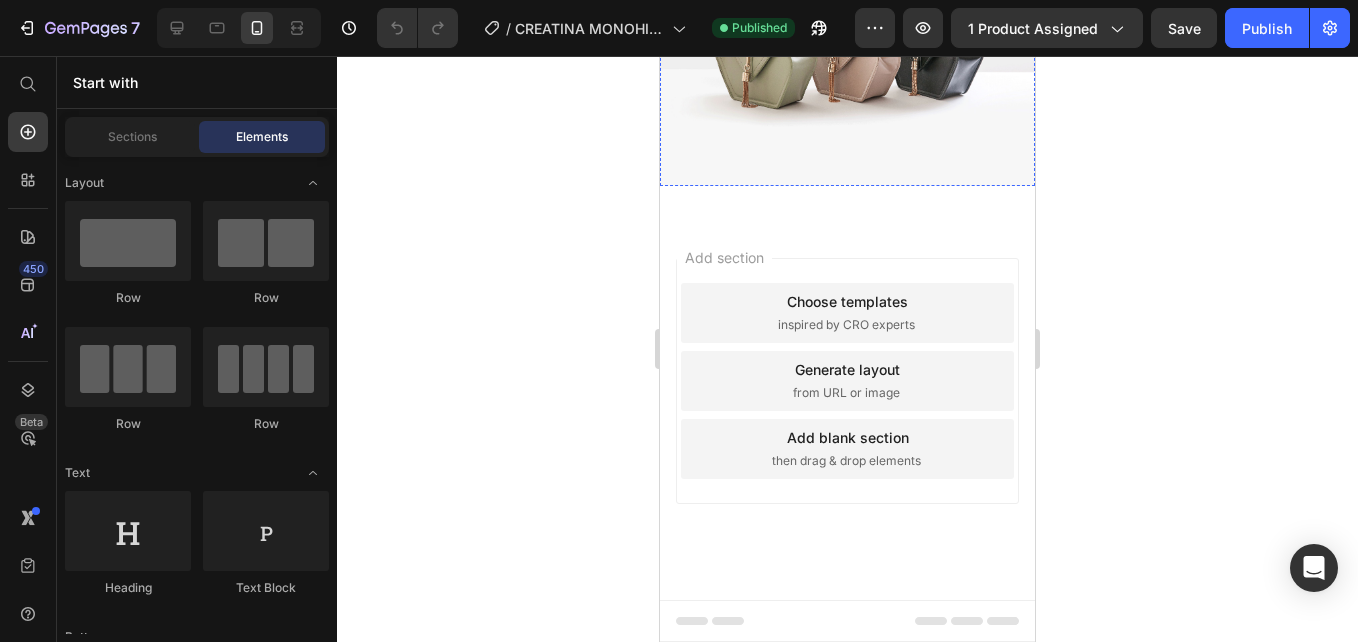 scroll, scrollTop: 3400, scrollLeft: 0, axis: vertical 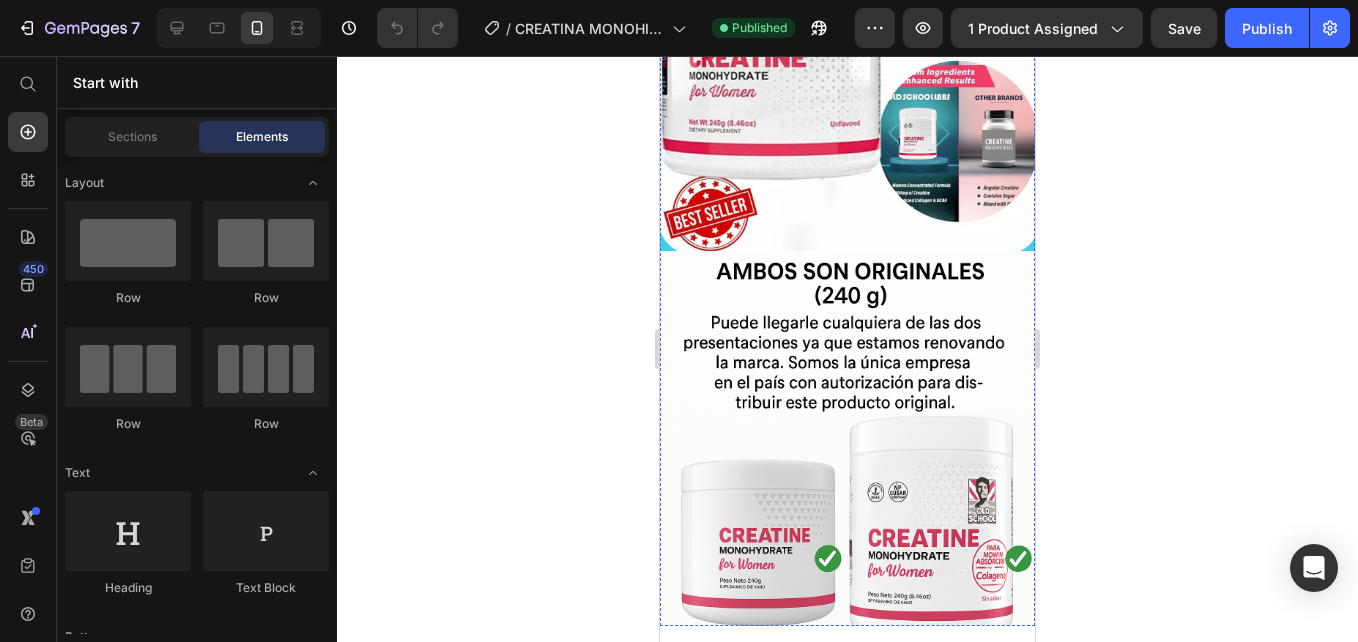click at bounding box center [847, 438] 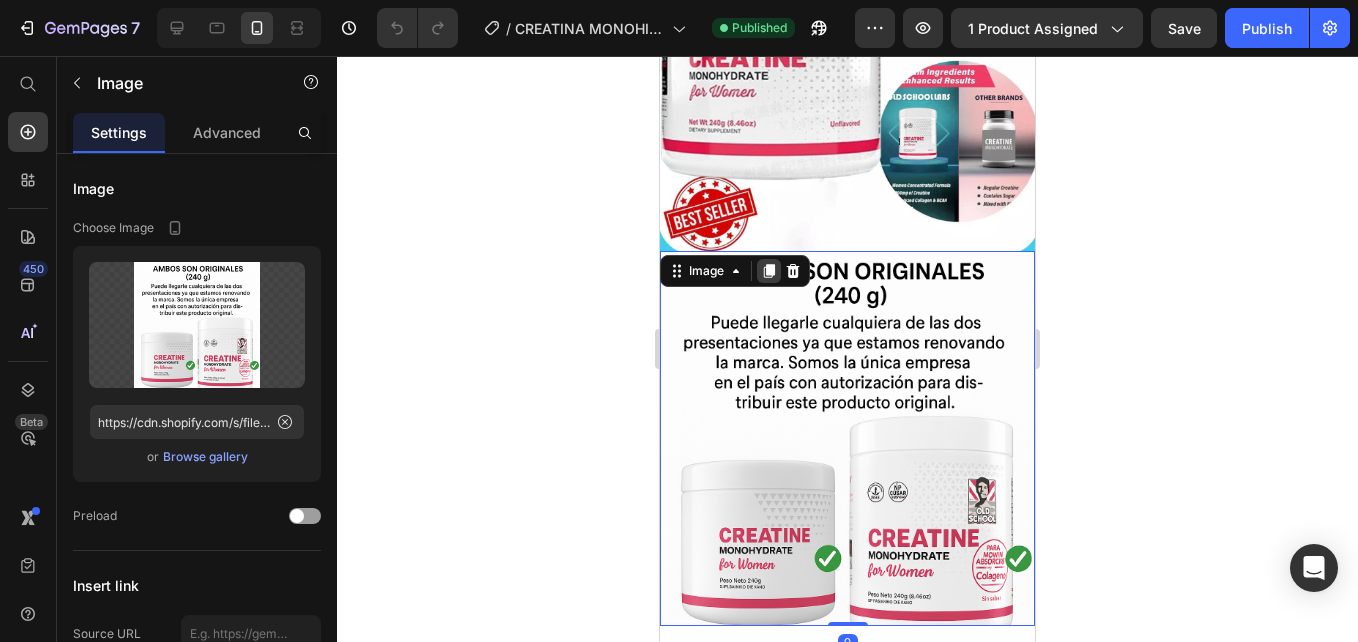click 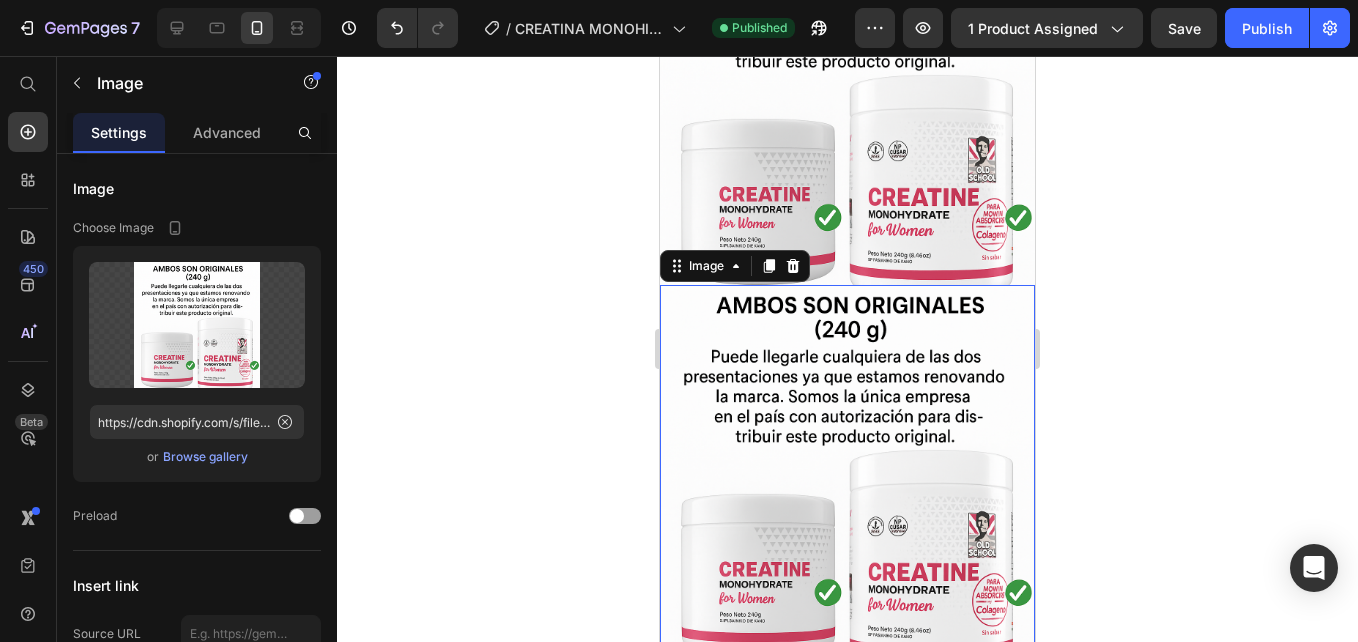 scroll, scrollTop: 3746, scrollLeft: 0, axis: vertical 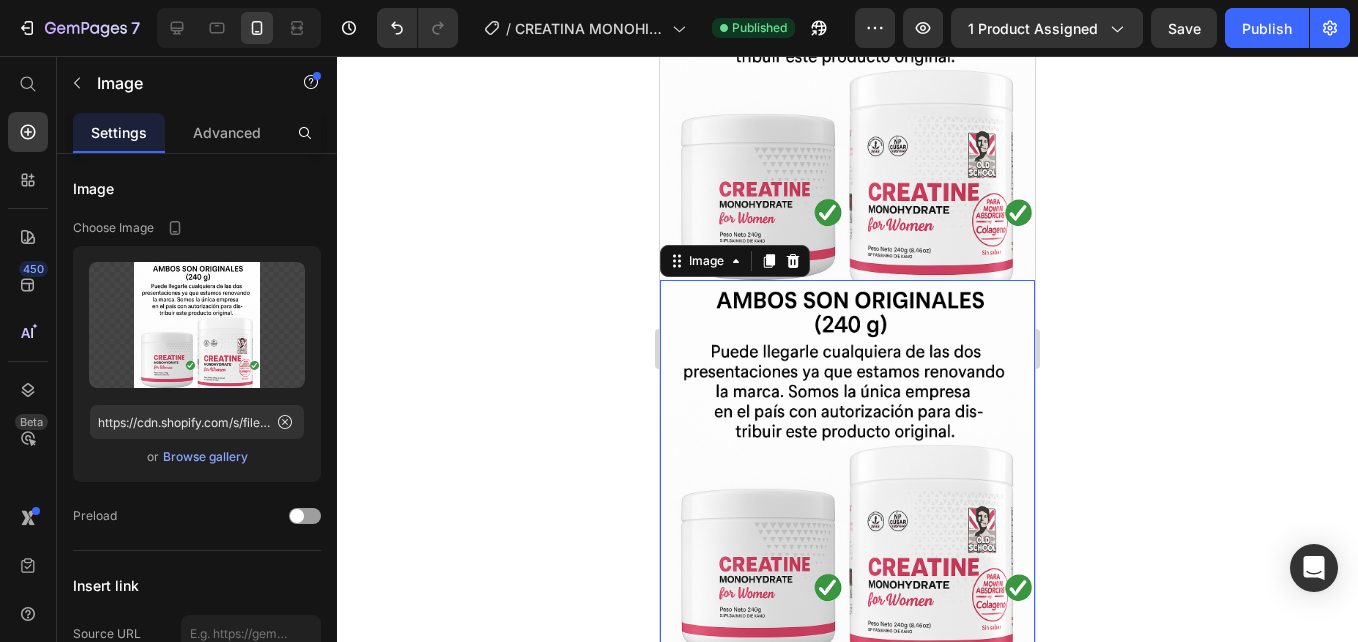 click at bounding box center (847, 467) 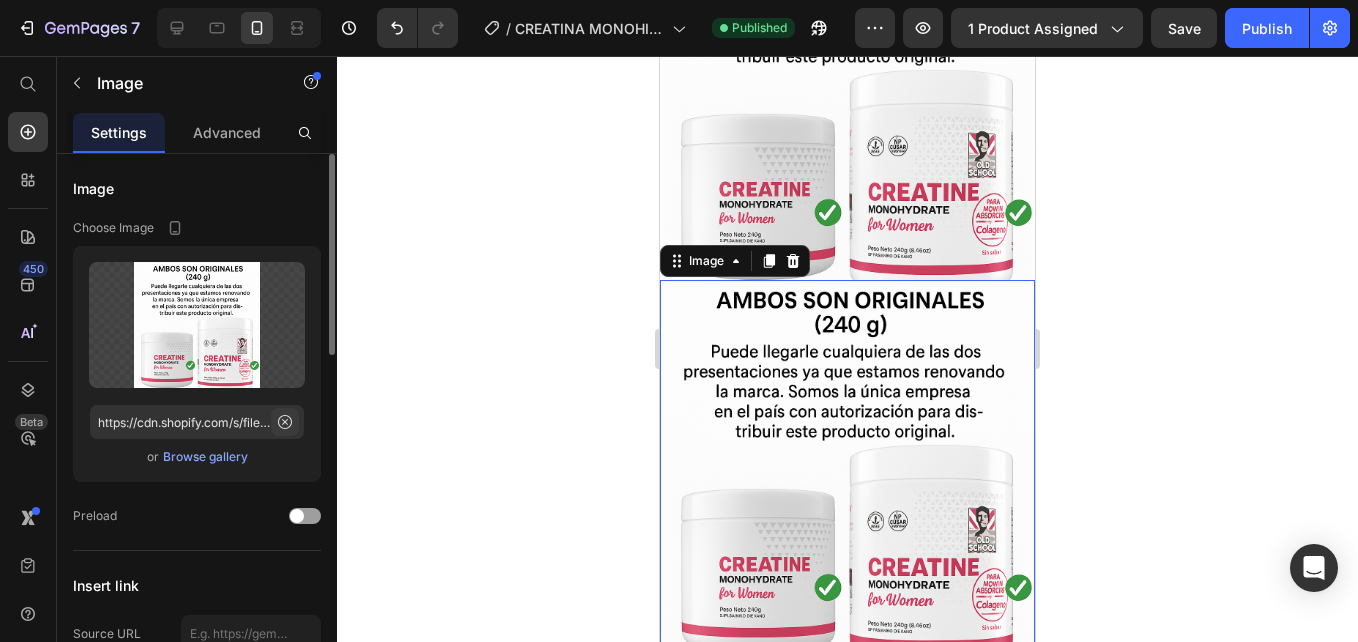 click 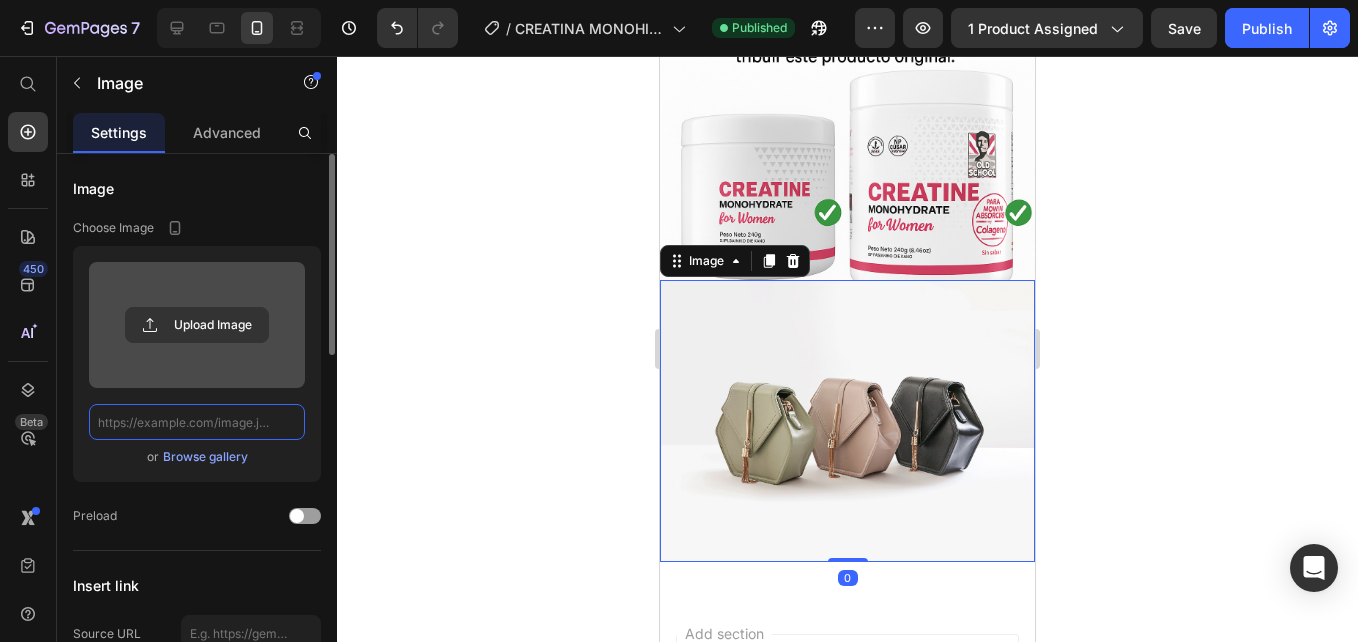 scroll, scrollTop: 0, scrollLeft: 0, axis: both 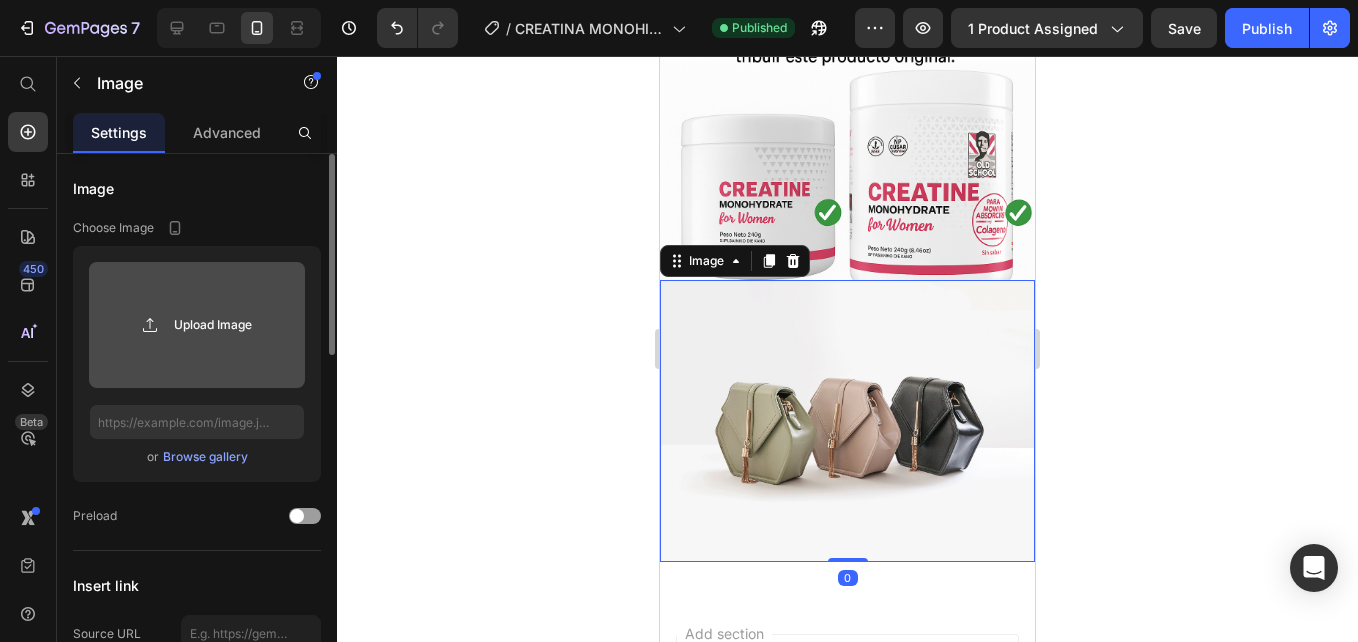 click 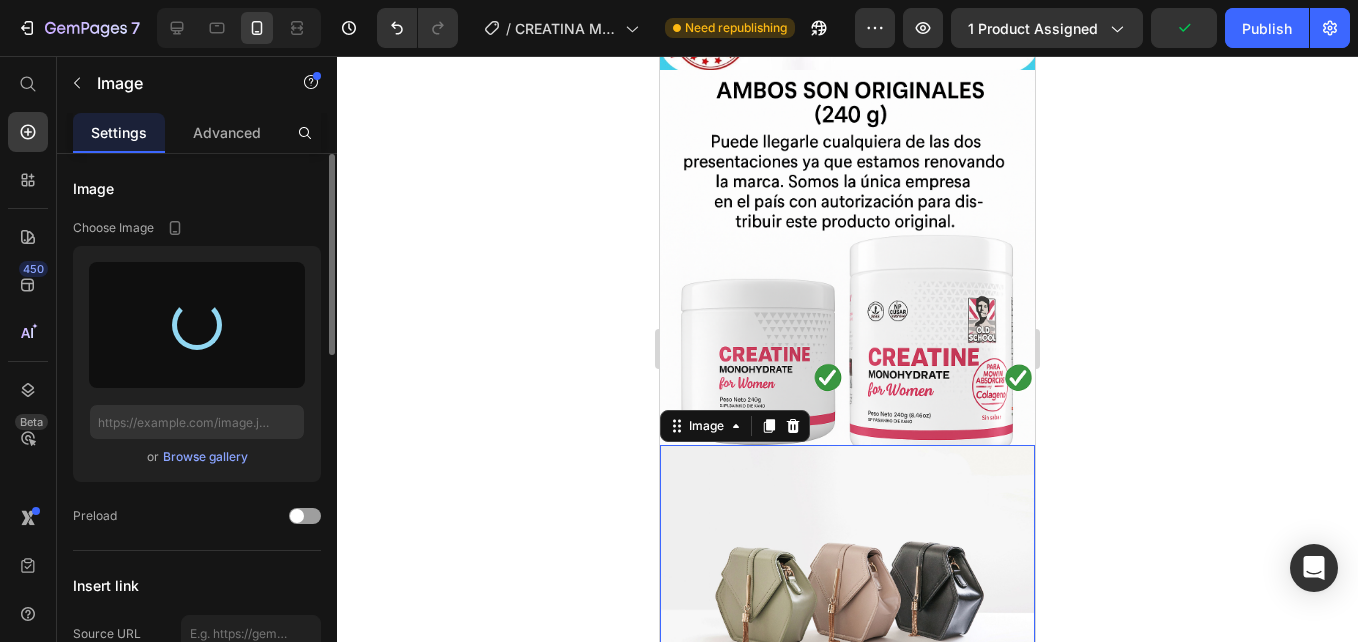 scroll, scrollTop: 3546, scrollLeft: 0, axis: vertical 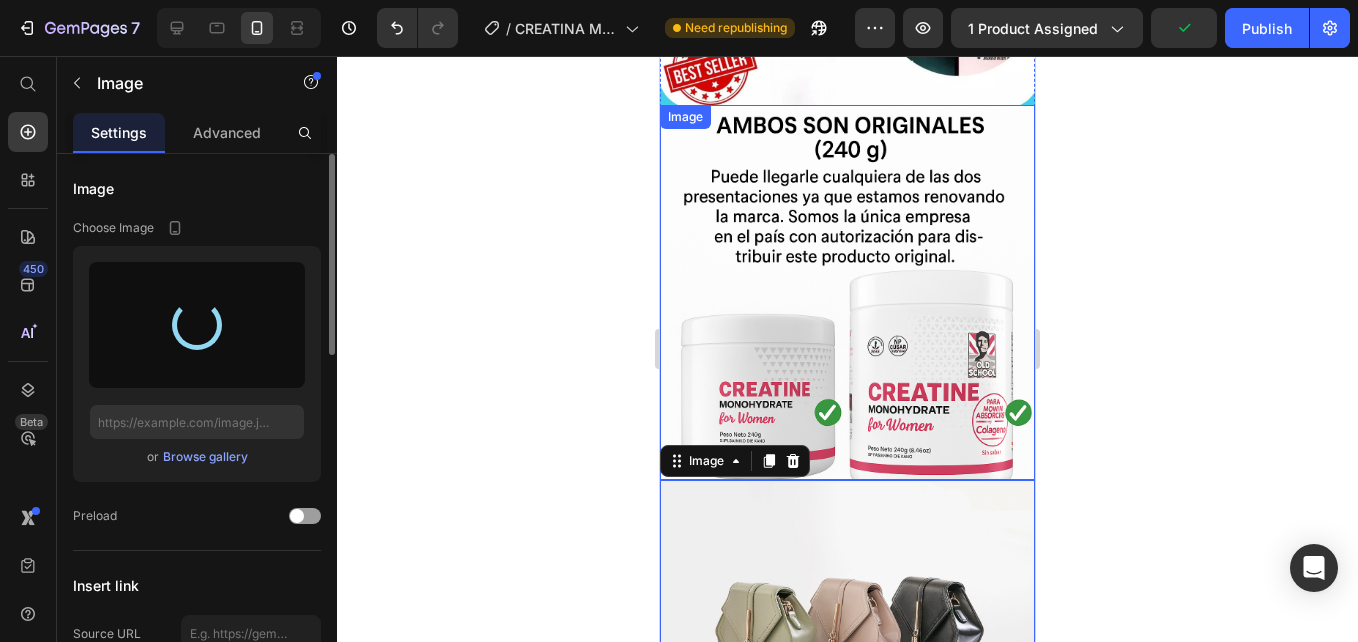 type on "https://cdn.shopify.com/s/files/1/0938/4427/5505/files/gempages_569687052442928352-2e4251ce-e621-429b-a474-28319c8f73d5.png" 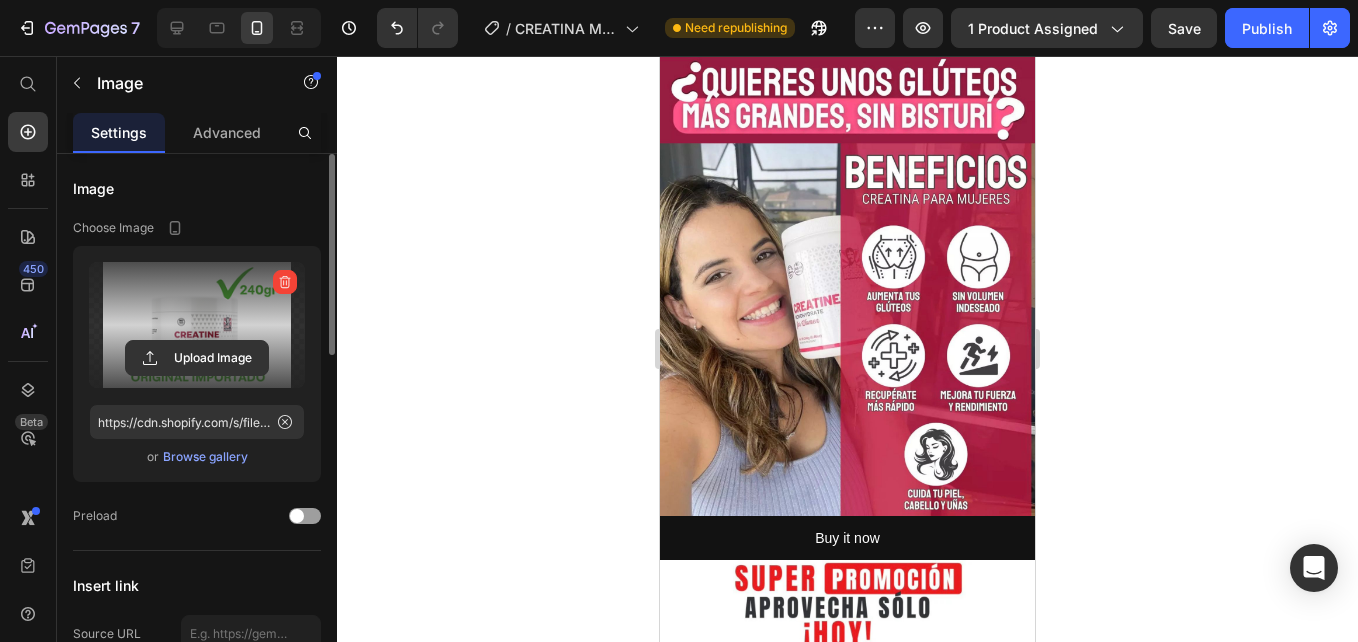 scroll, scrollTop: 0, scrollLeft: 0, axis: both 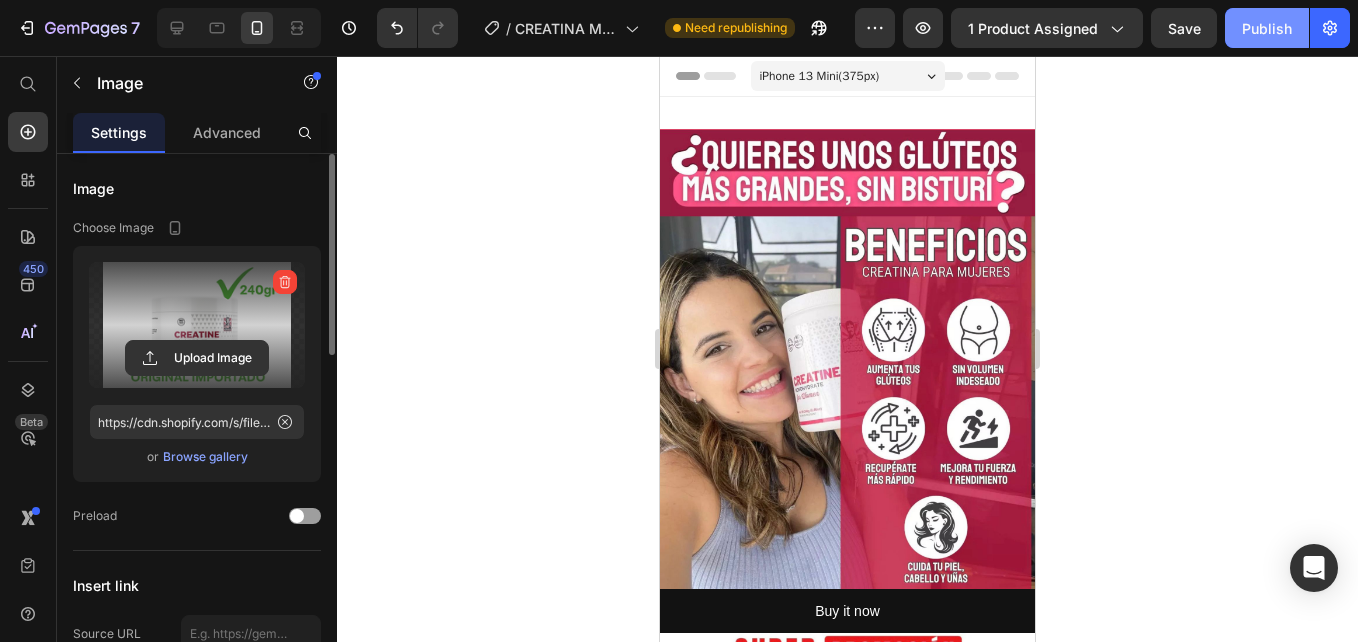click on "Publish" 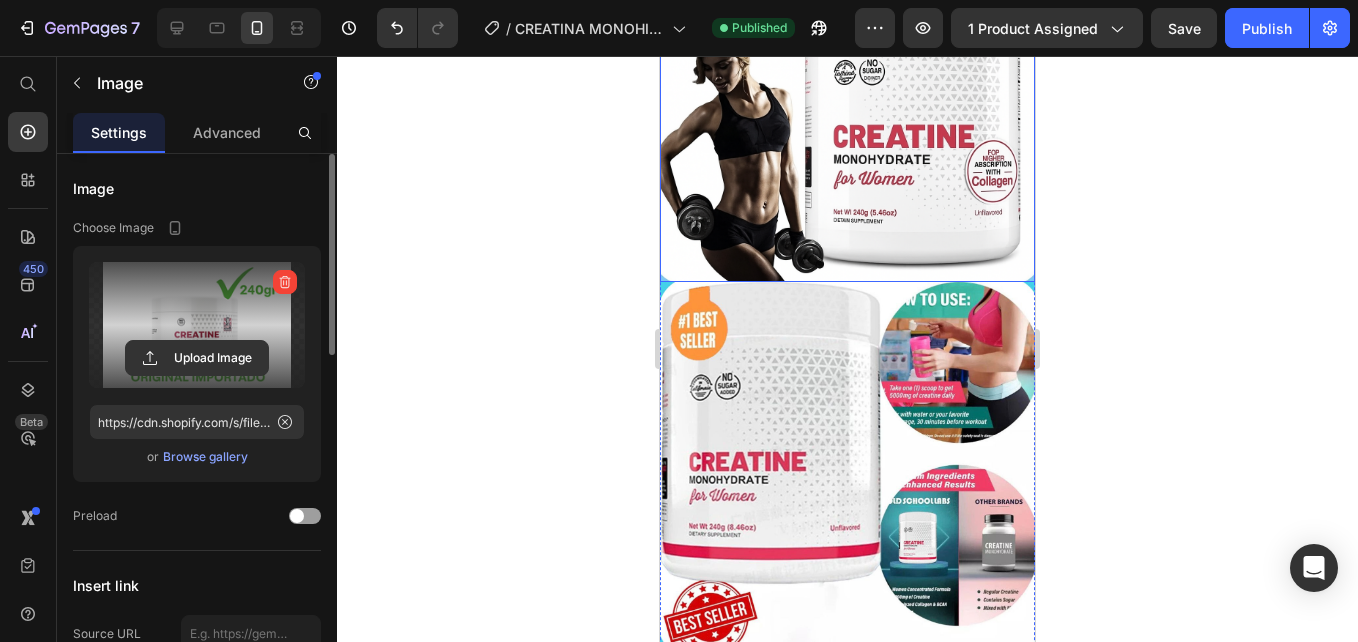 scroll, scrollTop: 3000, scrollLeft: 0, axis: vertical 